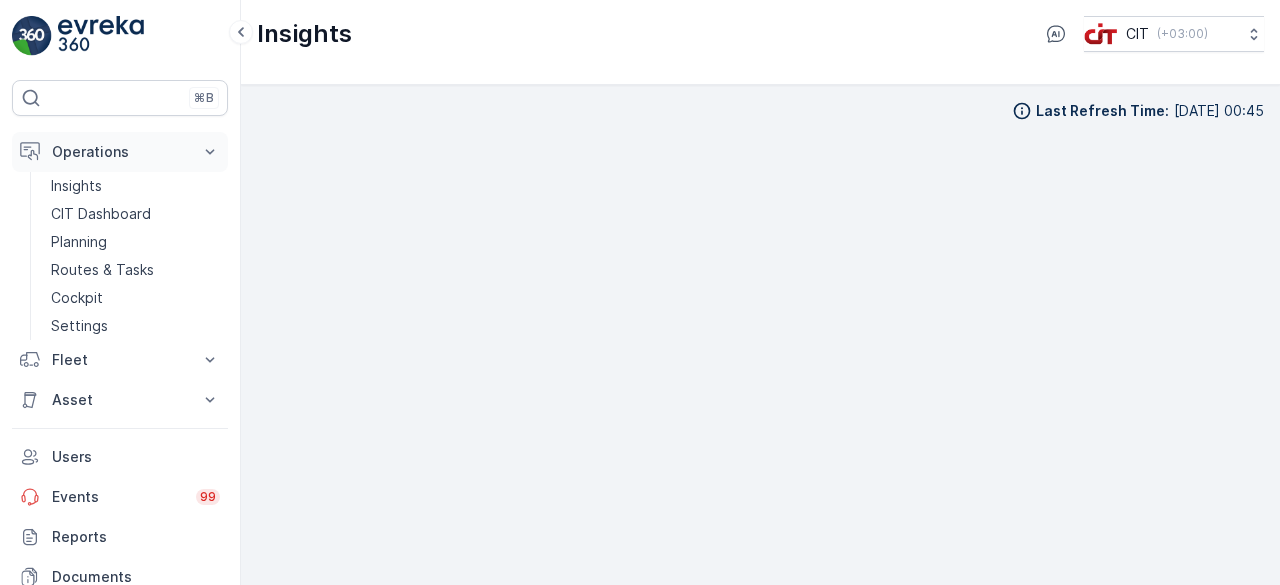 scroll, scrollTop: 0, scrollLeft: 0, axis: both 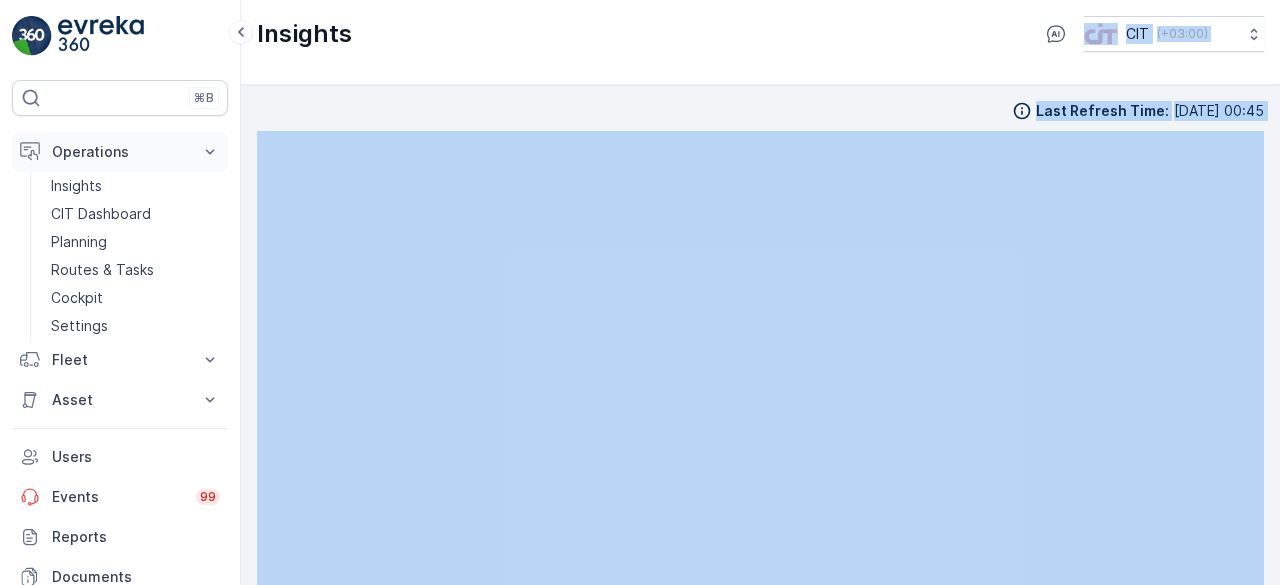 click on "Operations" at bounding box center (120, 152) 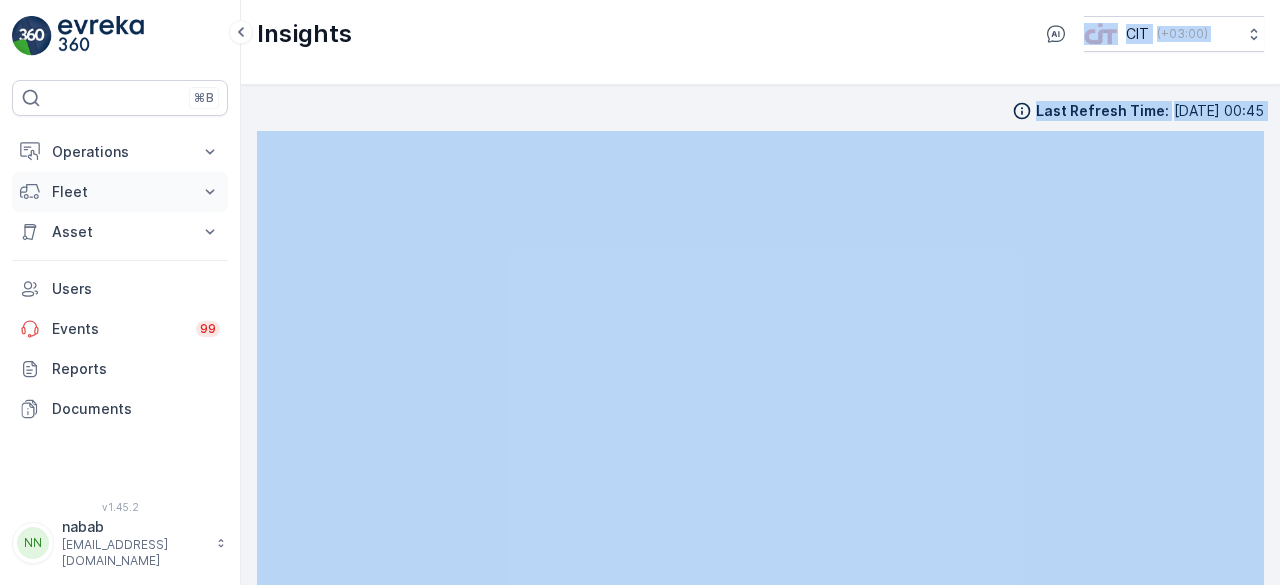 click on "Fleet" at bounding box center (120, 192) 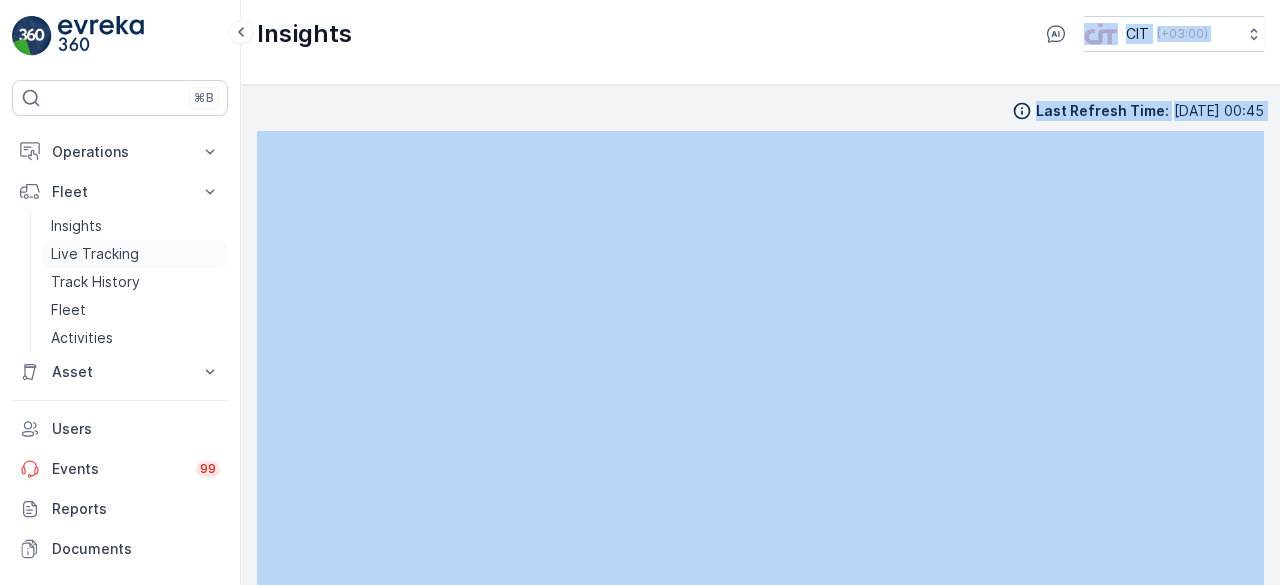 click on "Live Tracking" at bounding box center (95, 254) 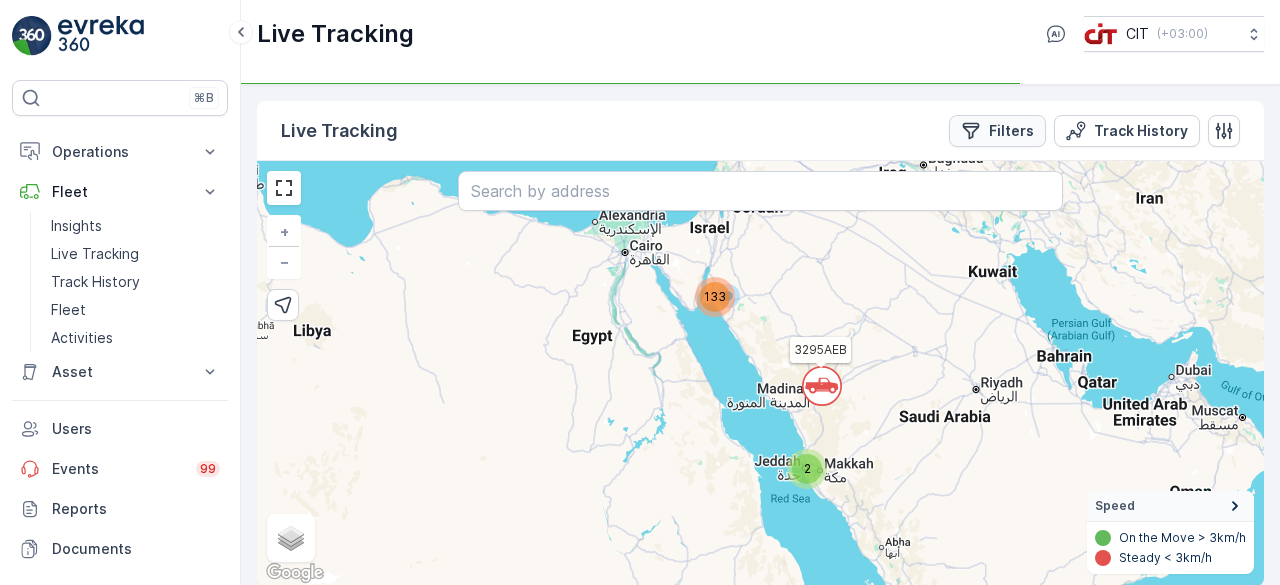 click on "Filters" at bounding box center [1011, 131] 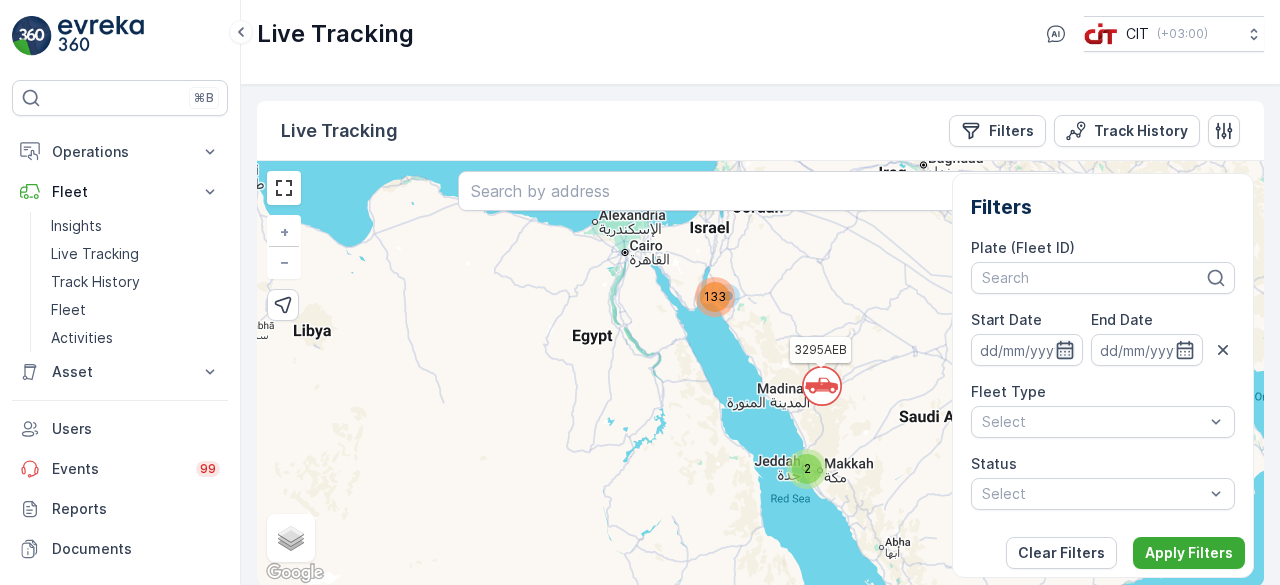 click 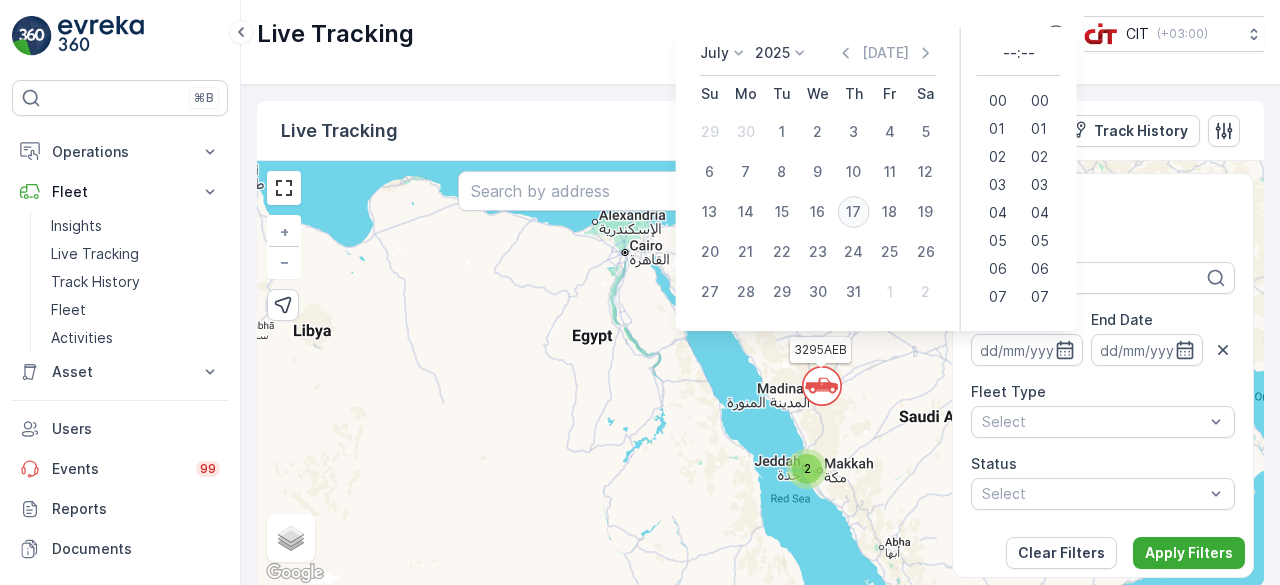 click on "17" at bounding box center (854, 212) 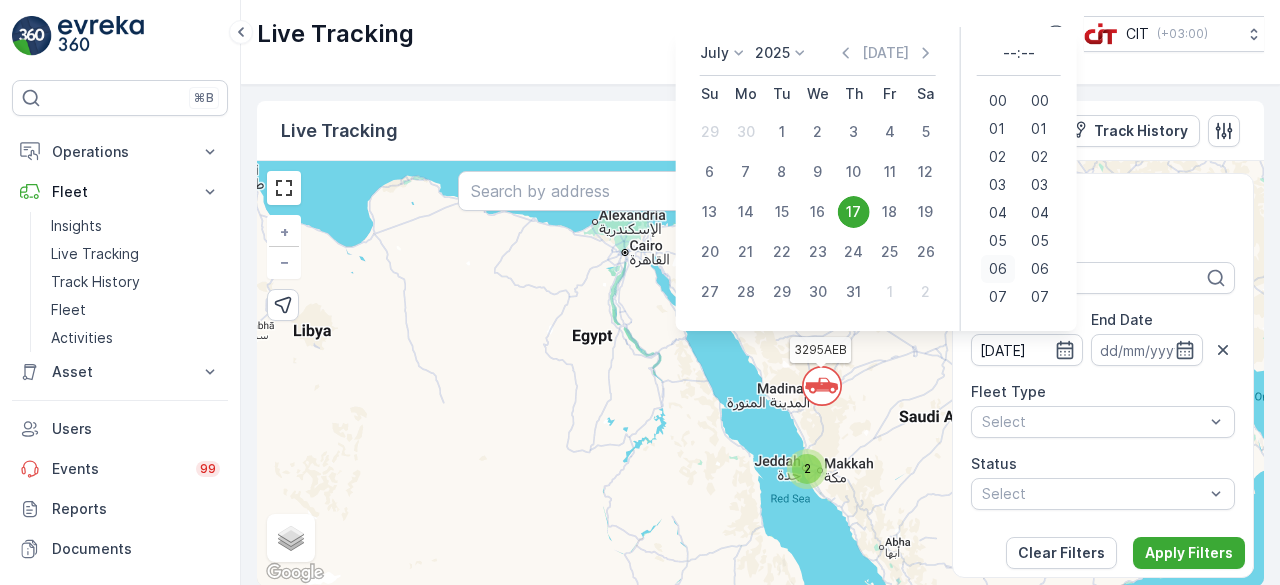 click on "06" at bounding box center [998, 269] 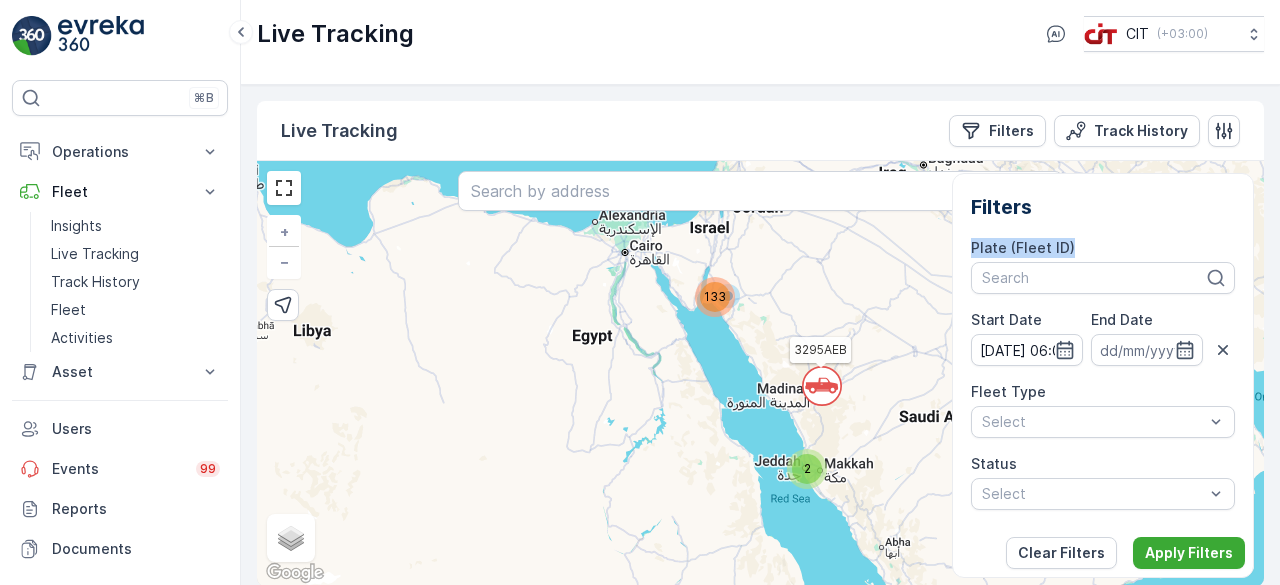 click on "Filters Plate (Fleet ID) Search Start Date [DATE] 06:00 End Date Fleet Type Select Status Select Device Name Select Device ID Select Last Sync Time - Create Time - Last Update Time - Brand Model Chassis No Engine No Last Odometer Last Hourmeter Provider Last Maintenance Date - Next Maintenance Date - Next Maintenance KM Purchase Date - Note Zone" at bounding box center [1103, 999] 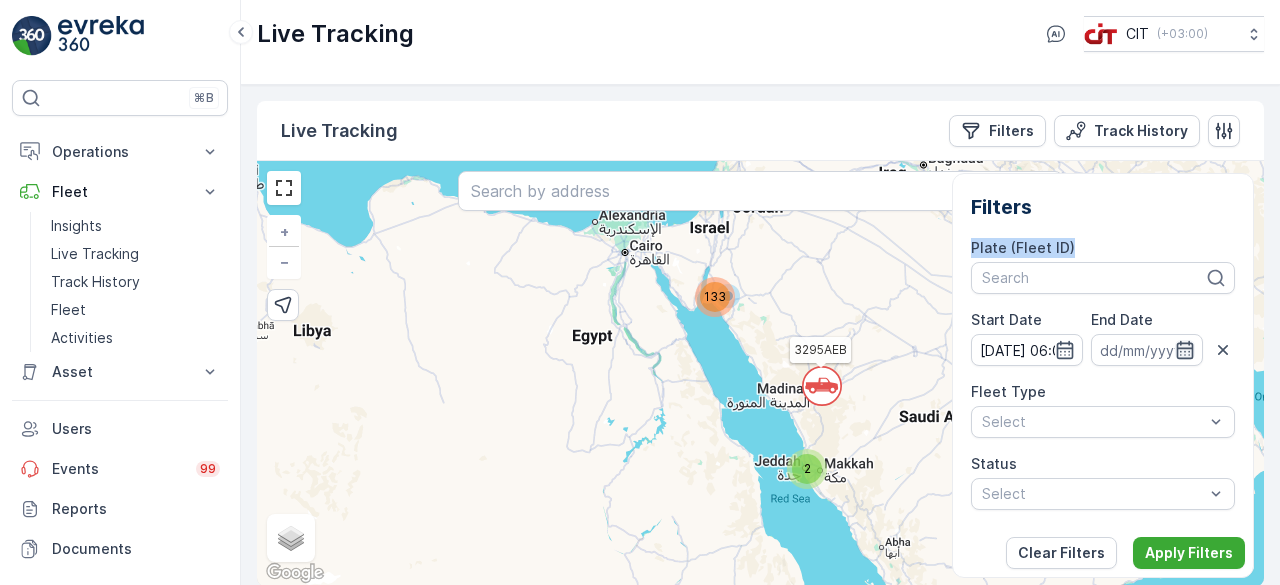 click 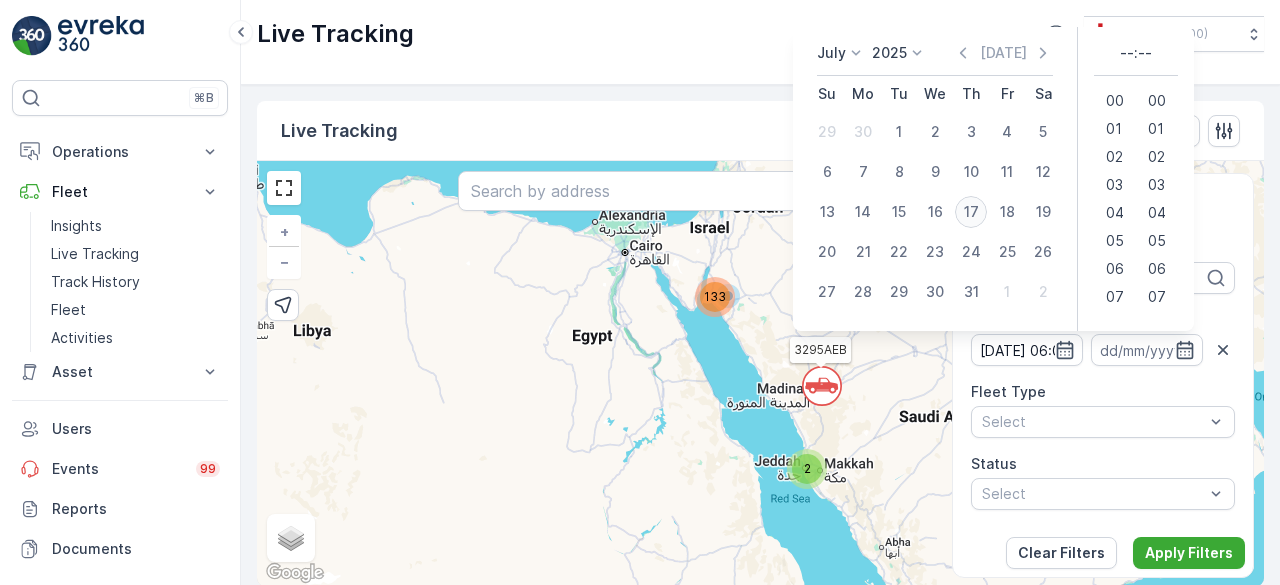 click on "17" at bounding box center (971, 212) 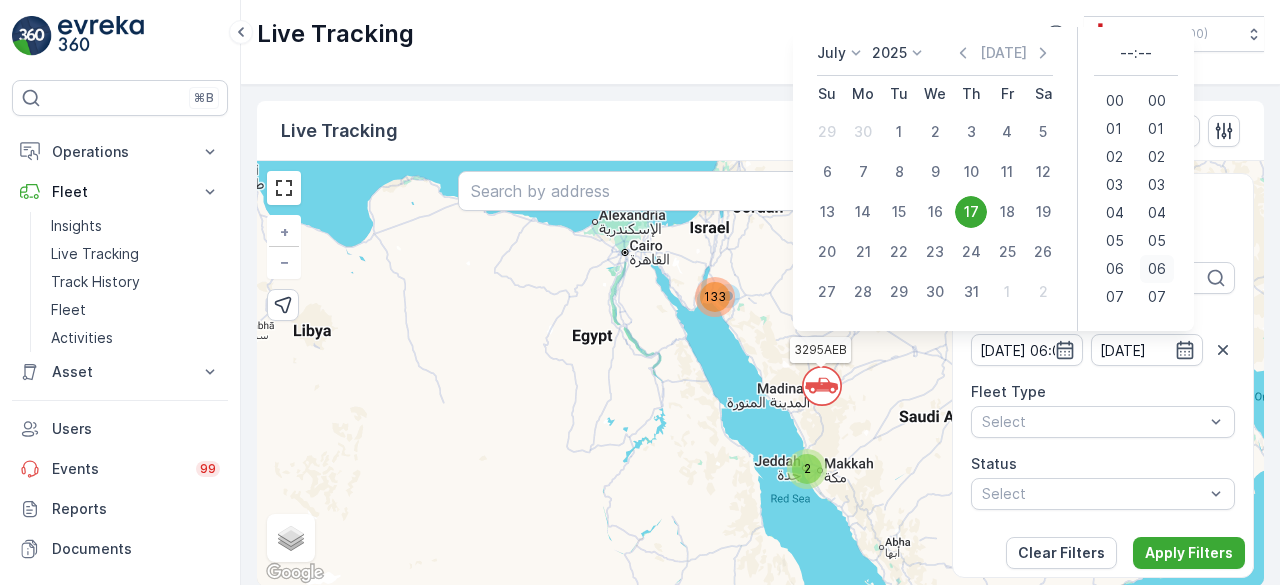 click on "06" at bounding box center (1157, 269) 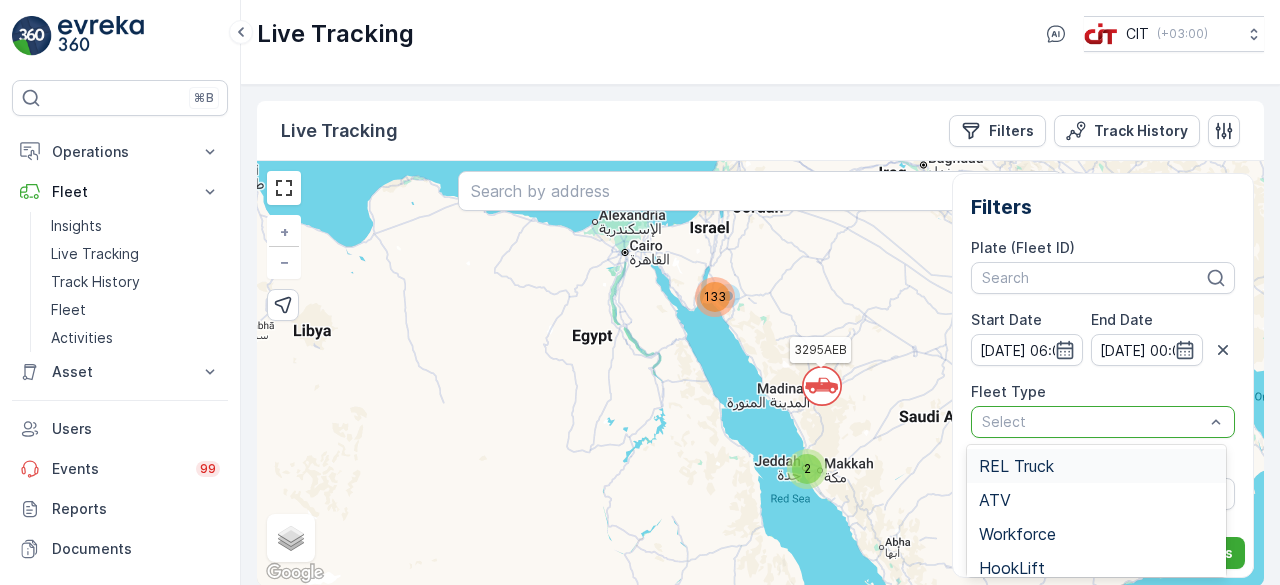 click on "REL Truck" at bounding box center [1096, 466] 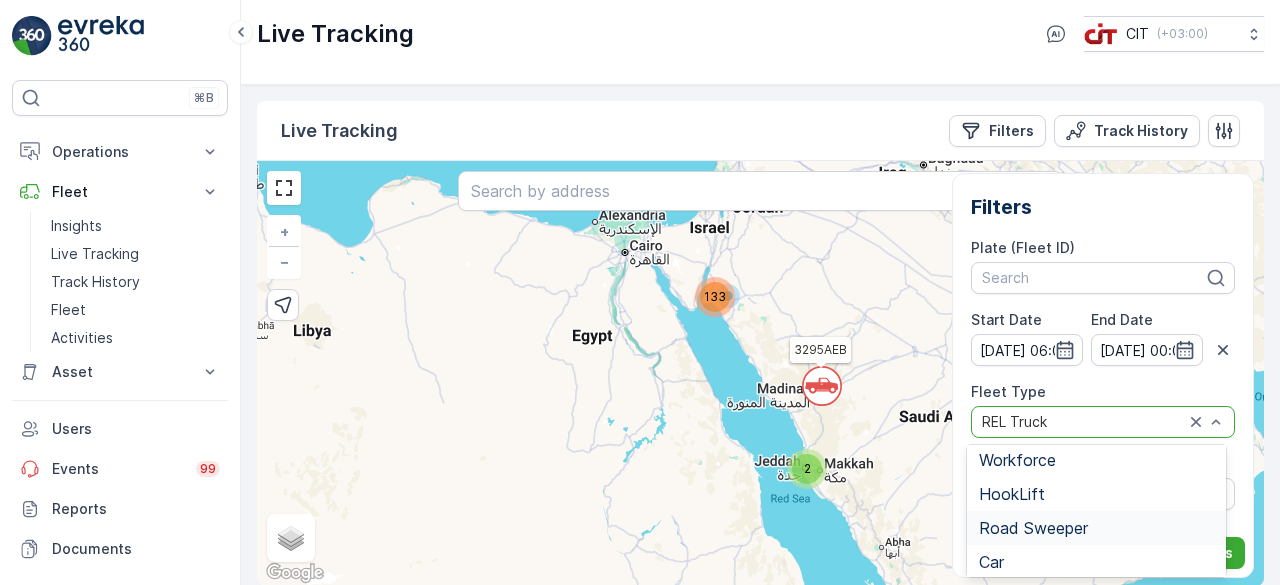 scroll, scrollTop: 100, scrollLeft: 0, axis: vertical 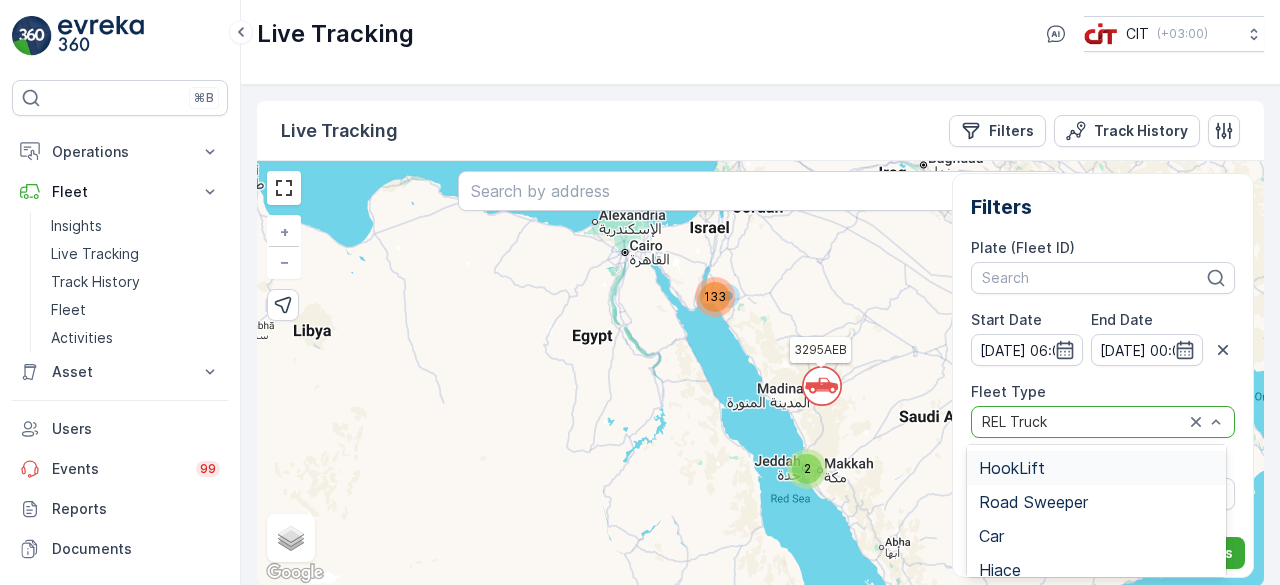 click on "HookLift" at bounding box center (1012, 468) 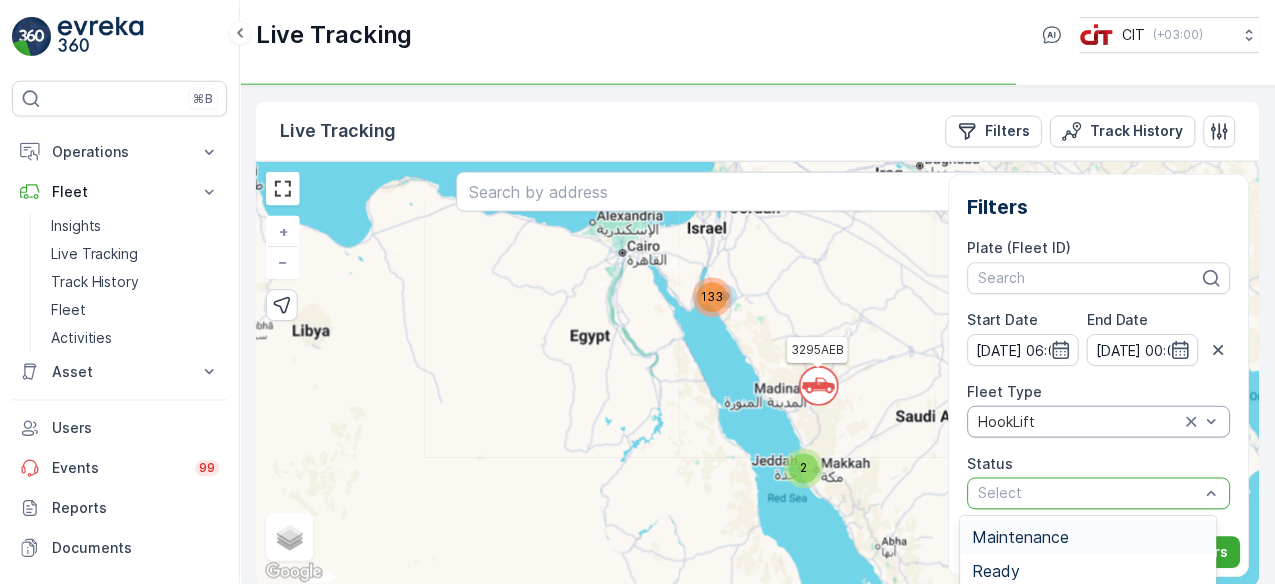 scroll, scrollTop: 7, scrollLeft: 0, axis: vertical 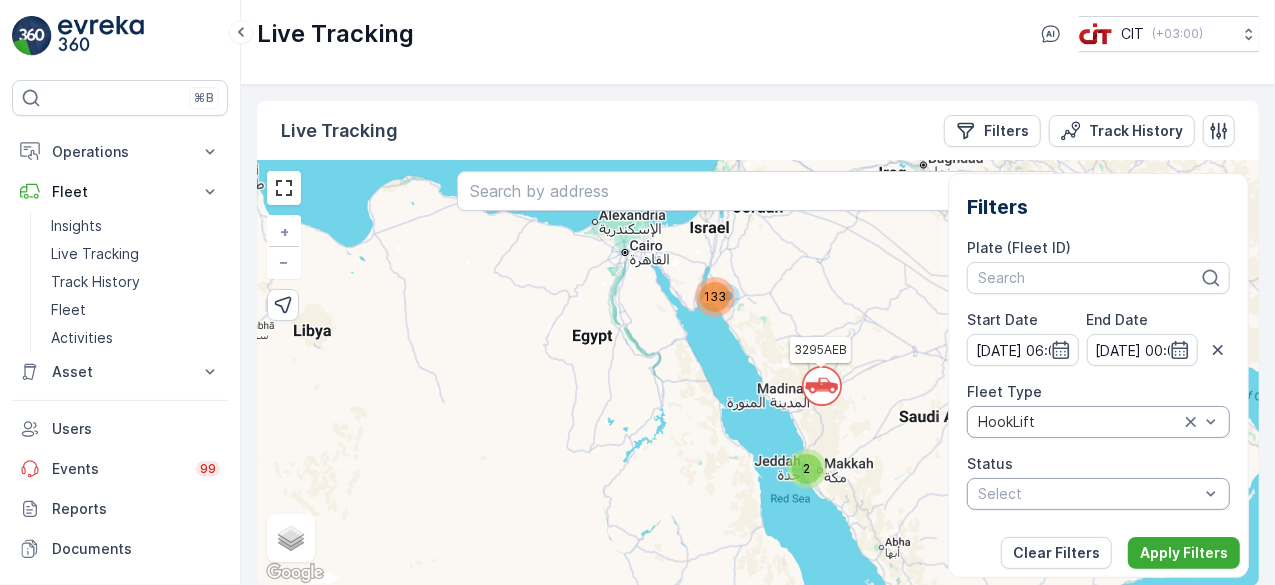 click on "` 2 133 3295AEB + −  Satellite  Roadmap  Terrain  Hybrid  Leaflet Keyboard shortcuts Map Data Map data ©2025 GeoBasis-DE/BKG (©2009), Google, Inst. Geogr. Nacional, Mapa GISrael Map data ©2025 GeoBasis-DE/BKG (©2009), Google, Inst. Geogr. Nacional, Mapa GISrael 200 km  Click to toggle between metric and imperial units Terms Report a map error Speed On the Move > 3km/h Steady < 3km/h" at bounding box center (758, 373) 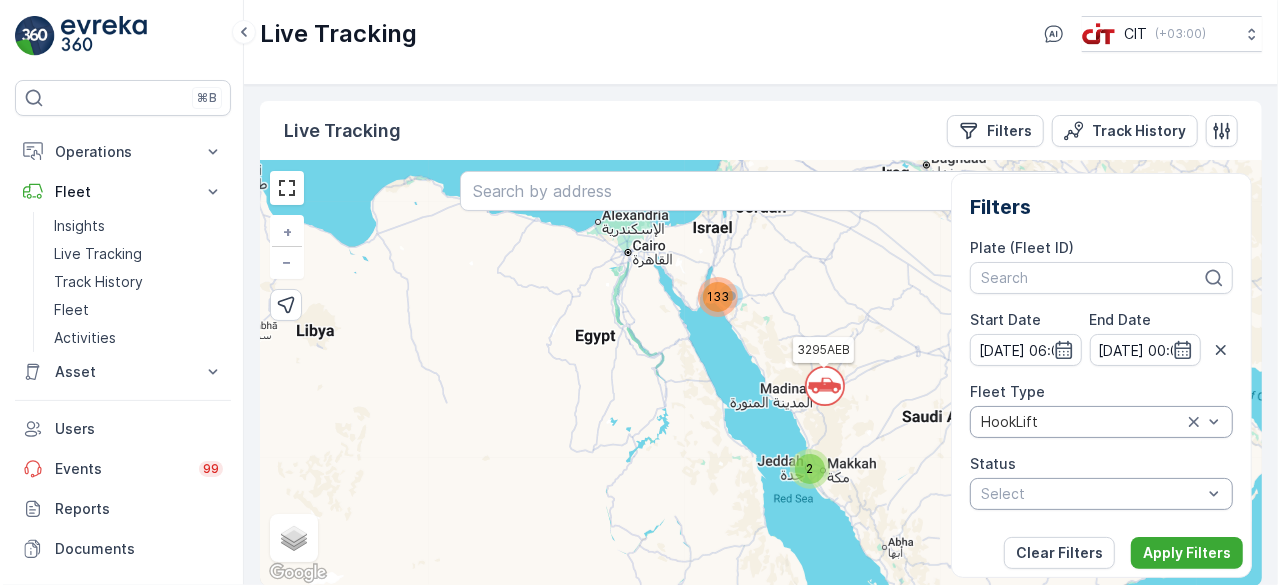 scroll, scrollTop: 0, scrollLeft: 0, axis: both 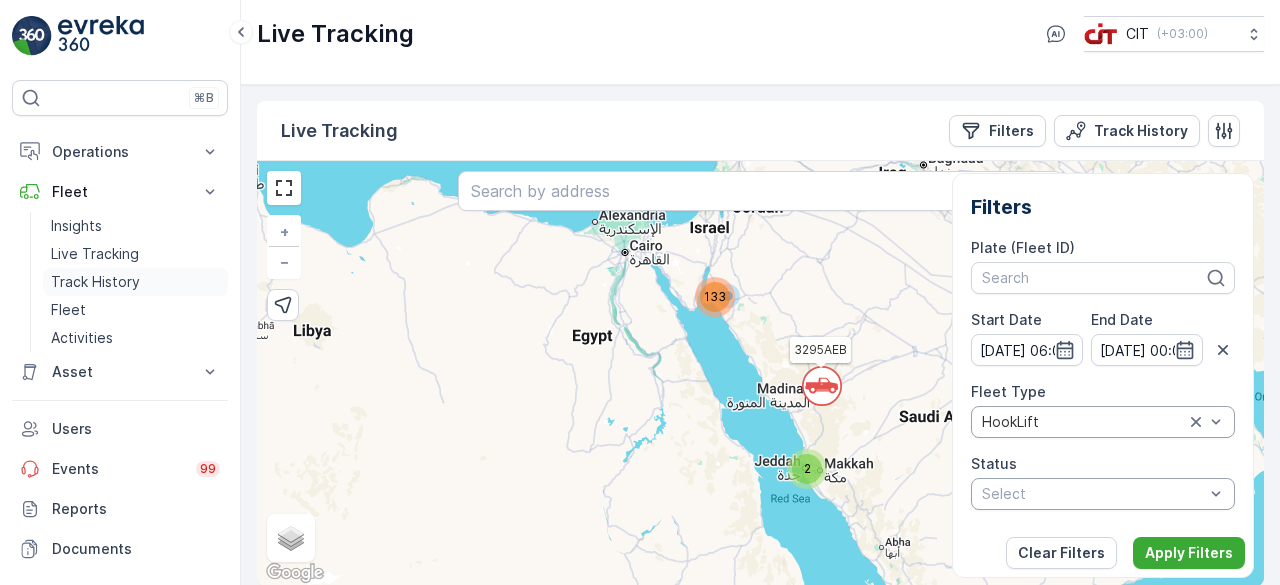 click on "Track History" at bounding box center (95, 282) 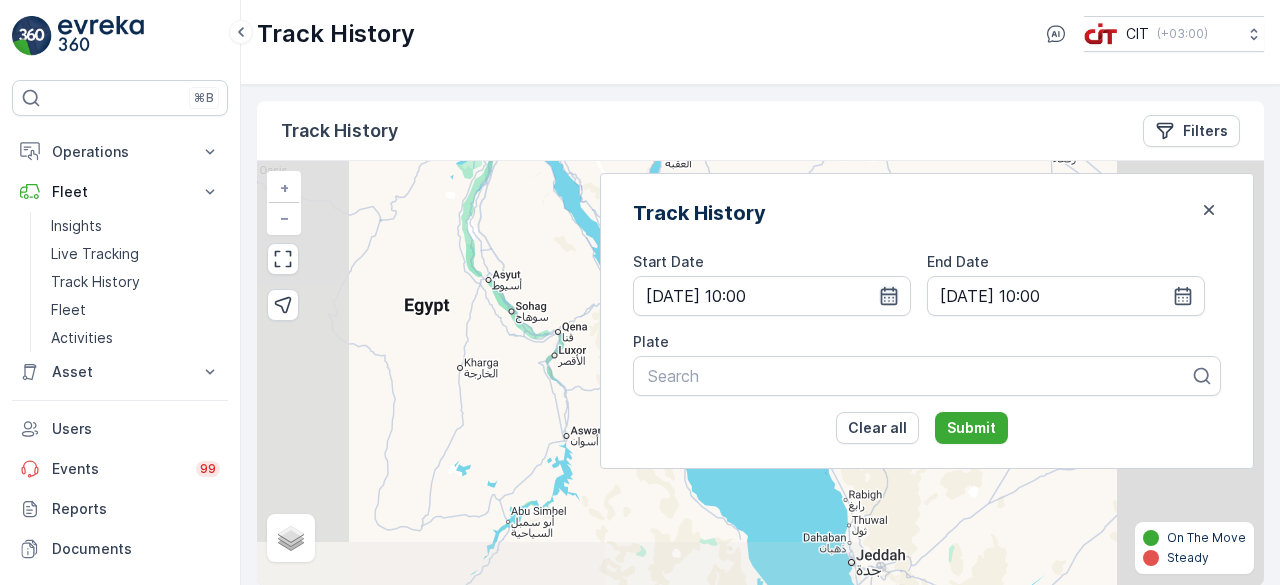 click 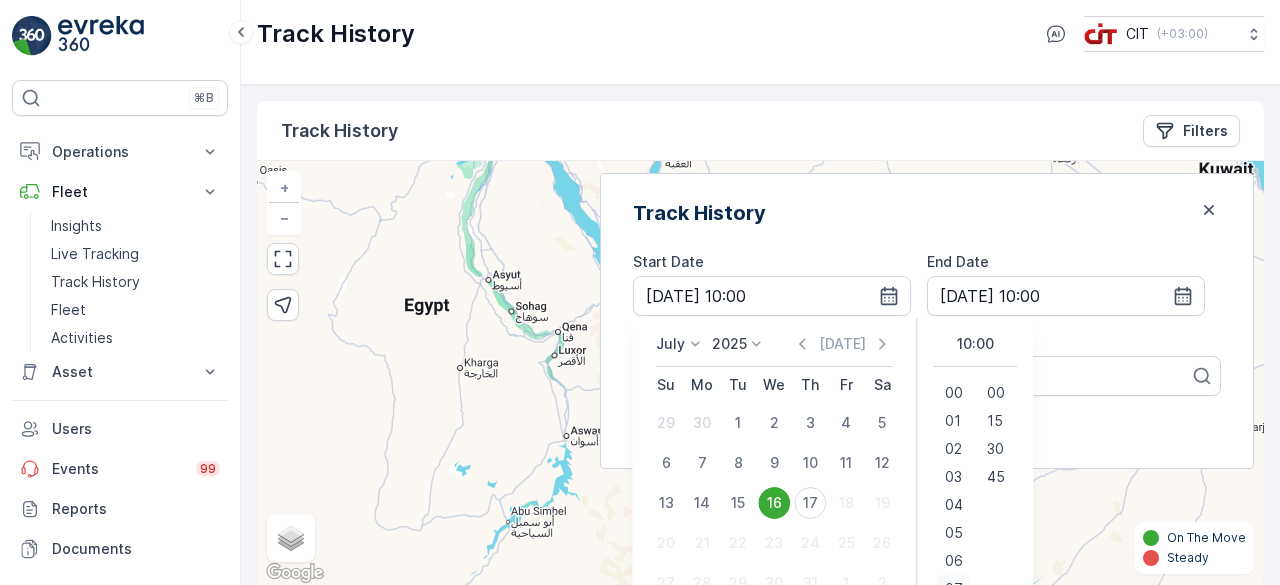 scroll, scrollTop: 15, scrollLeft: 0, axis: vertical 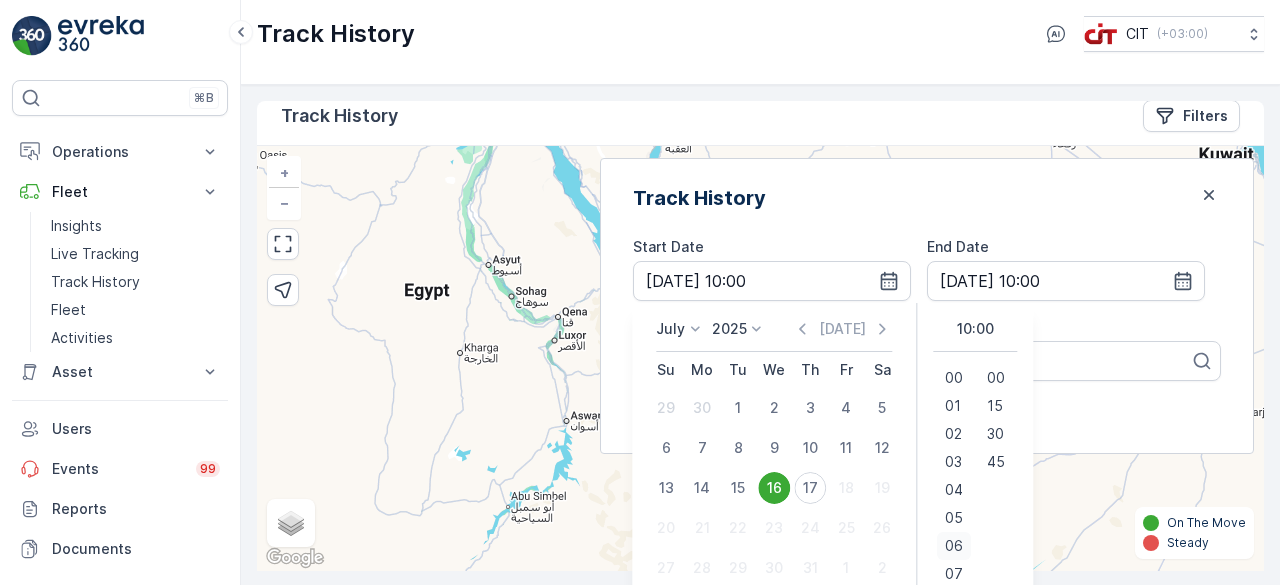 click on "06" at bounding box center [954, 546] 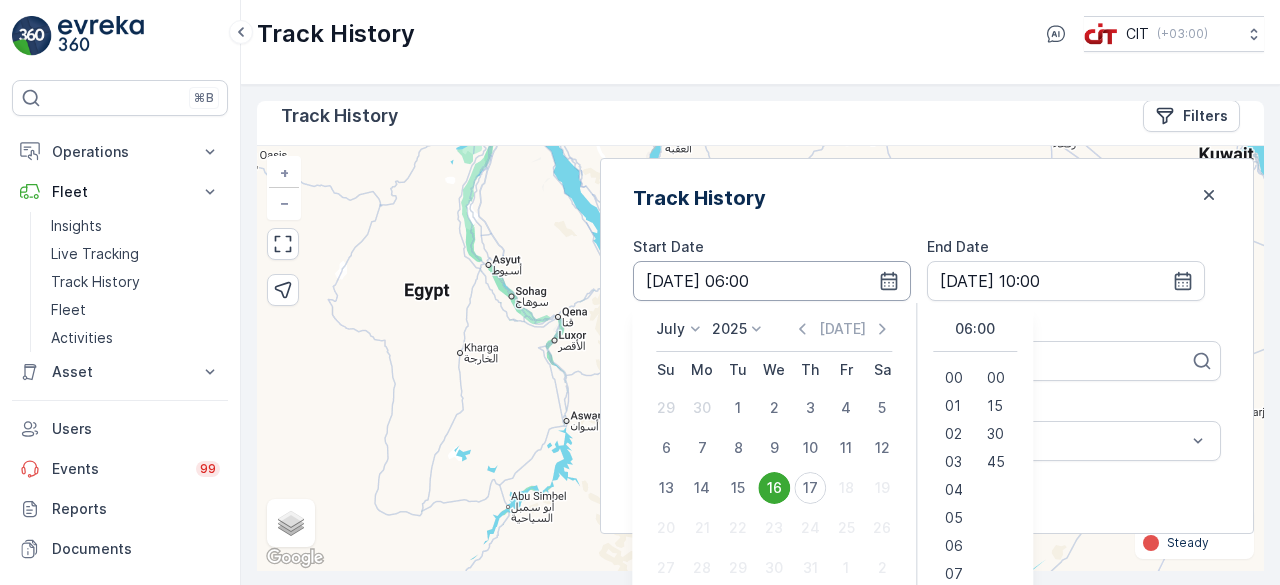 click 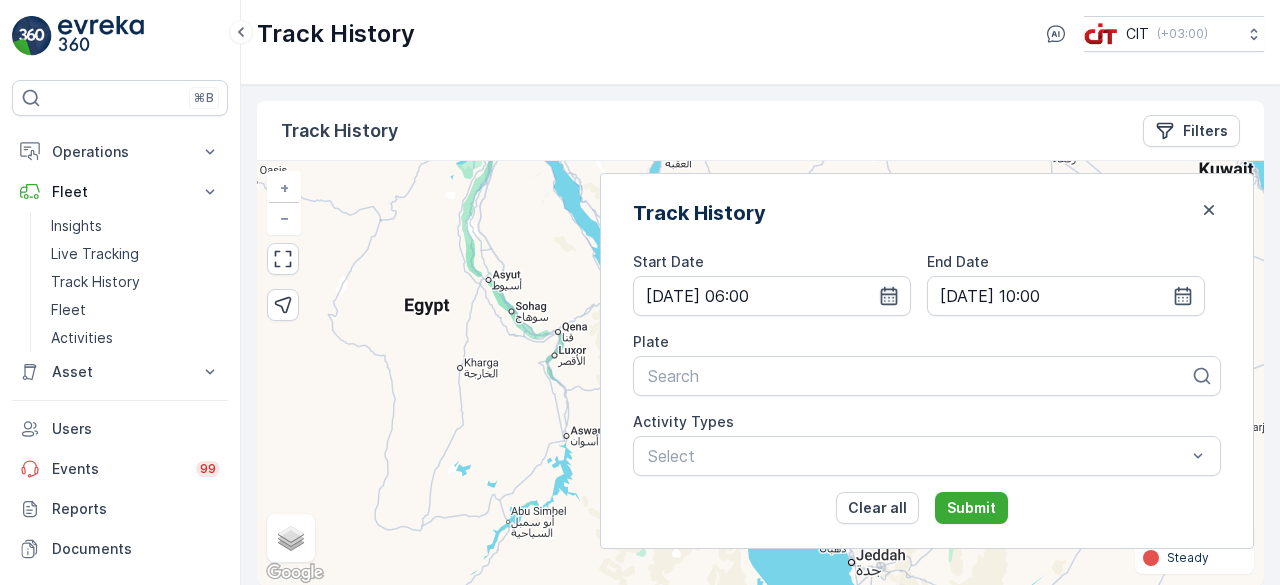 click 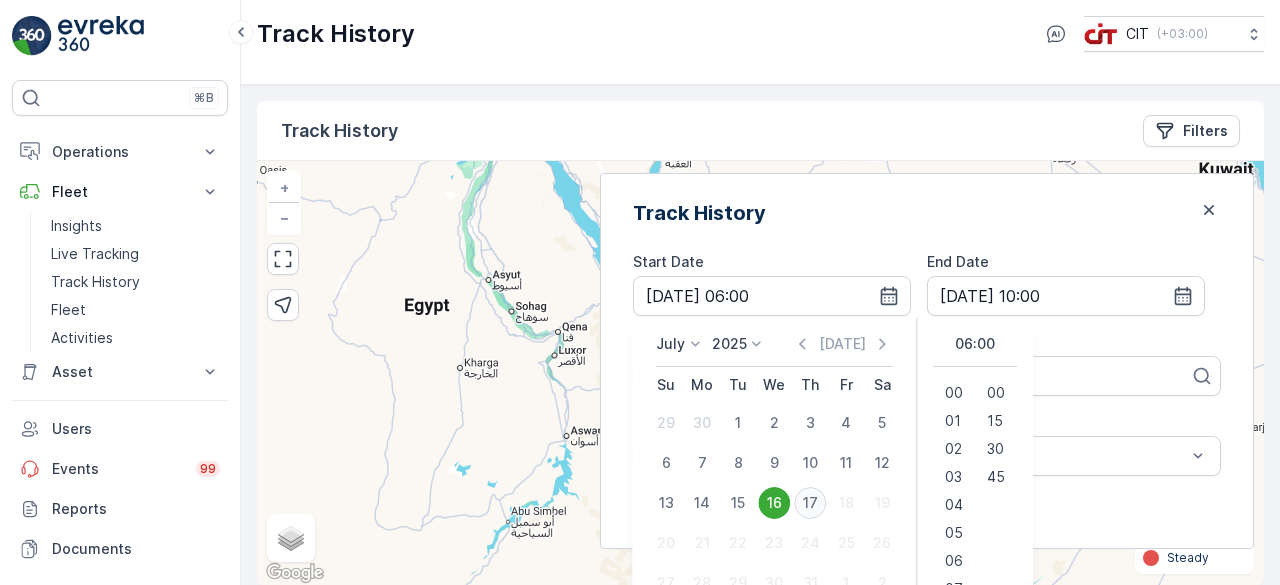 click on "17" at bounding box center (810, 503) 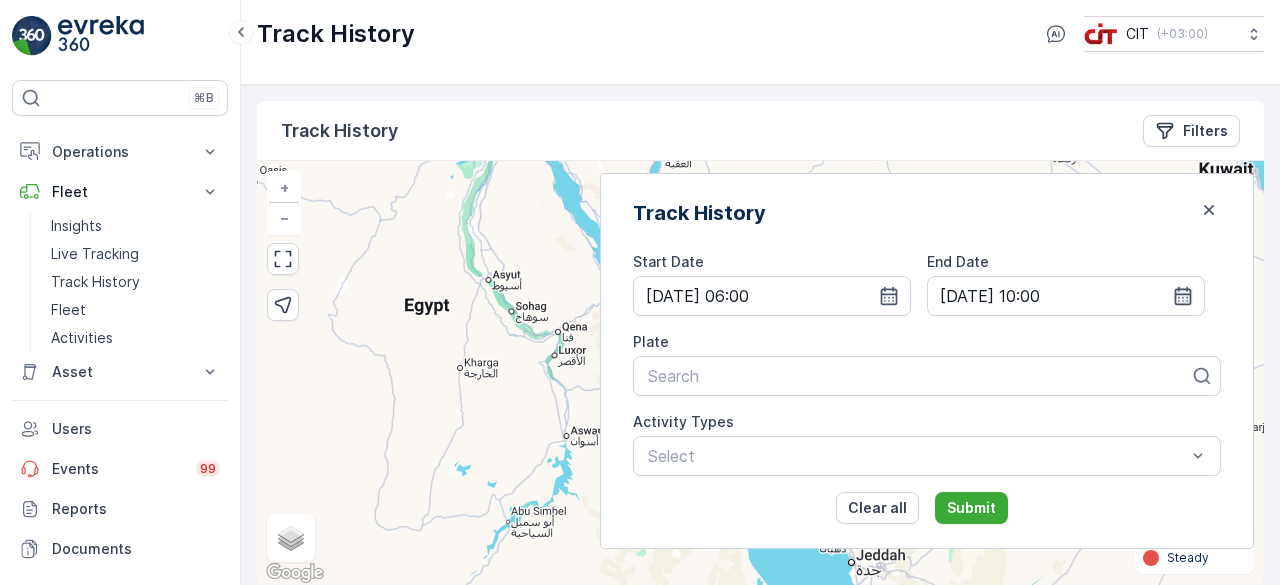 click 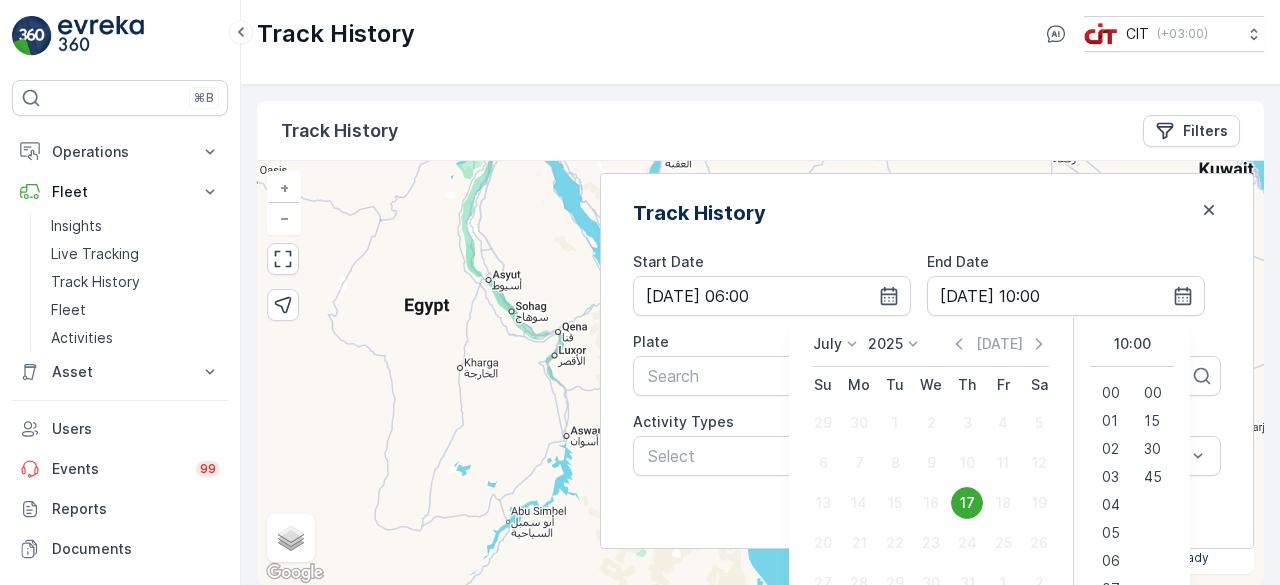 click on "Track History" at bounding box center (927, 213) 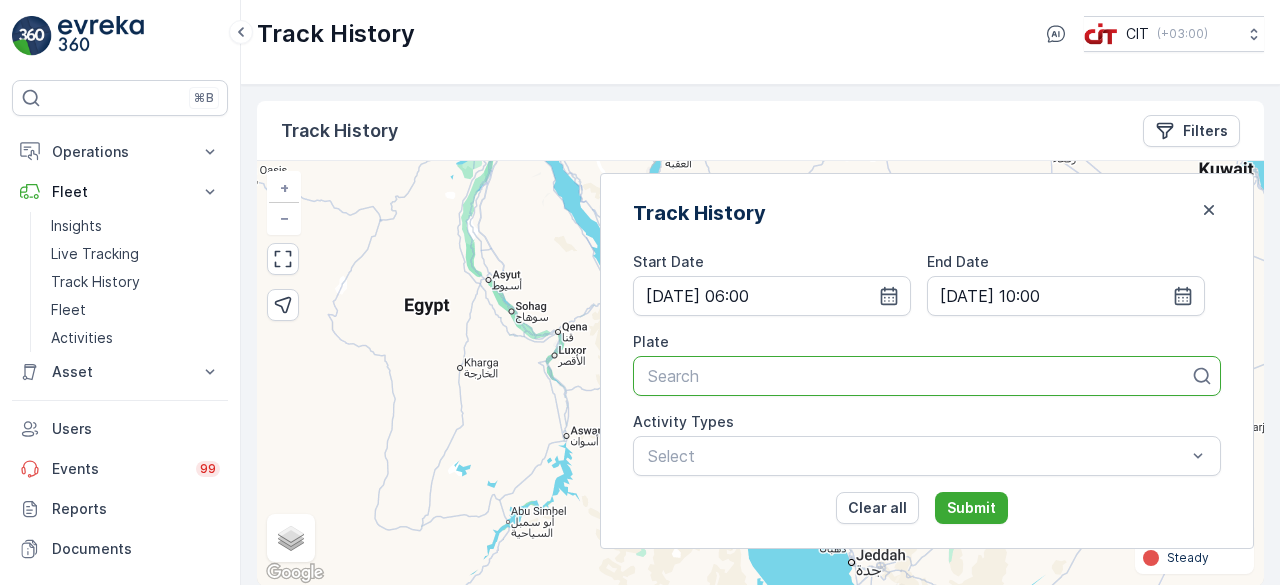 click at bounding box center (919, 376) 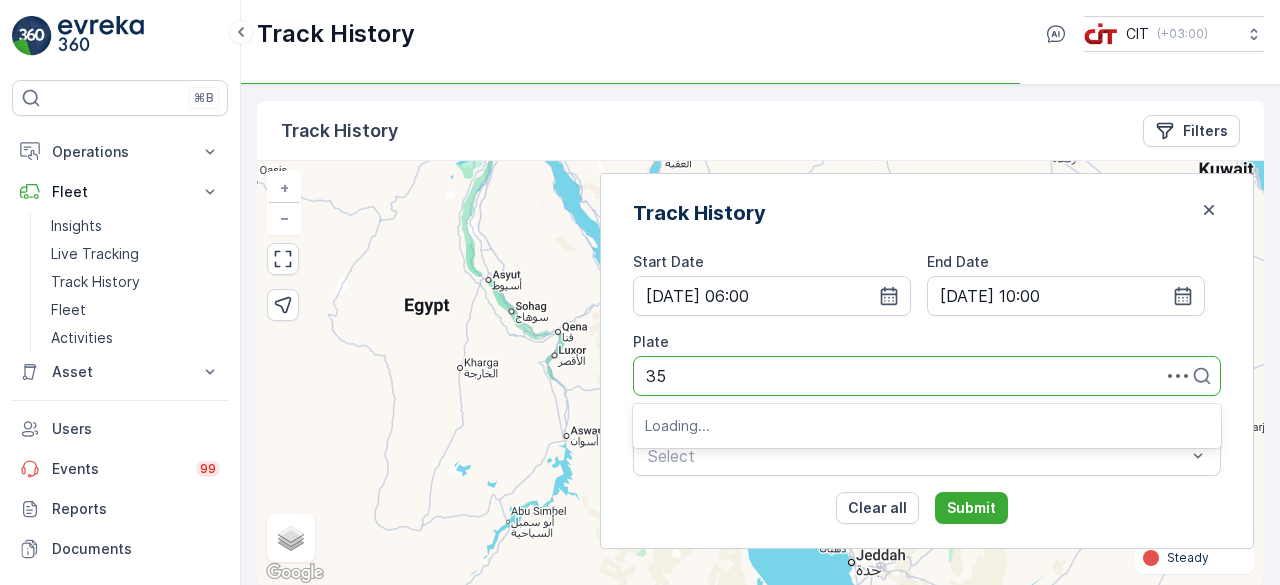 type on "3" 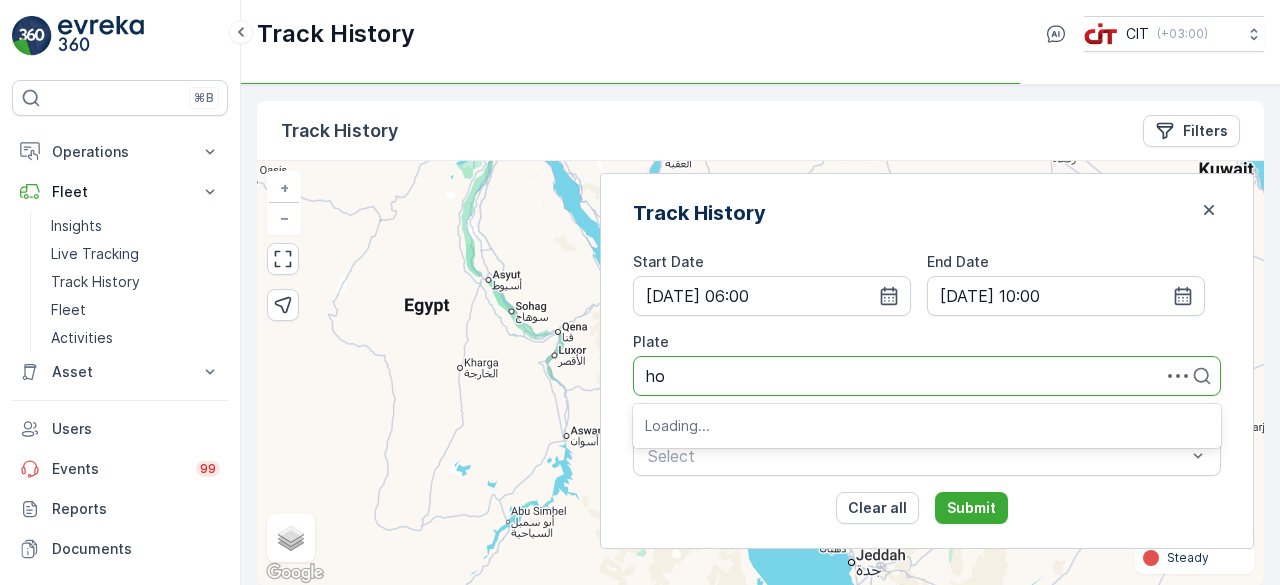 type on "h" 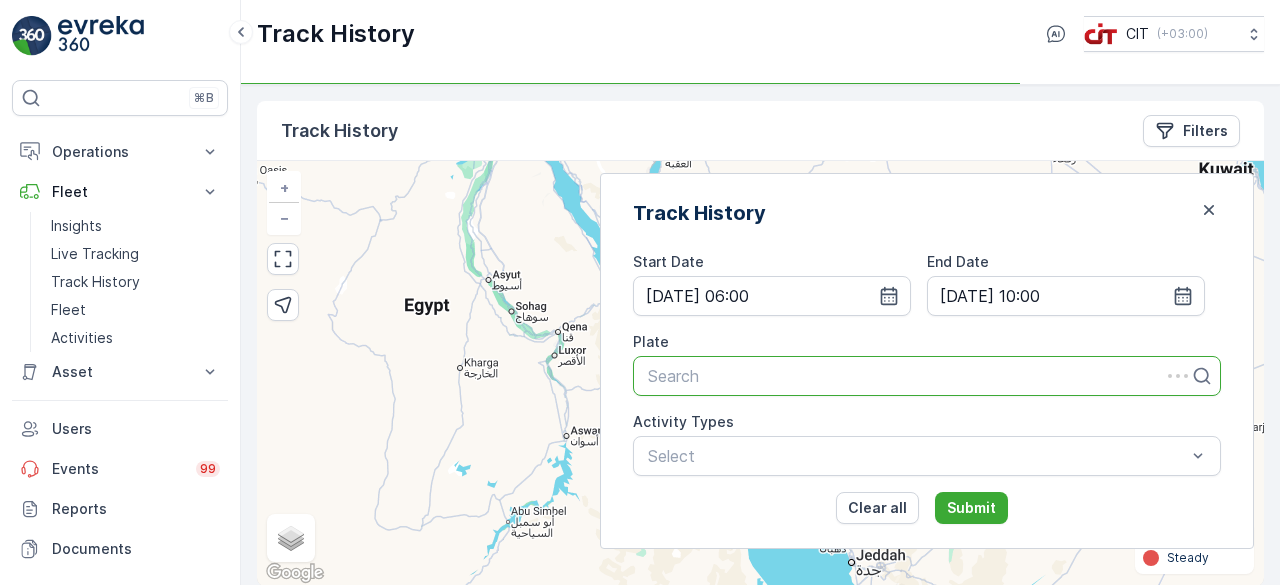 click on "Submit" at bounding box center [1078, 508] 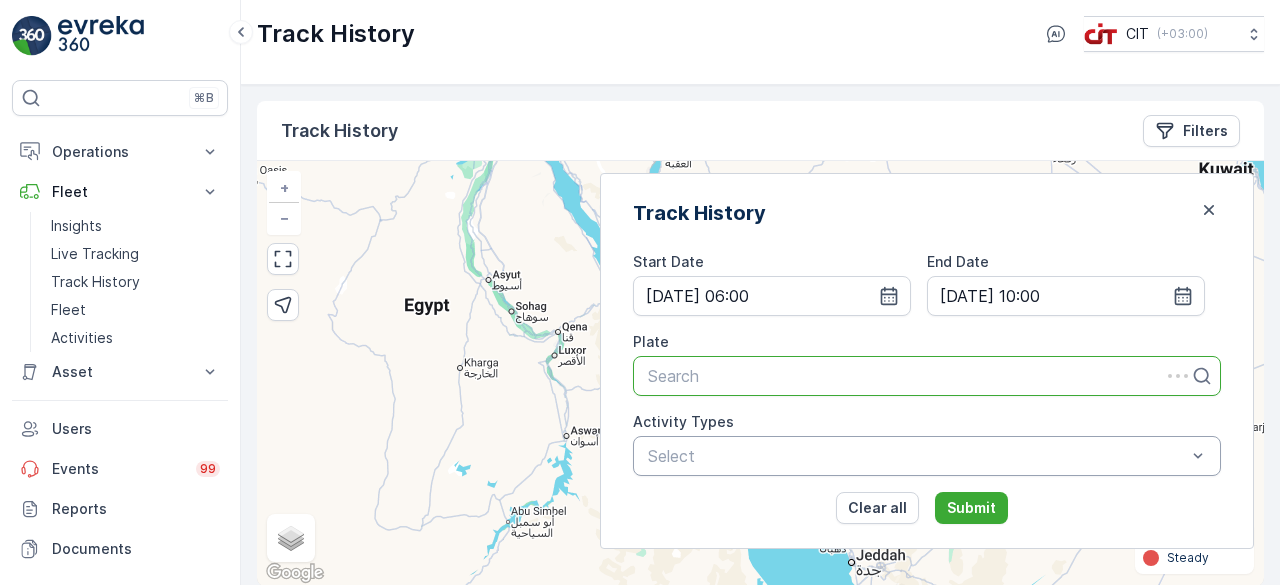 click at bounding box center [917, 456] 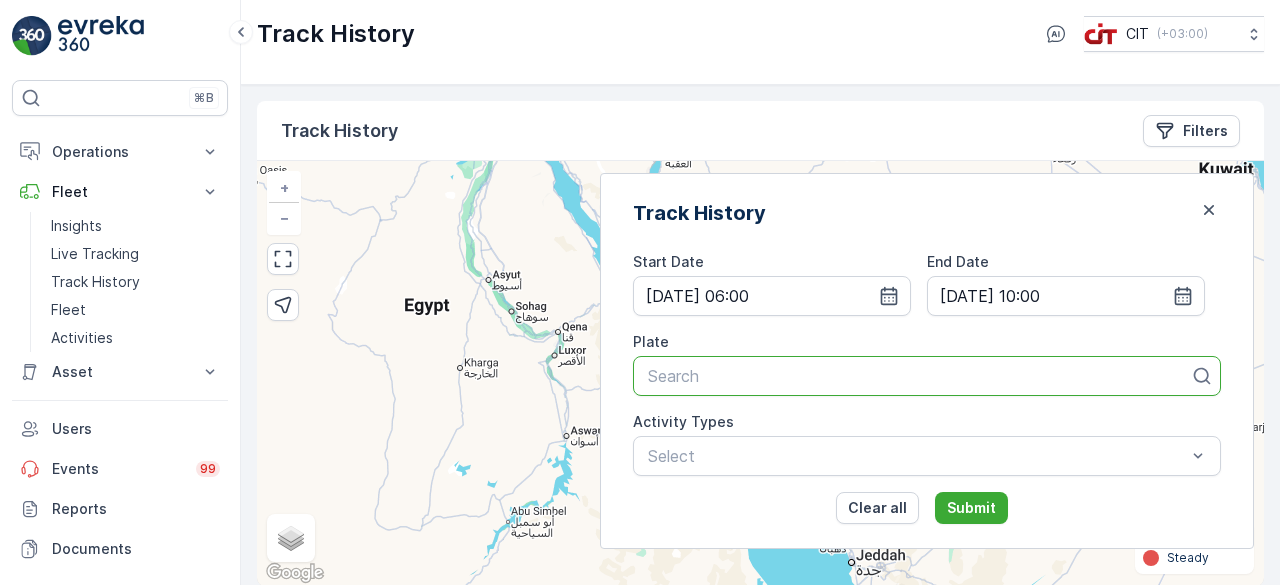 drag, startPoint x: 625, startPoint y: 483, endPoint x: 759, endPoint y: 399, distance: 158.15182 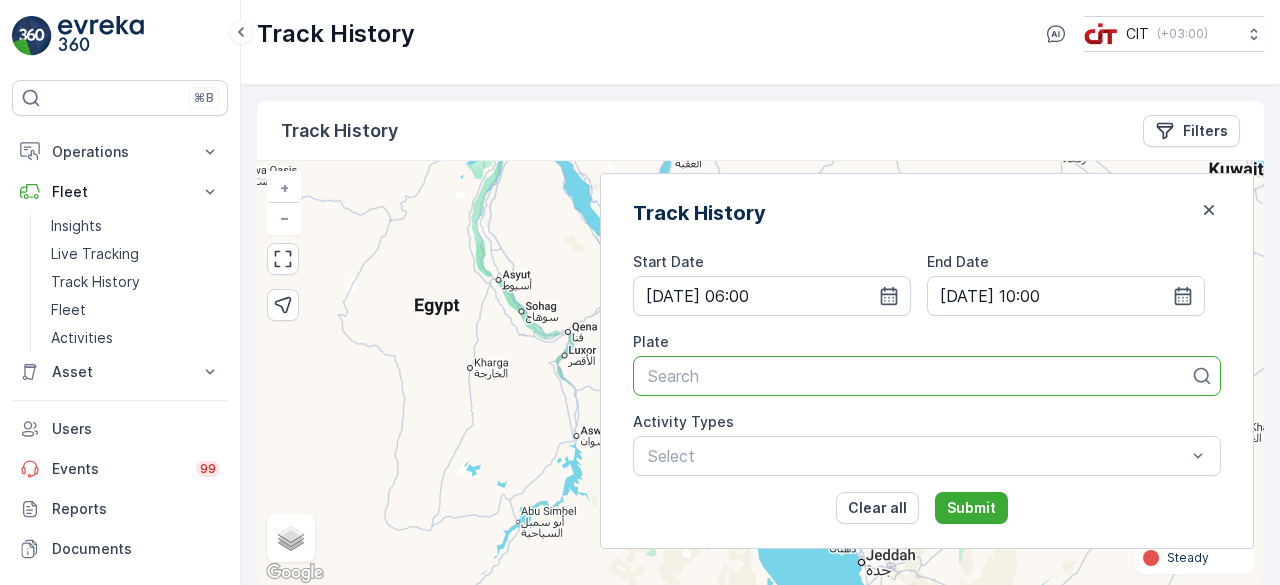 click at bounding box center (919, 376) 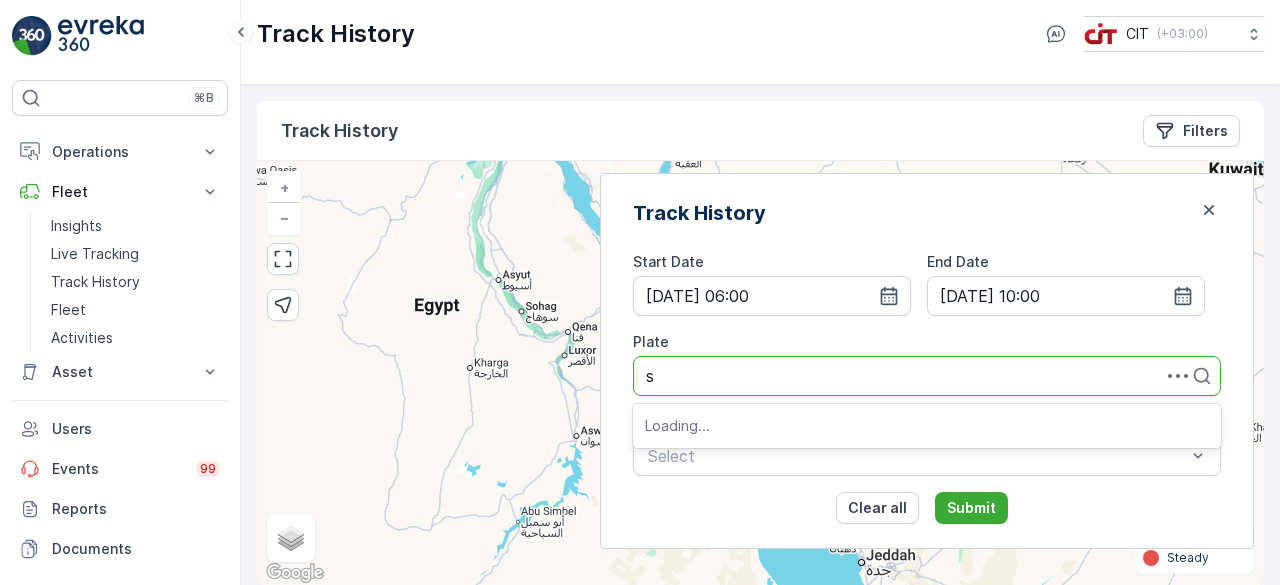 type on "sk" 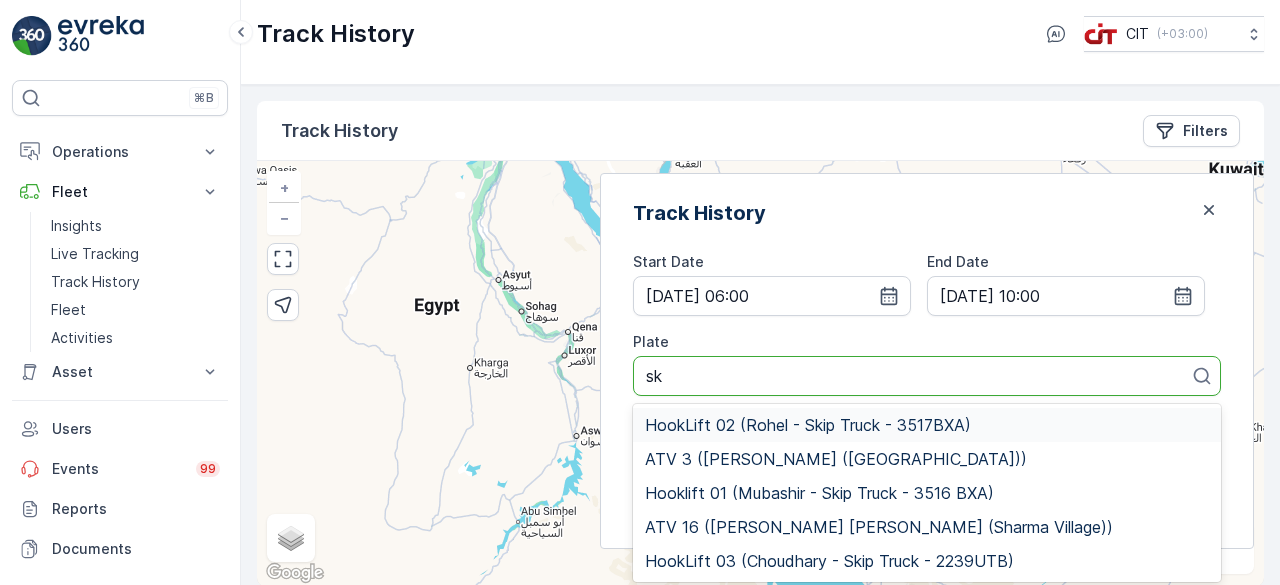 click on "HookLift 02 (Rohel - Skip Truck - 3517BXA)" at bounding box center (808, 425) 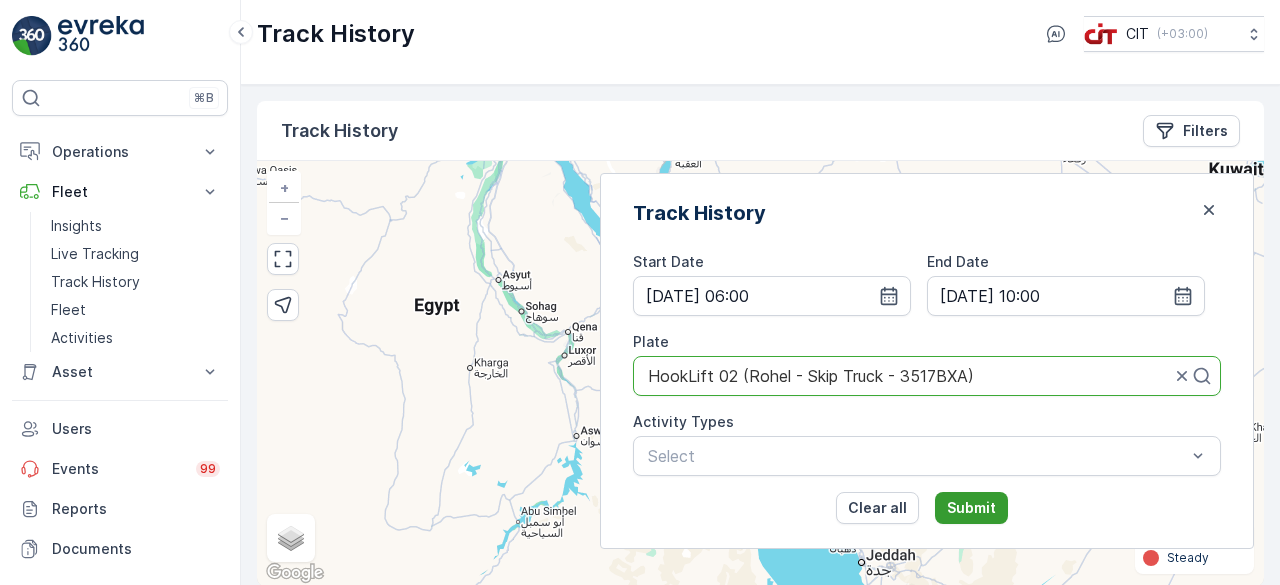 click on "Submit" at bounding box center [971, 508] 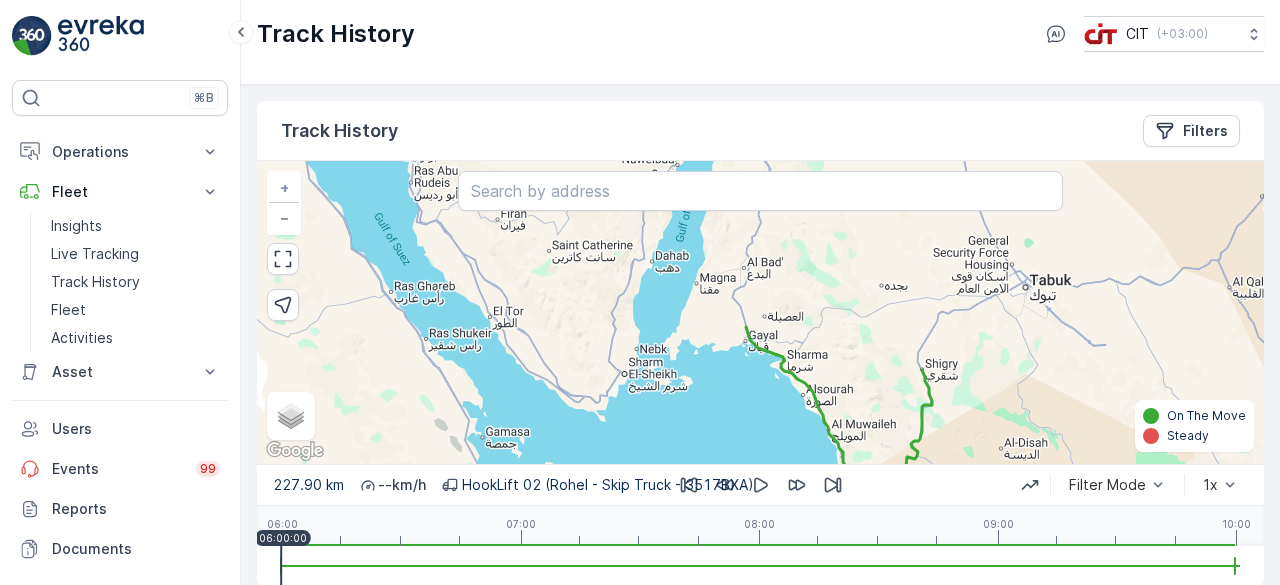 drag, startPoint x: 786, startPoint y: 291, endPoint x: 839, endPoint y: 351, distance: 80.05623 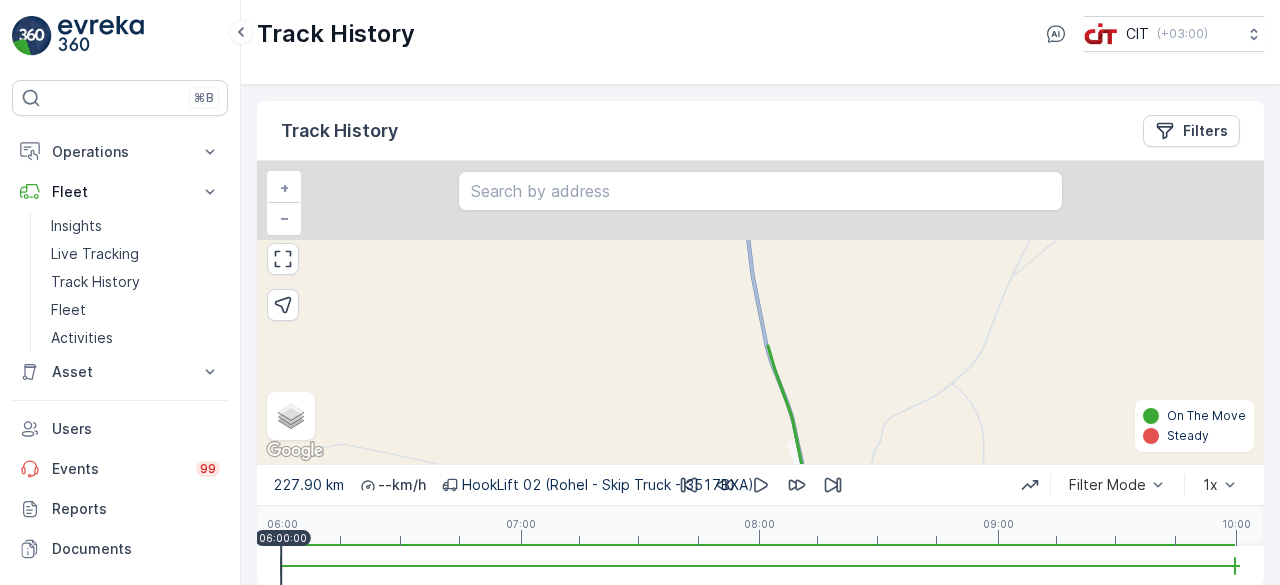 drag, startPoint x: 768, startPoint y: 286, endPoint x: 839, endPoint y: 417, distance: 149.00336 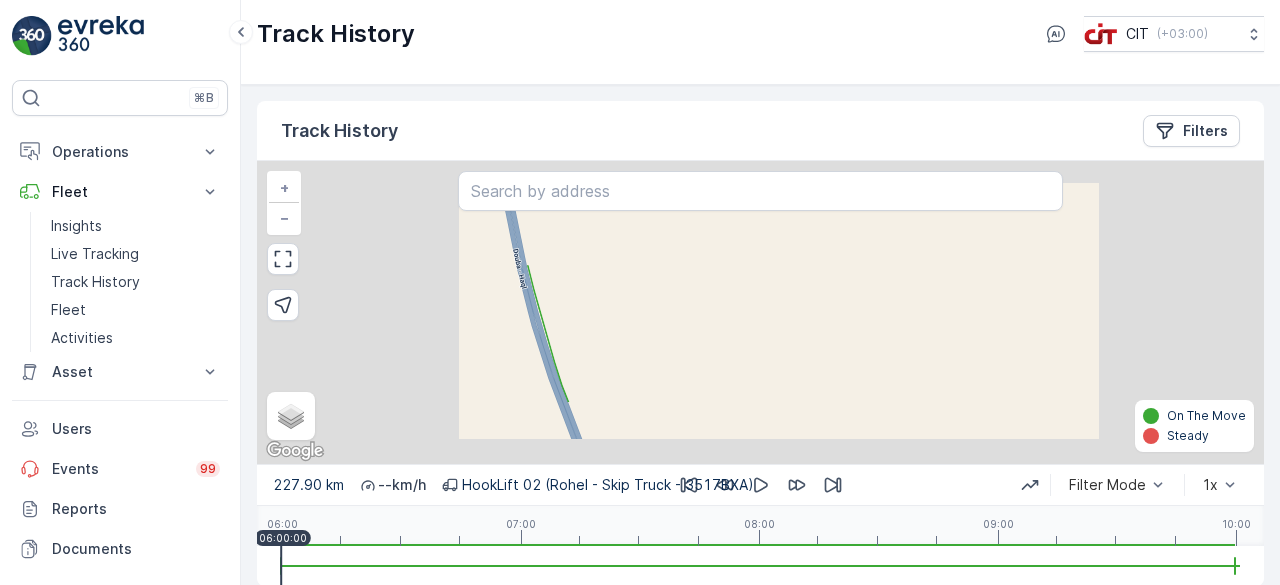drag, startPoint x: 860, startPoint y: 307, endPoint x: 912, endPoint y: 252, distance: 75.690155 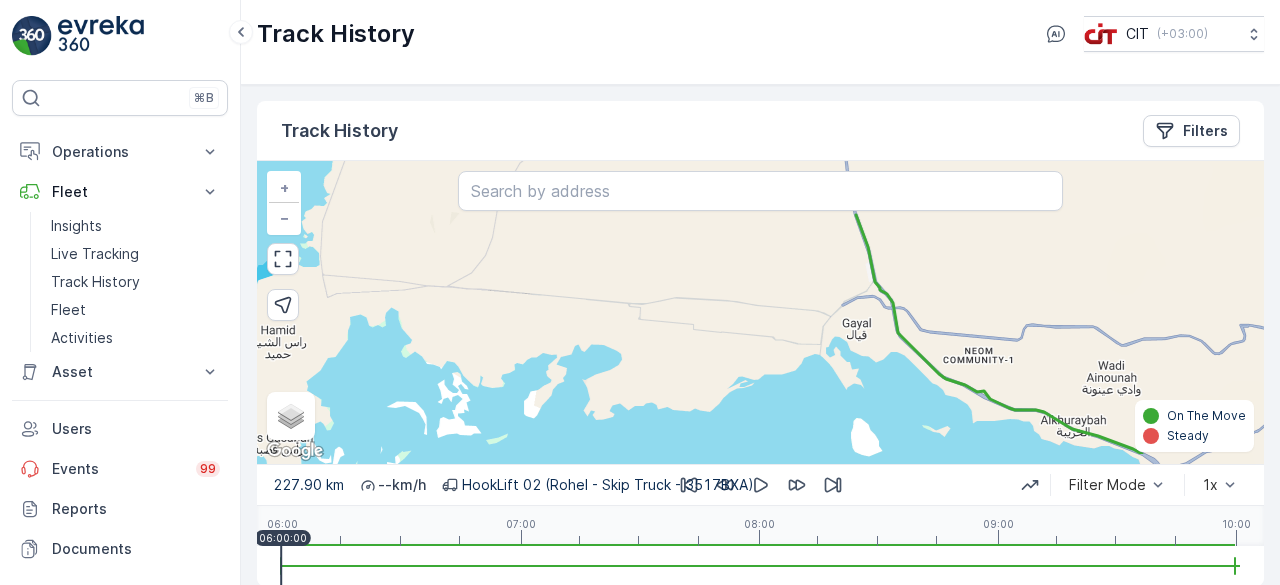 drag, startPoint x: 1006, startPoint y: 314, endPoint x: 972, endPoint y: 267, distance: 58.00862 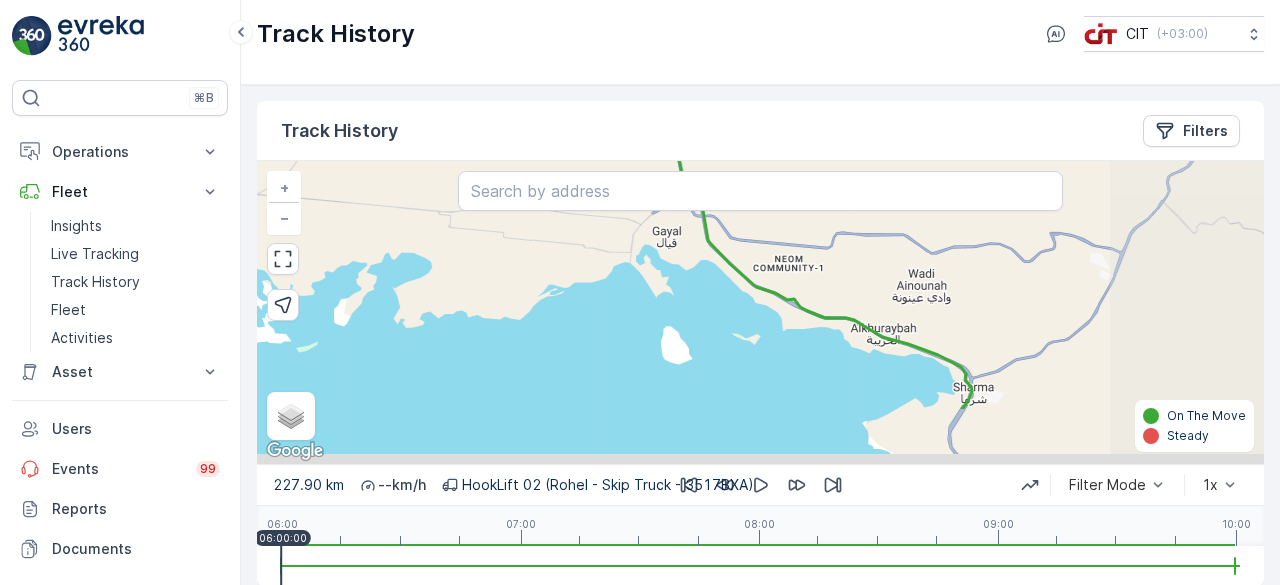 drag, startPoint x: 1023, startPoint y: 333, endPoint x: 836, endPoint y: 244, distance: 207.09901 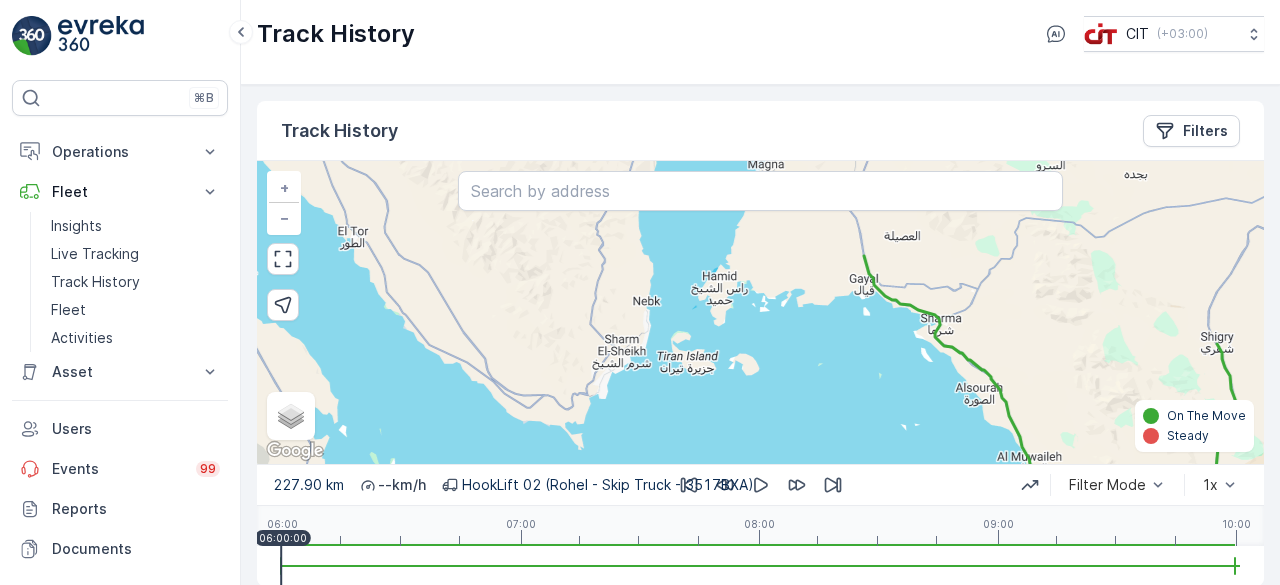 drag, startPoint x: 996, startPoint y: 330, endPoint x: 978, endPoint y: 303, distance: 32.449963 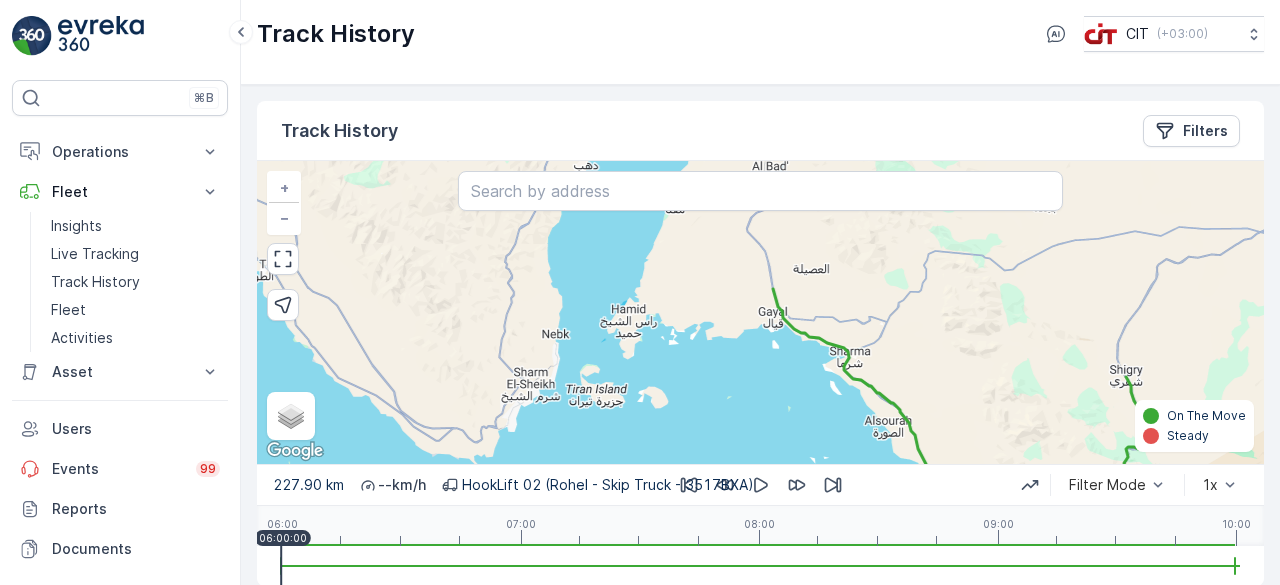 click 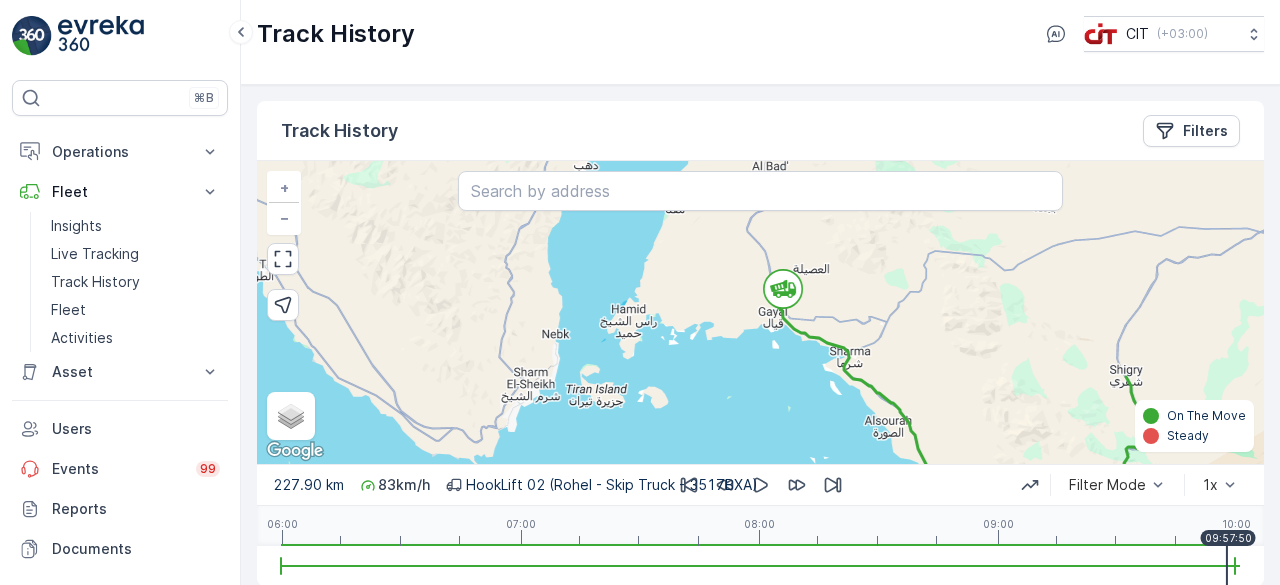 click on "+ −  Satellite  Roadmap  Terrain  Hybrid  Leaflet Keyboard shortcuts Map Data Map data ©2025 Google, Mapa GISrael Map data ©2025 Google, Mapa GISrael 20 km  Click to toggle between metric and imperial units Terms Report a map error On The Move Steady" at bounding box center [760, 312] 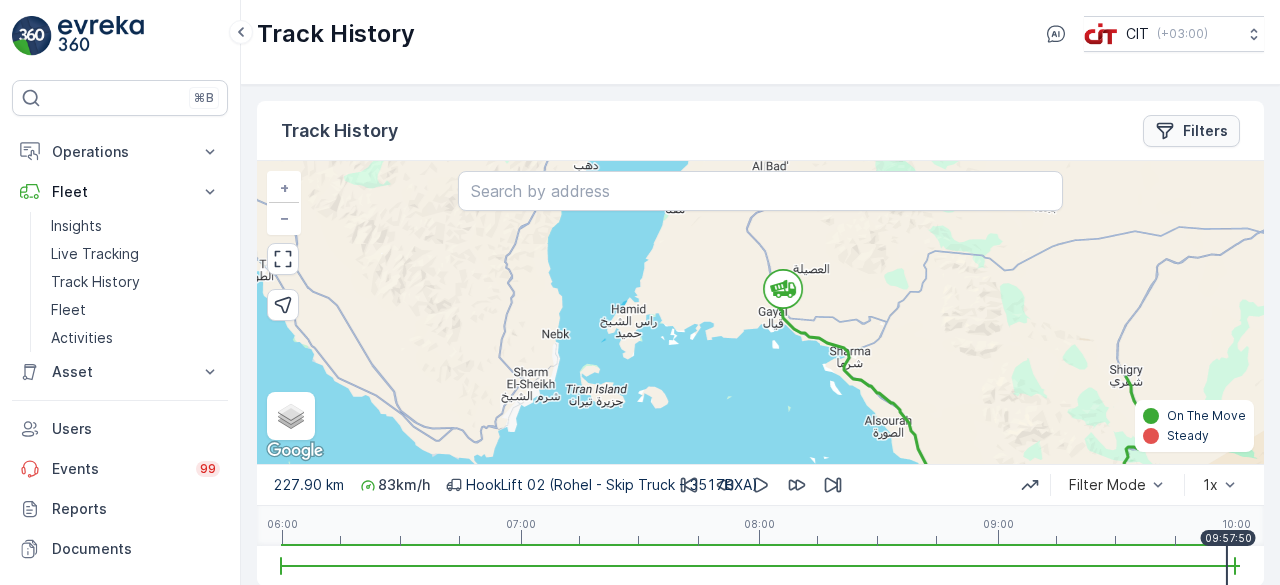 click on "Filters" at bounding box center (1205, 131) 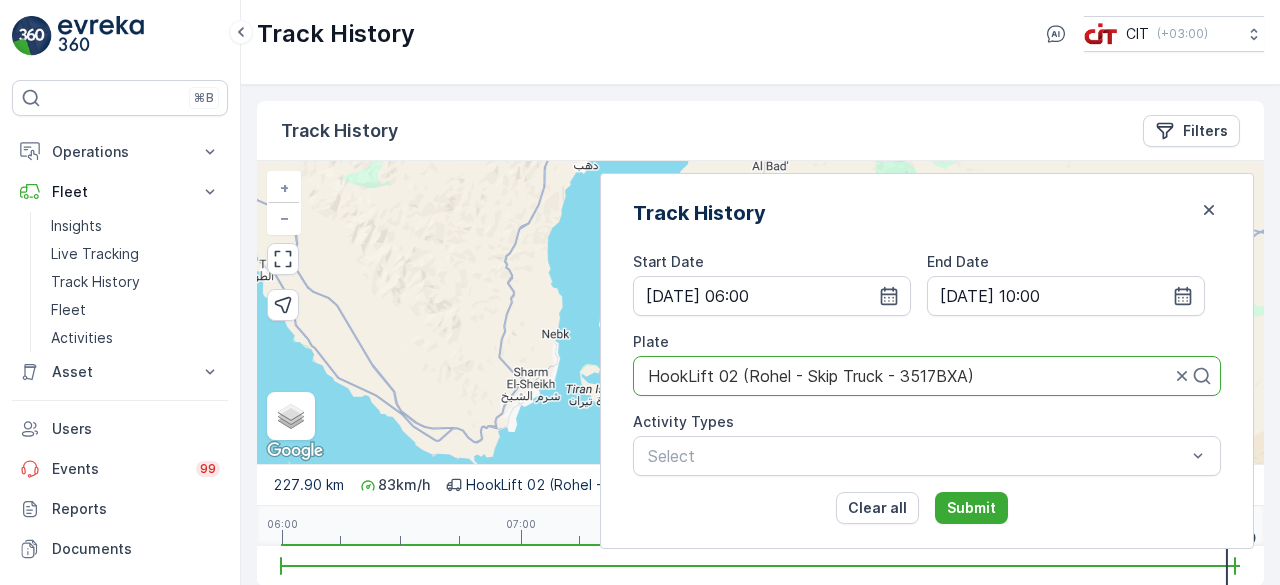 click at bounding box center [909, 376] 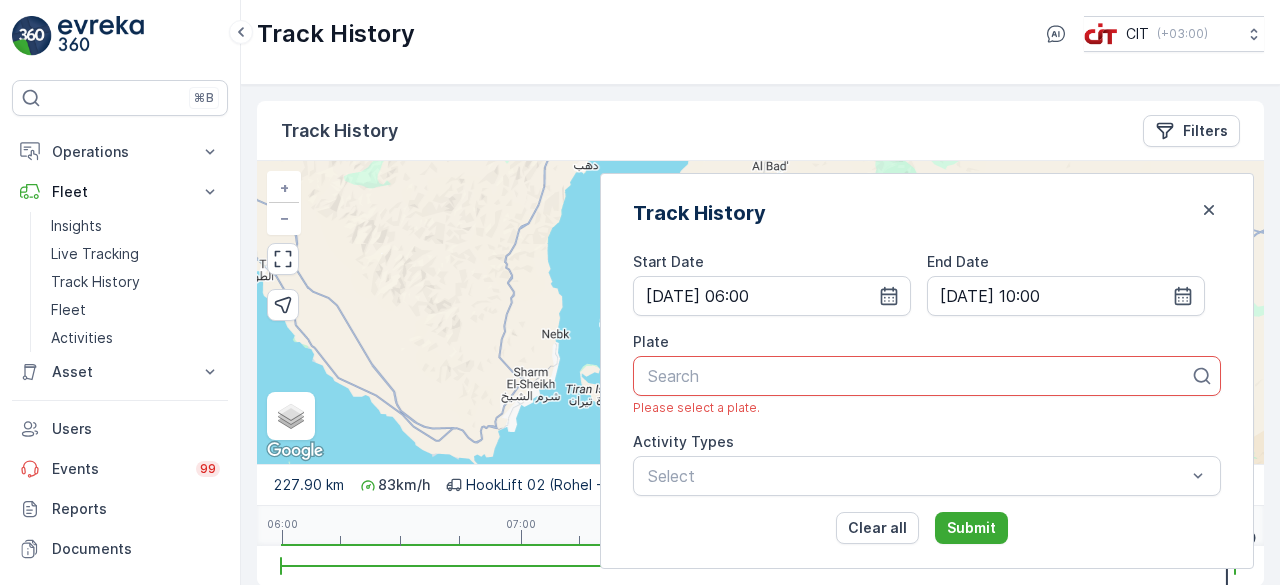 click at bounding box center (919, 376) 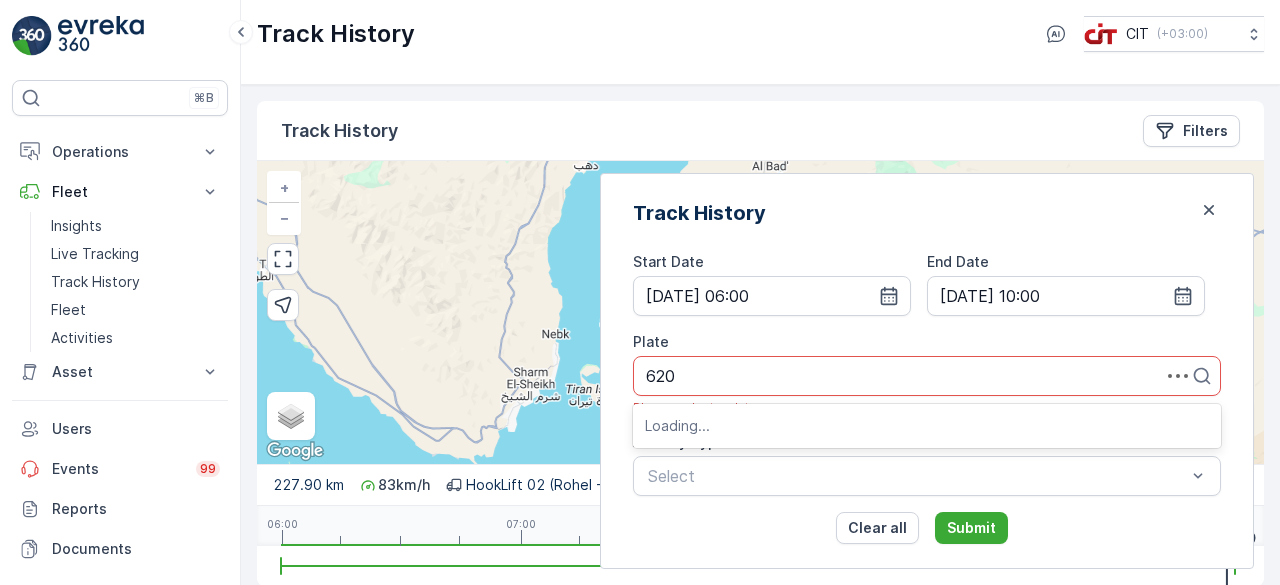 type on "6204" 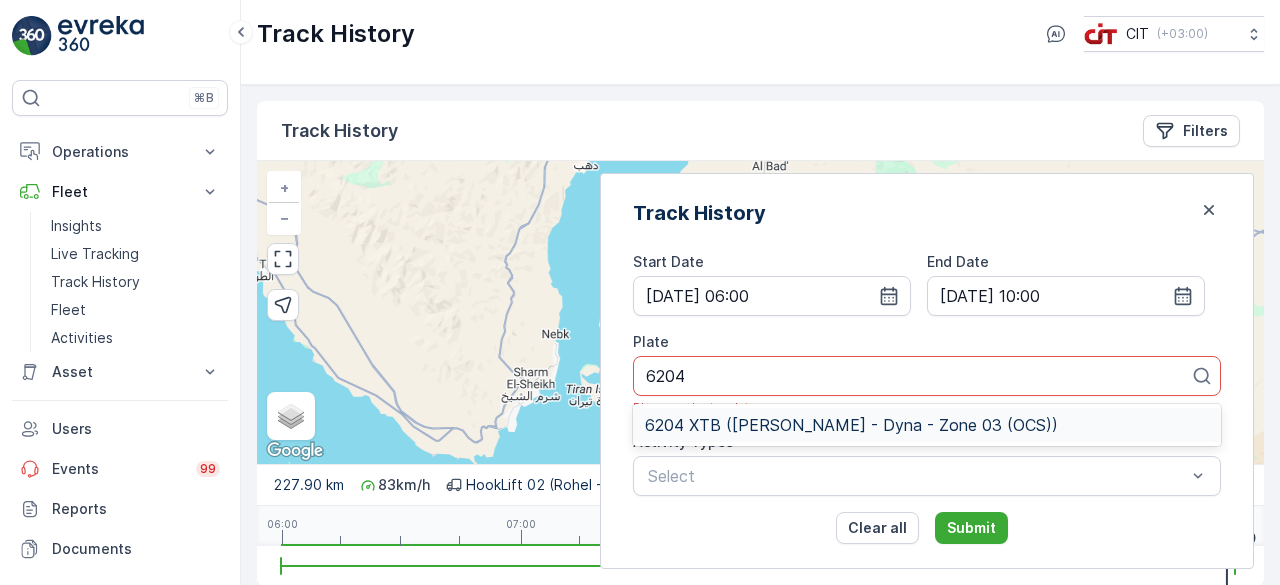 click on "6204 XTB ([PERSON_NAME] - Dyna - Zone 03 (OCS))" at bounding box center (851, 425) 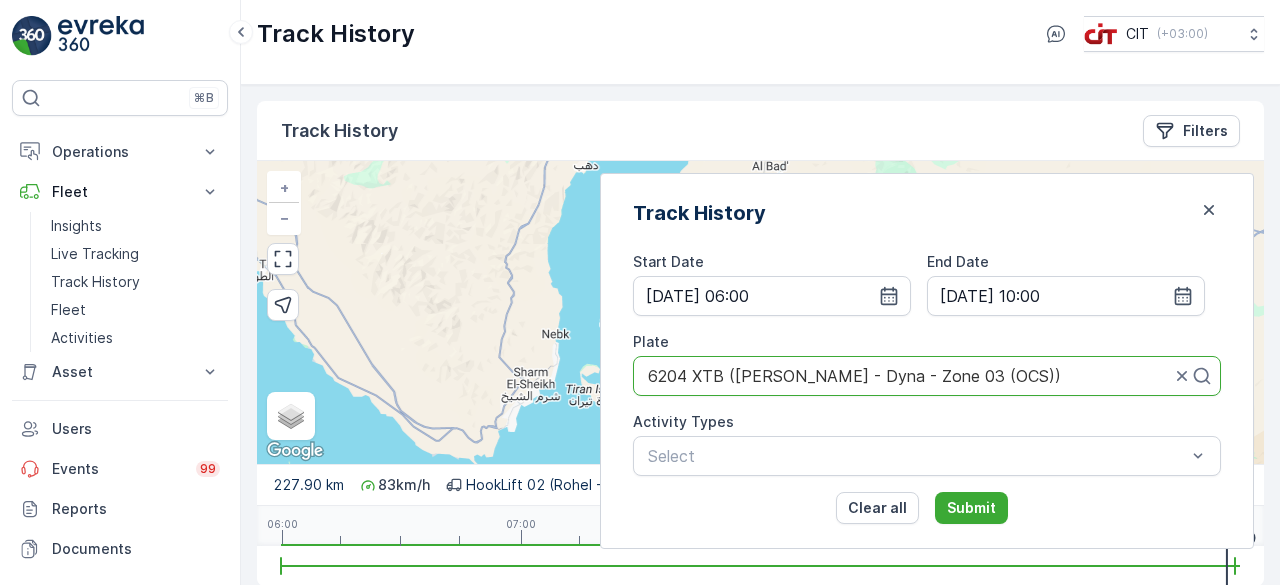 click on "Submit" at bounding box center [971, 508] 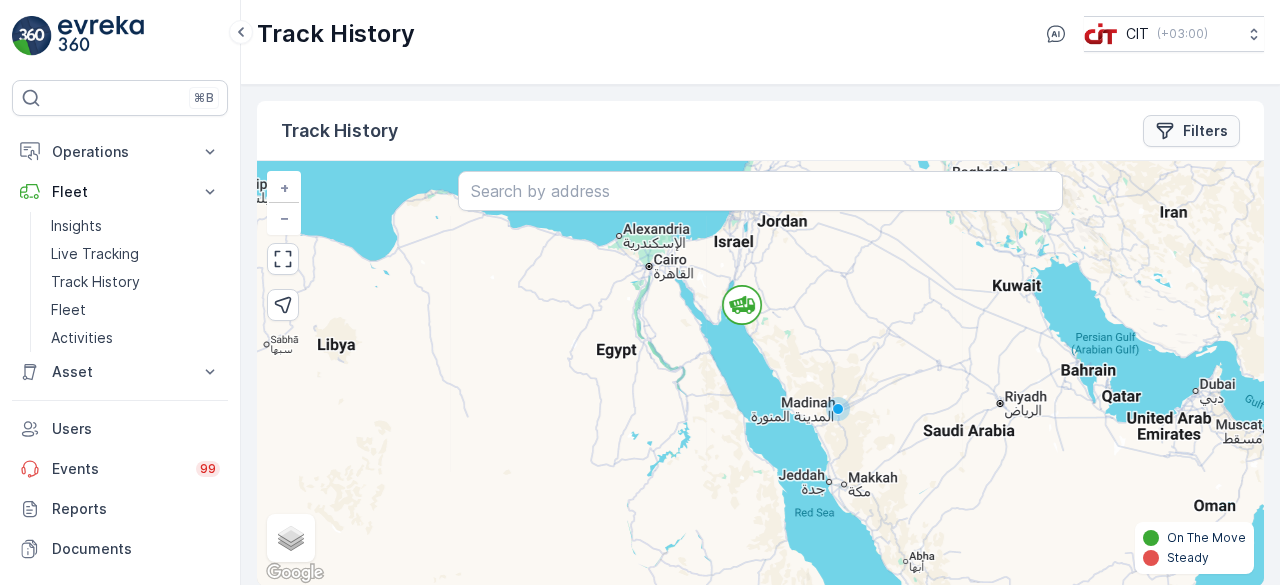 click on "Filters" at bounding box center (1205, 131) 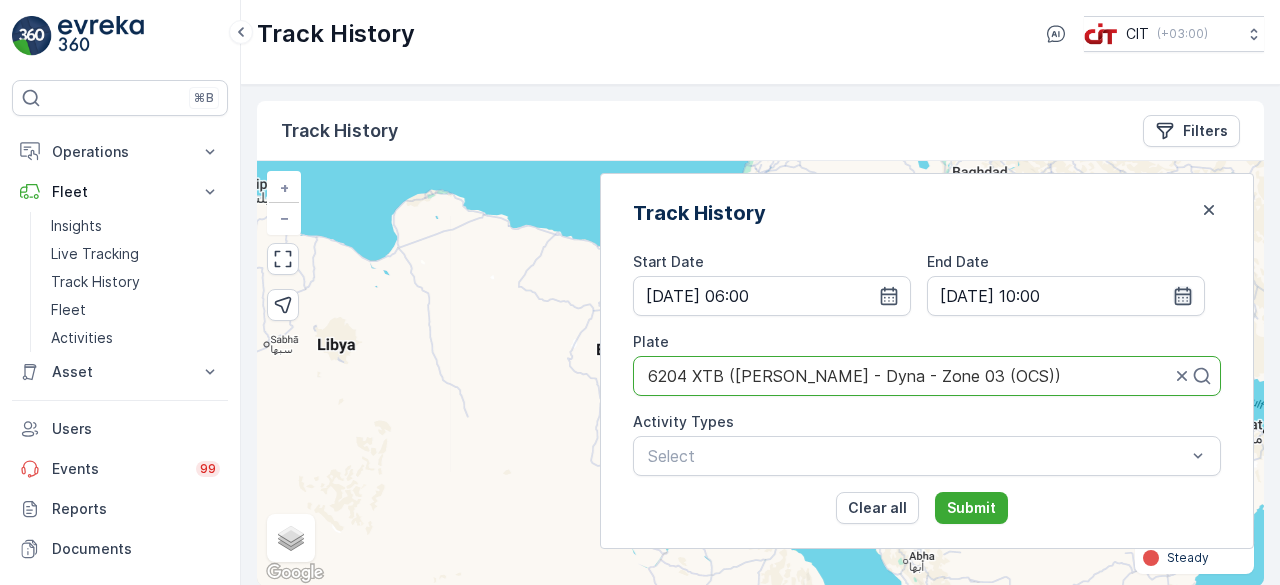 click 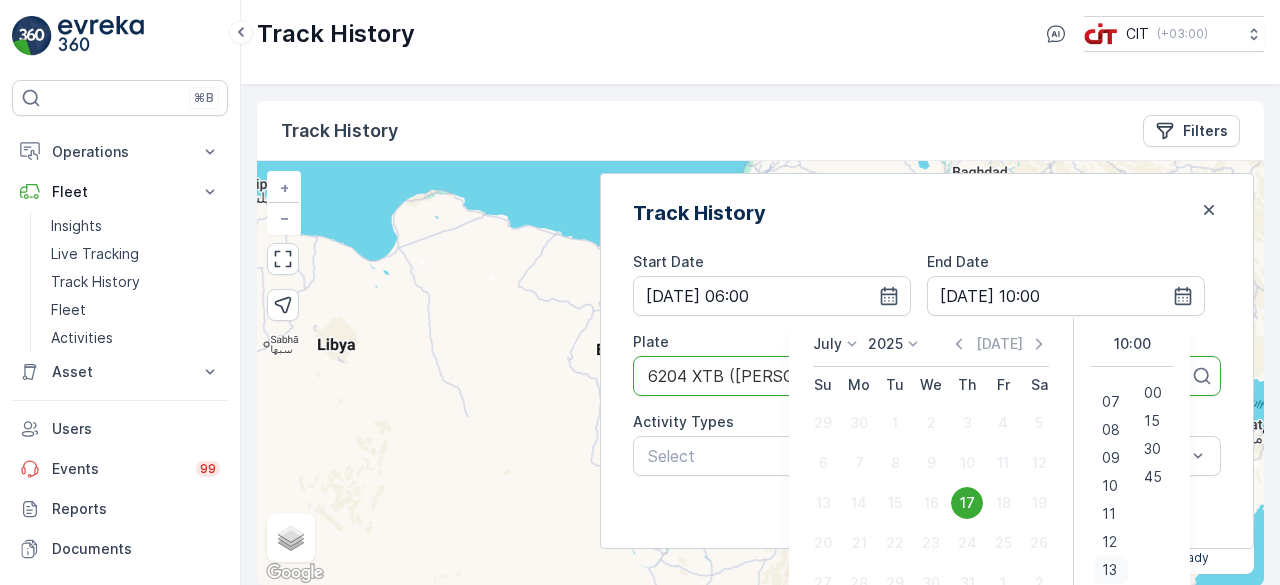 scroll, scrollTop: 200, scrollLeft: 0, axis: vertical 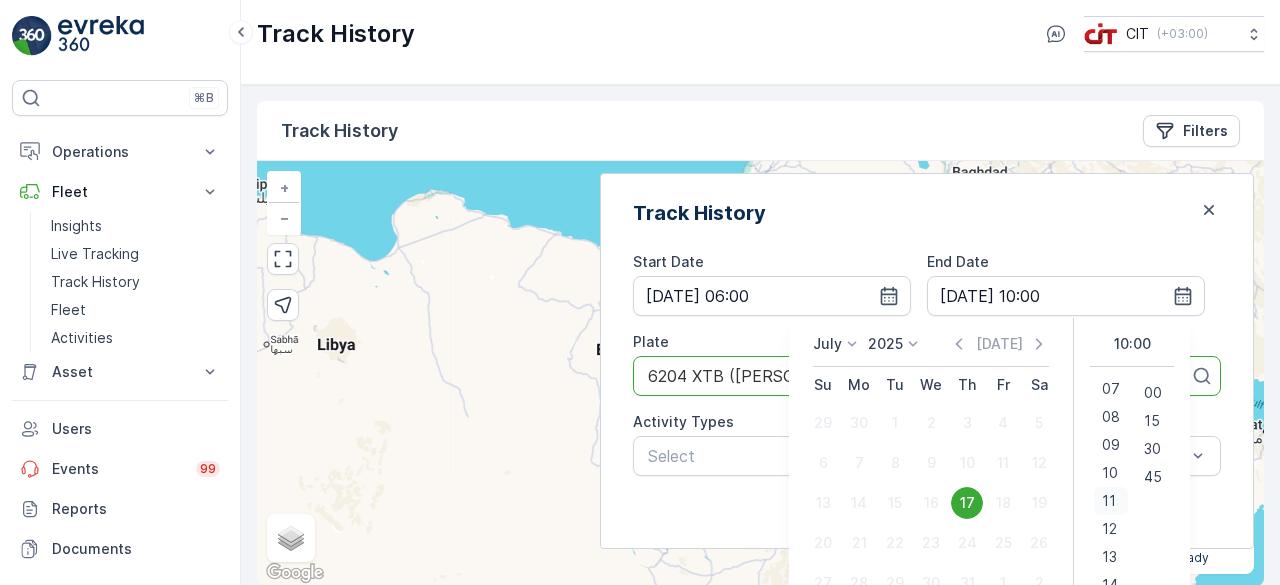 click on "11" at bounding box center (1109, 501) 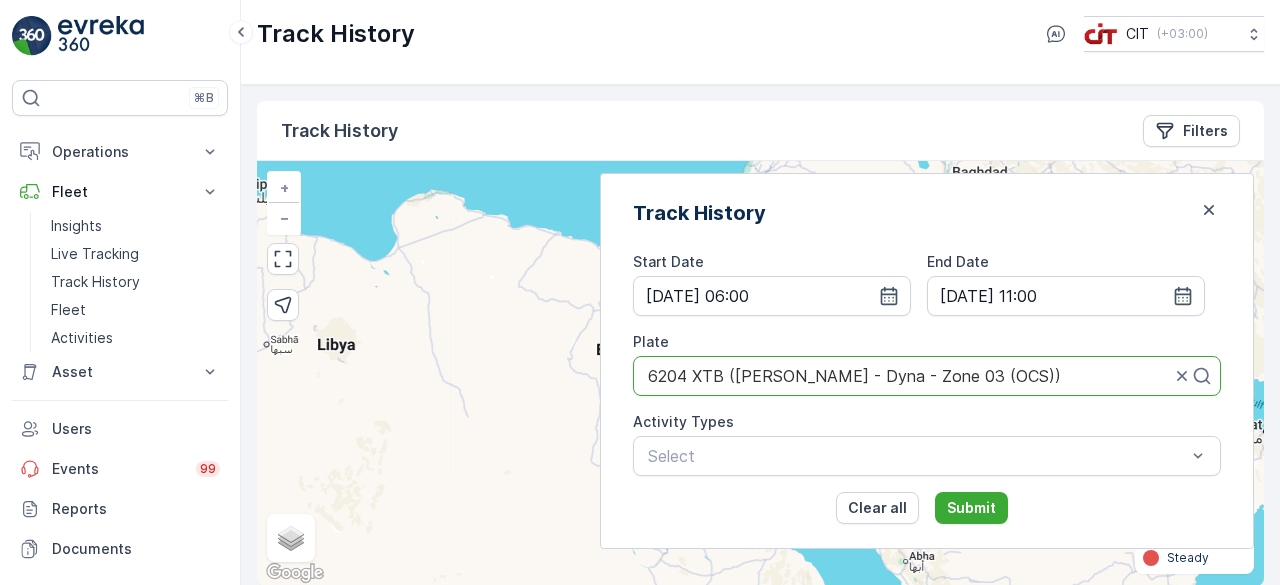 click on "Track History" at bounding box center [927, 213] 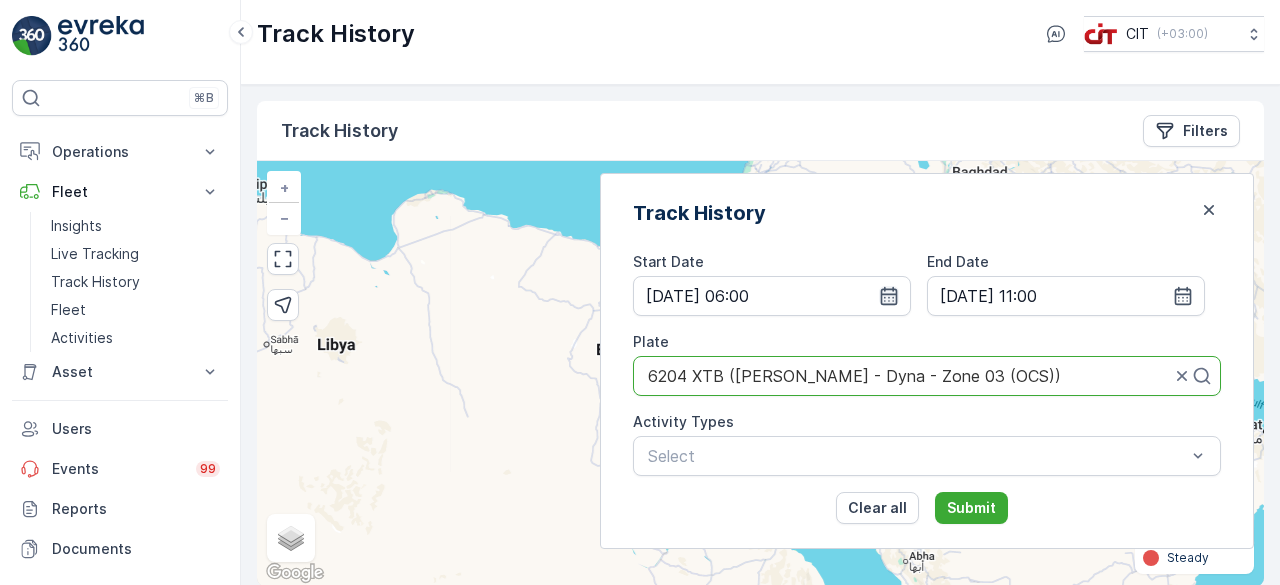 click 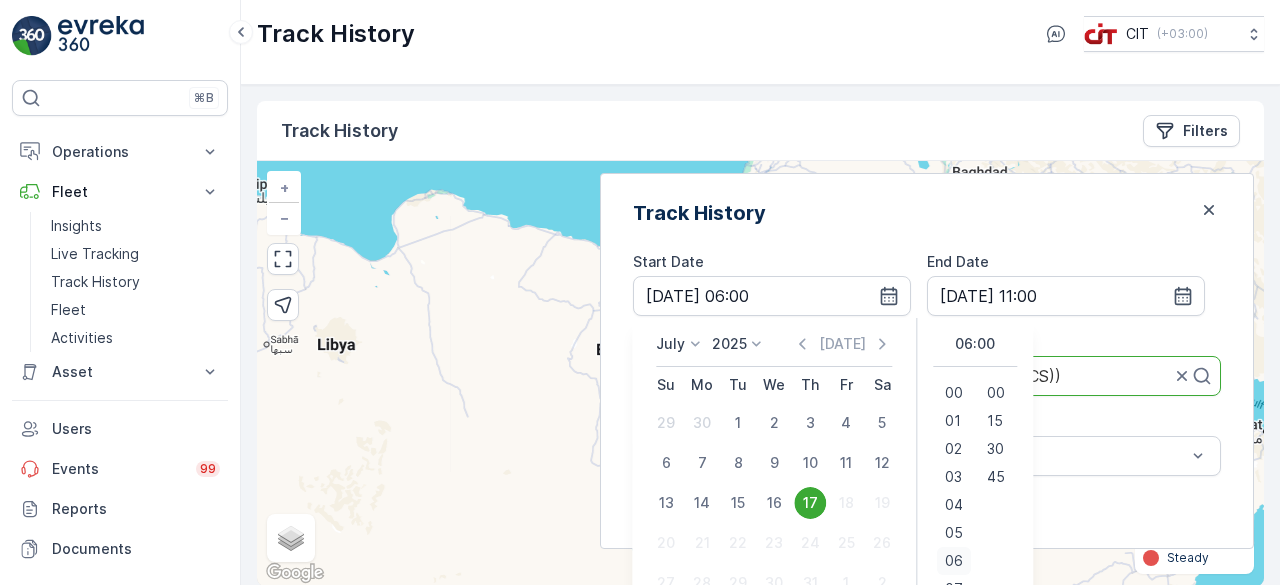 click on "06" at bounding box center [954, 561] 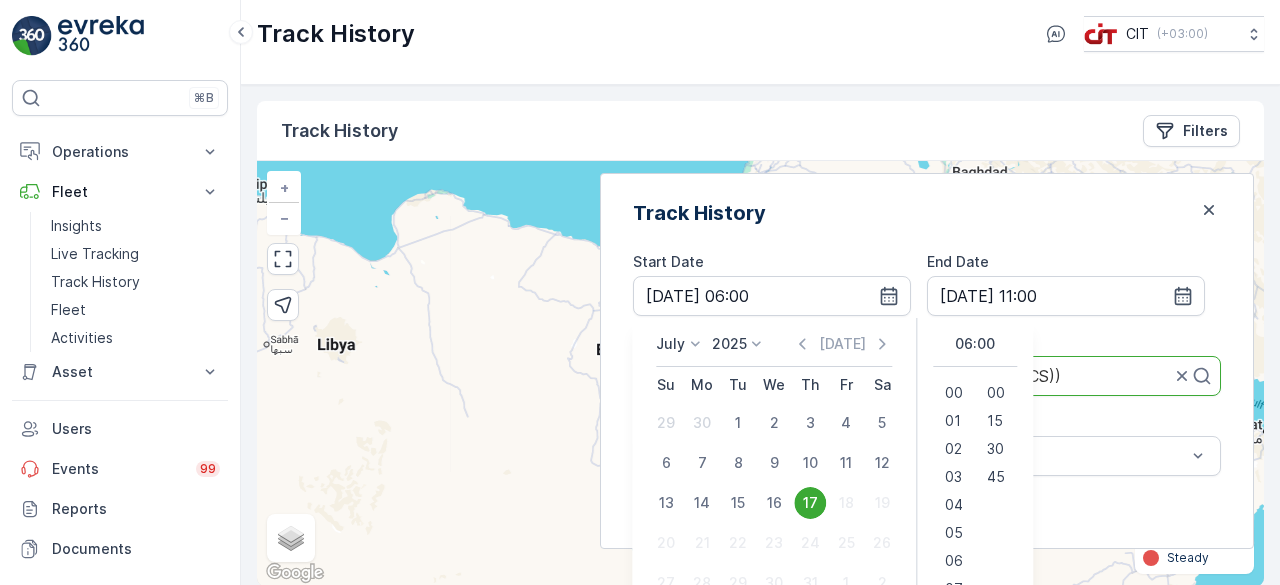 click on "Track History" at bounding box center [927, 213] 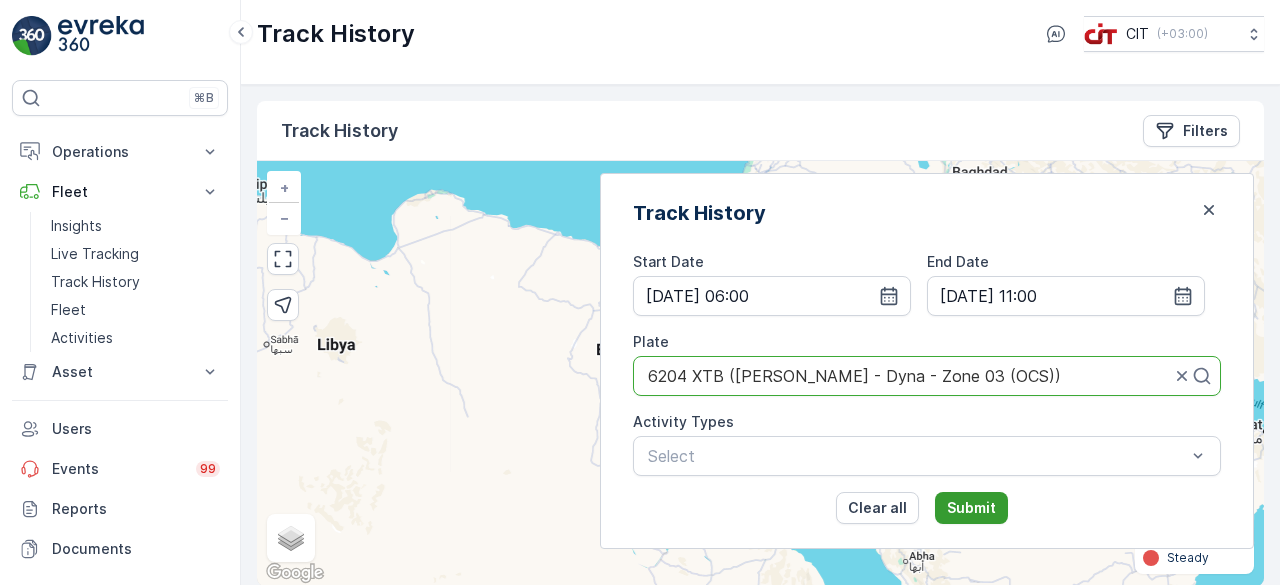 click on "Submit" at bounding box center (971, 508) 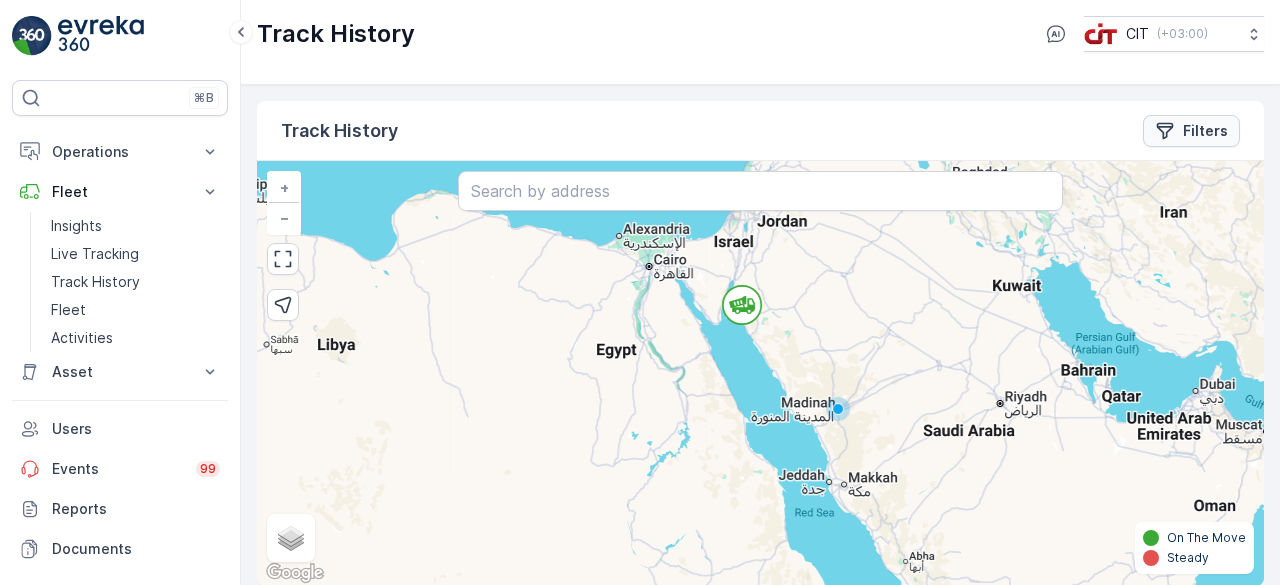 click on "Filters" at bounding box center [1205, 131] 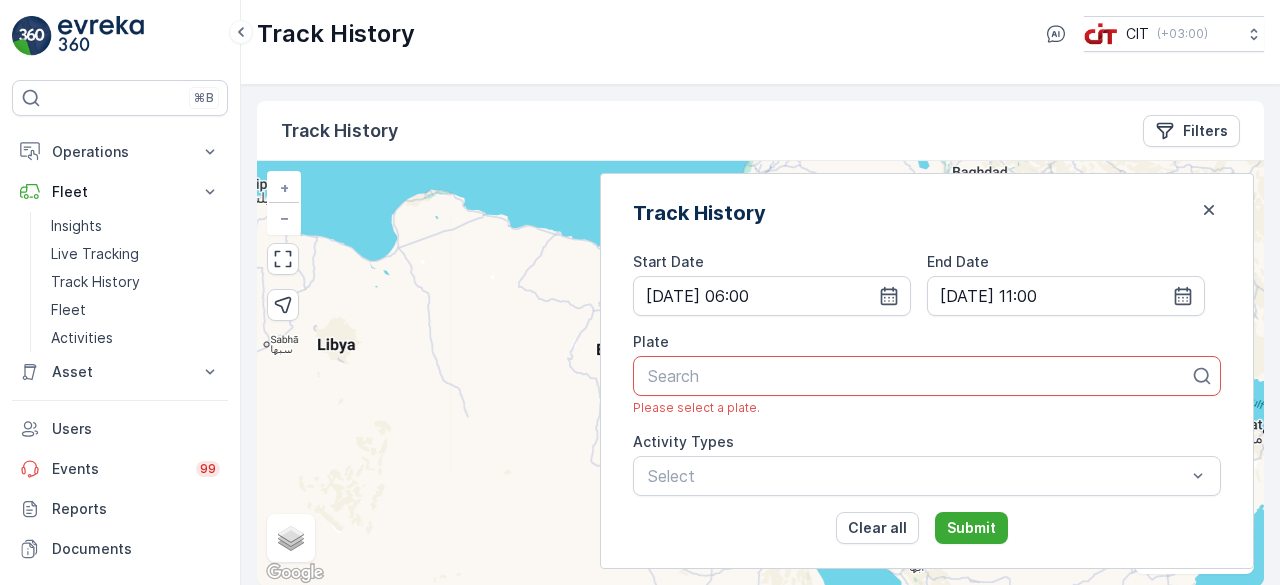 click at bounding box center (919, 376) 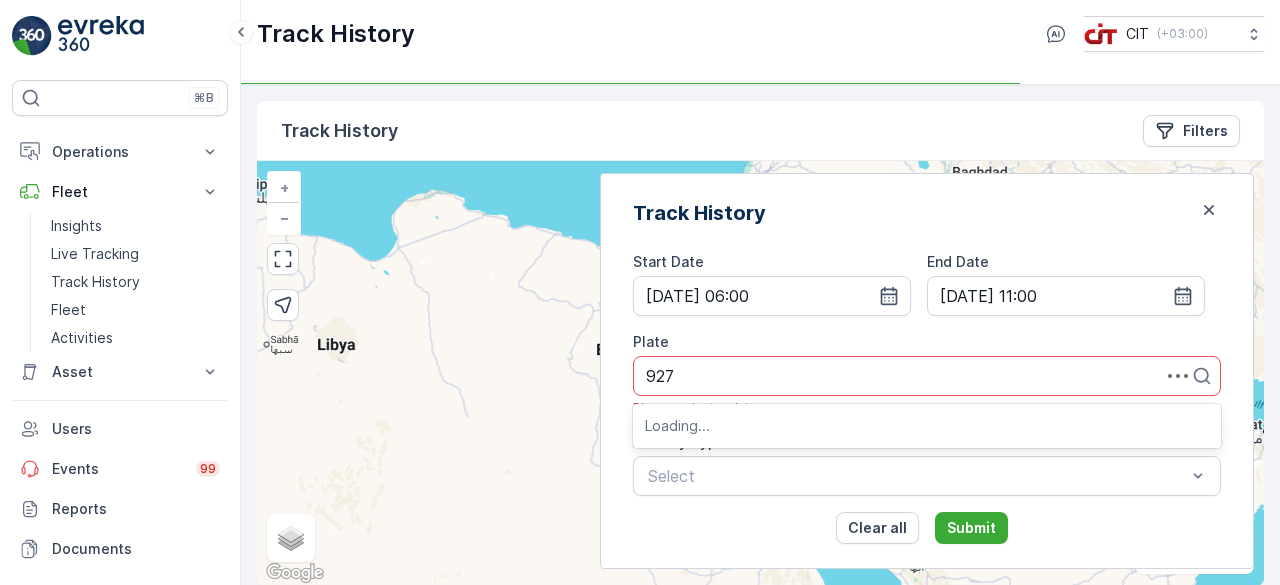 type on "9272" 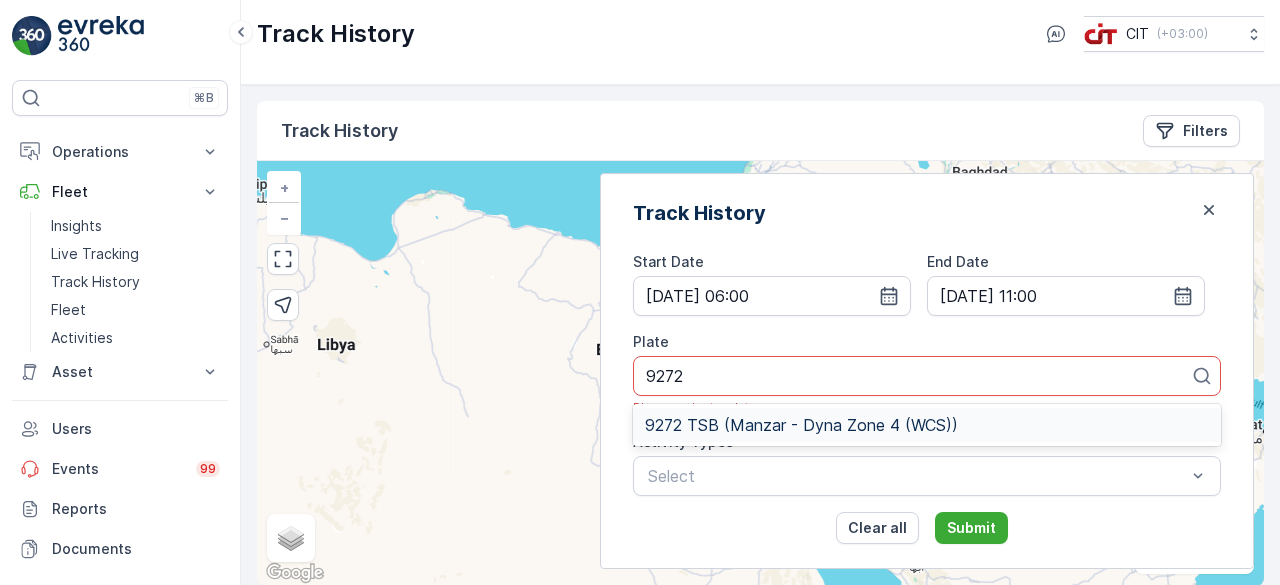 click on "9272 TSB (Manzar - Dyna Zone 4 (WCS))" at bounding box center [801, 425] 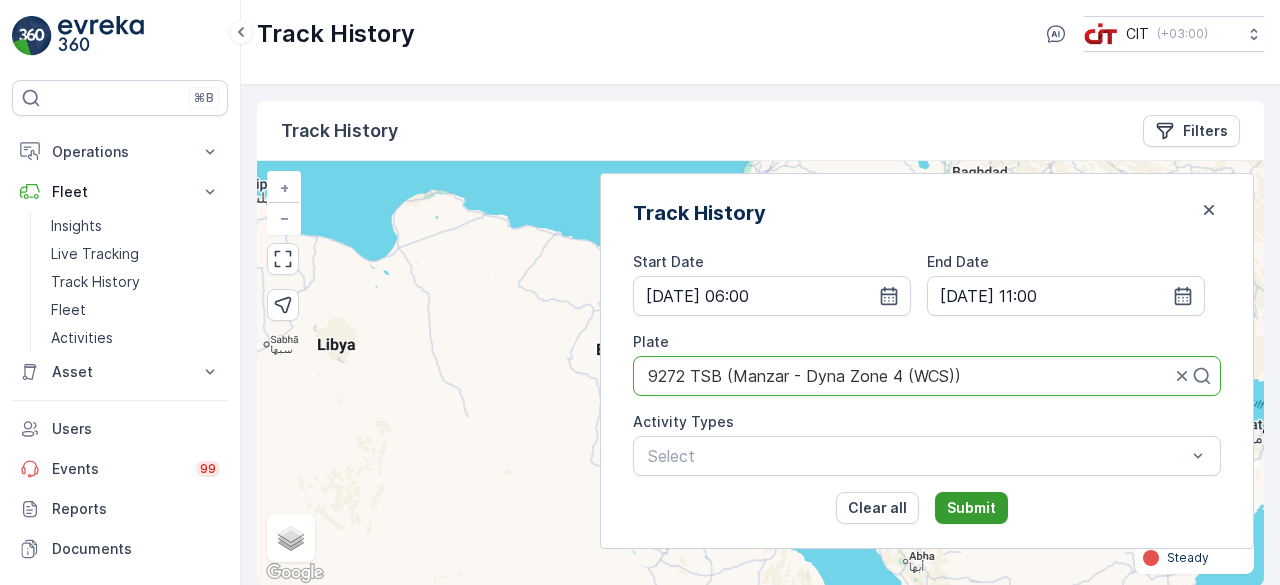click on "Submit" at bounding box center [971, 508] 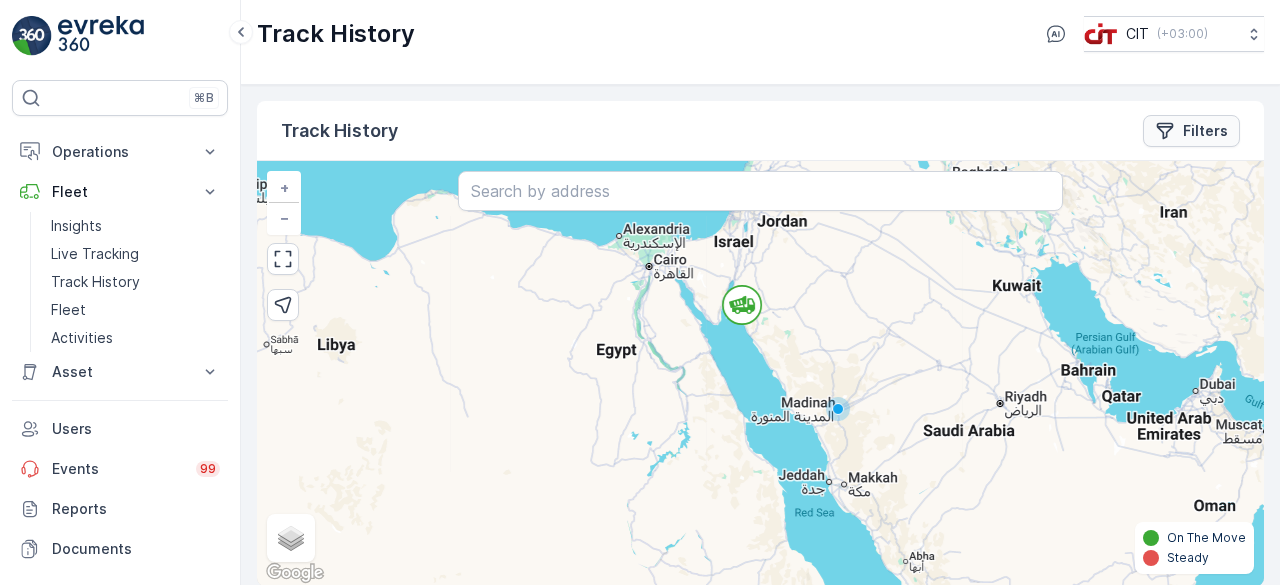 click on "Filters" at bounding box center (1205, 131) 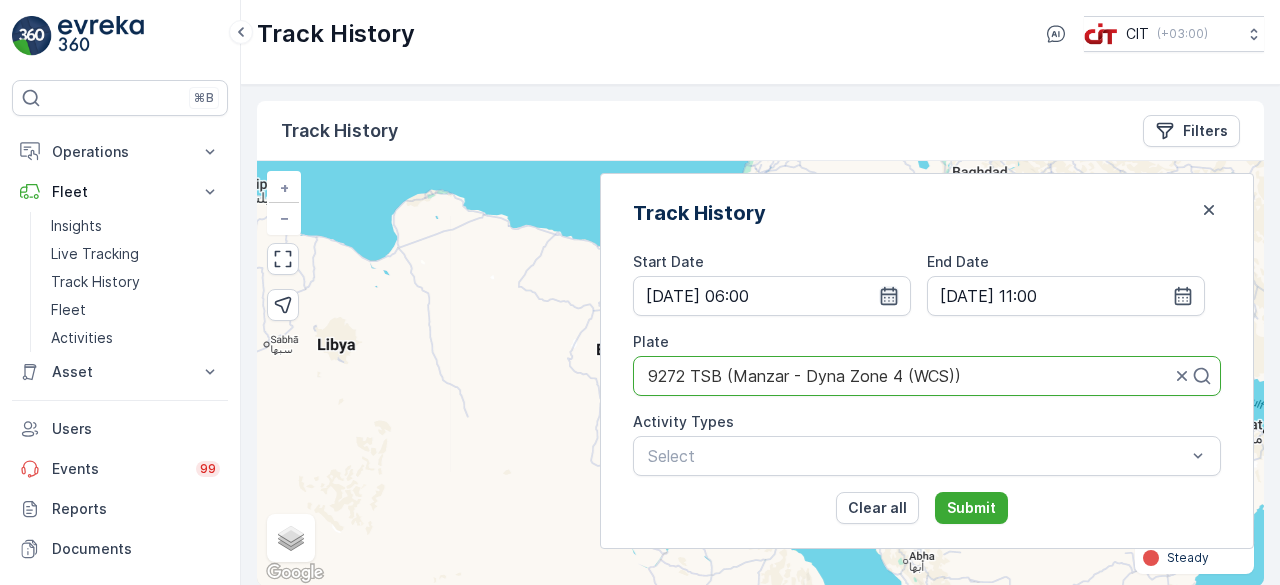 click 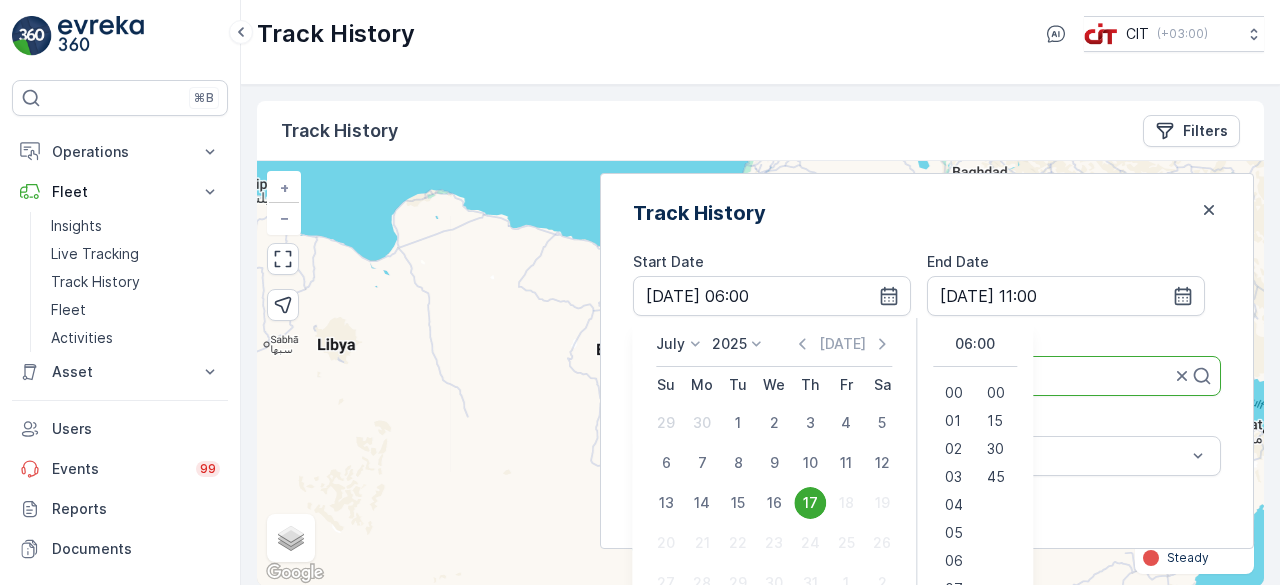 click on "16" at bounding box center [774, 503] 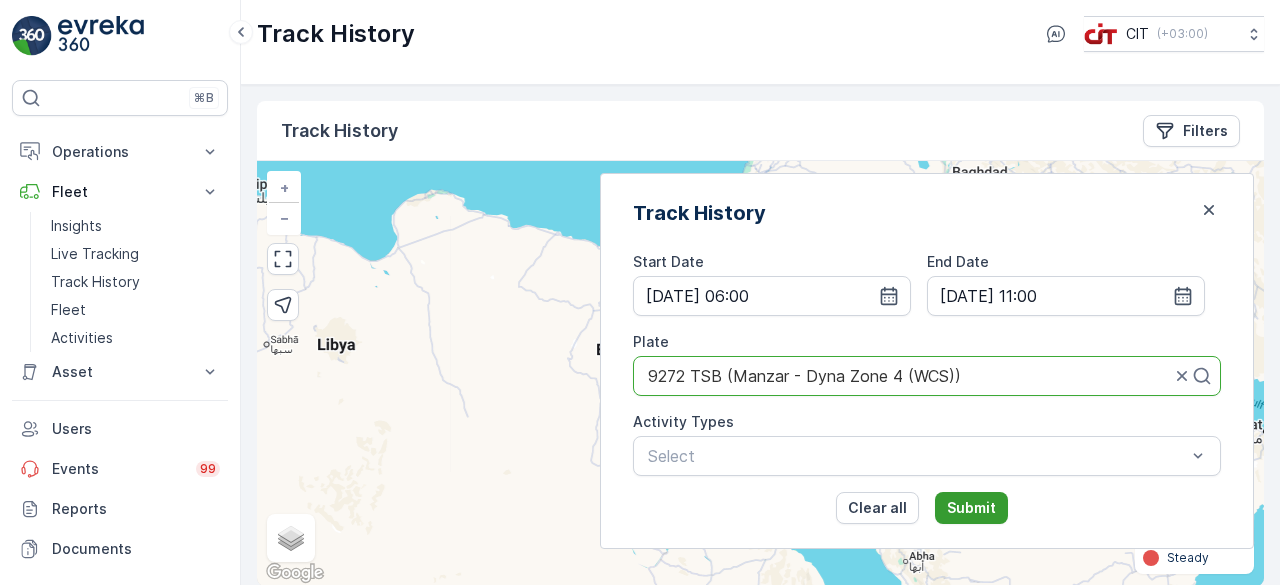 click on "Submit" at bounding box center (971, 508) 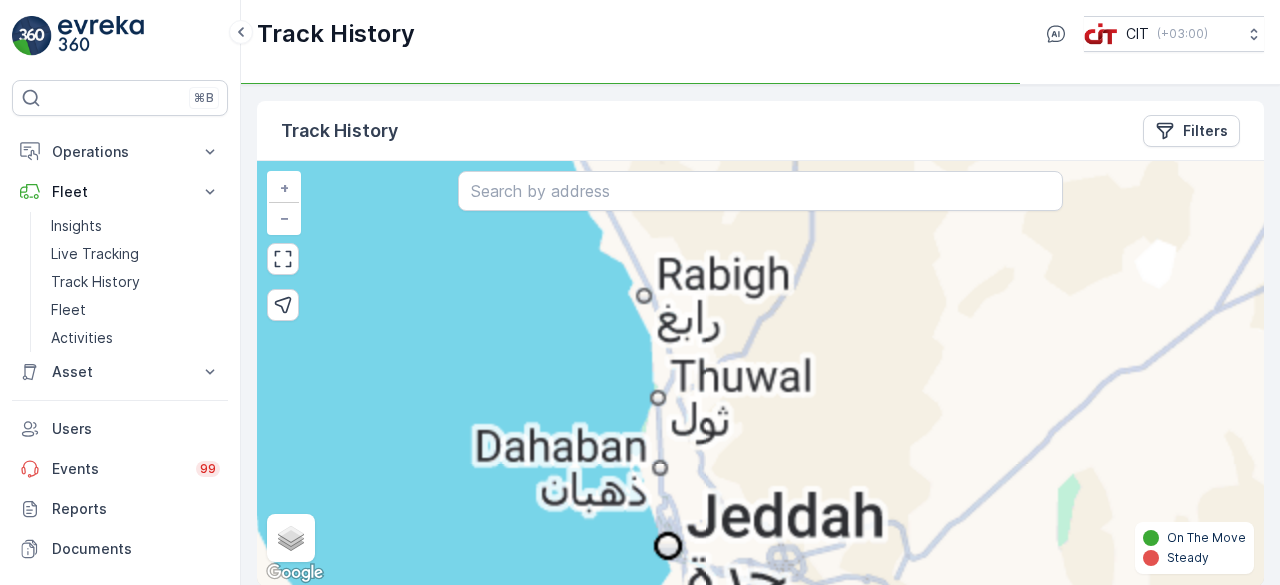 drag, startPoint x: 692, startPoint y: 391, endPoint x: 716, endPoint y: 515, distance: 126.30122 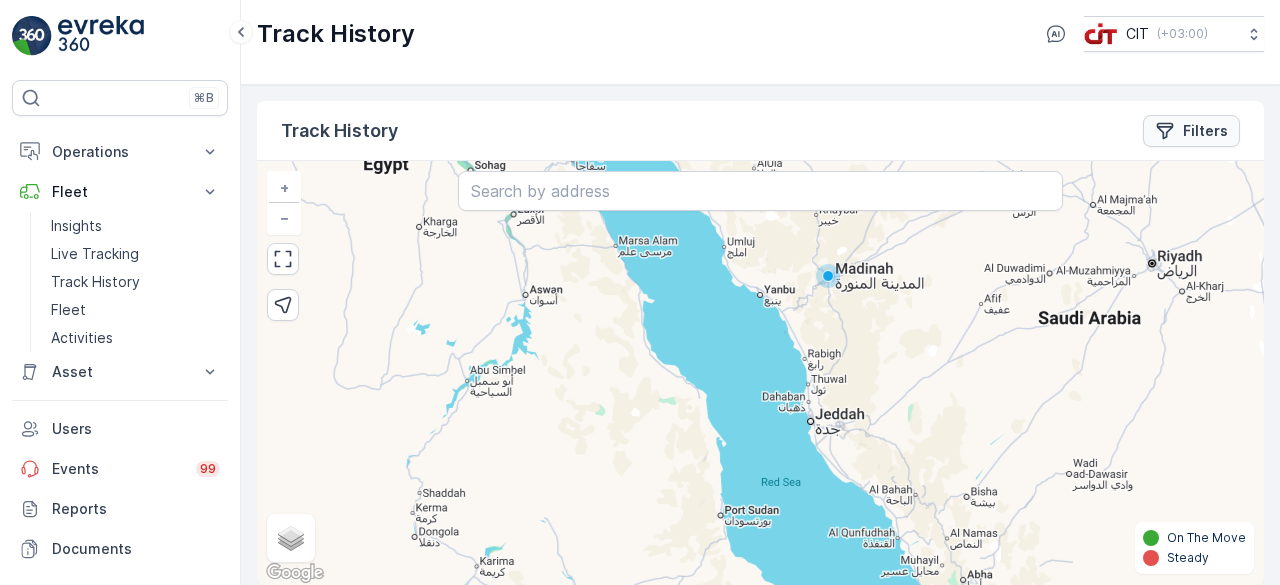 click on "Filters" at bounding box center (1205, 131) 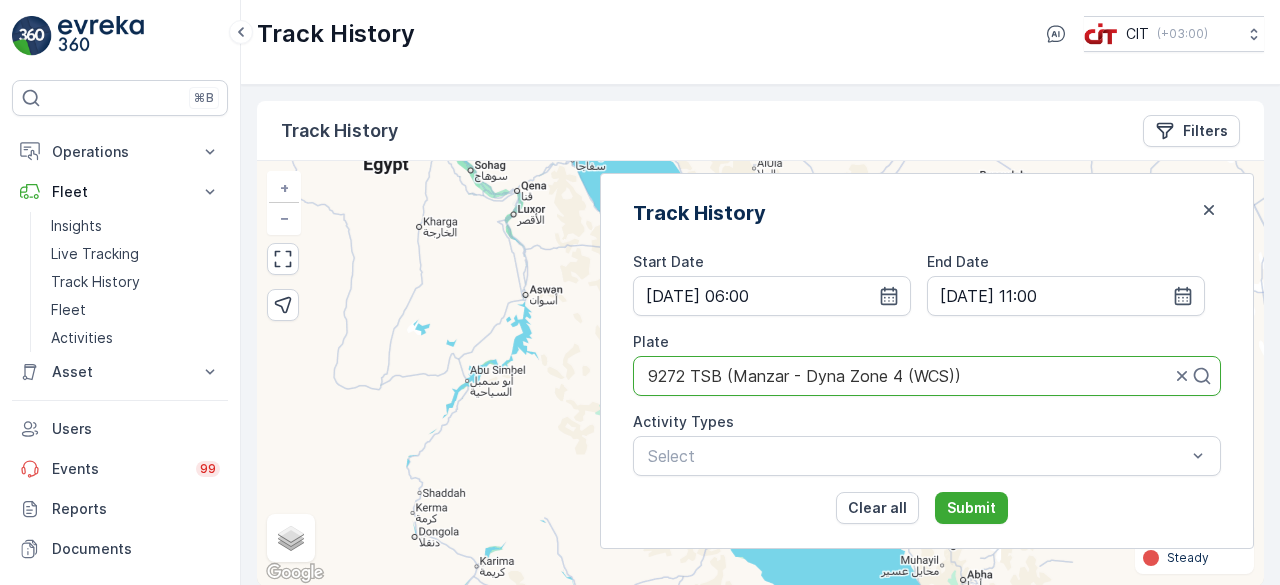 click on "+ −  Satellite  Roadmap  Terrain  Hybrid  Leaflet Keyboard shortcuts Map Data Map data ©2025 Google, Mapa GISrael Map data ©2025 Google, Mapa GISrael 100 km  Click to toggle between metric and imperial units Terms Report a map error On The Move Steady" at bounding box center (760, 373) 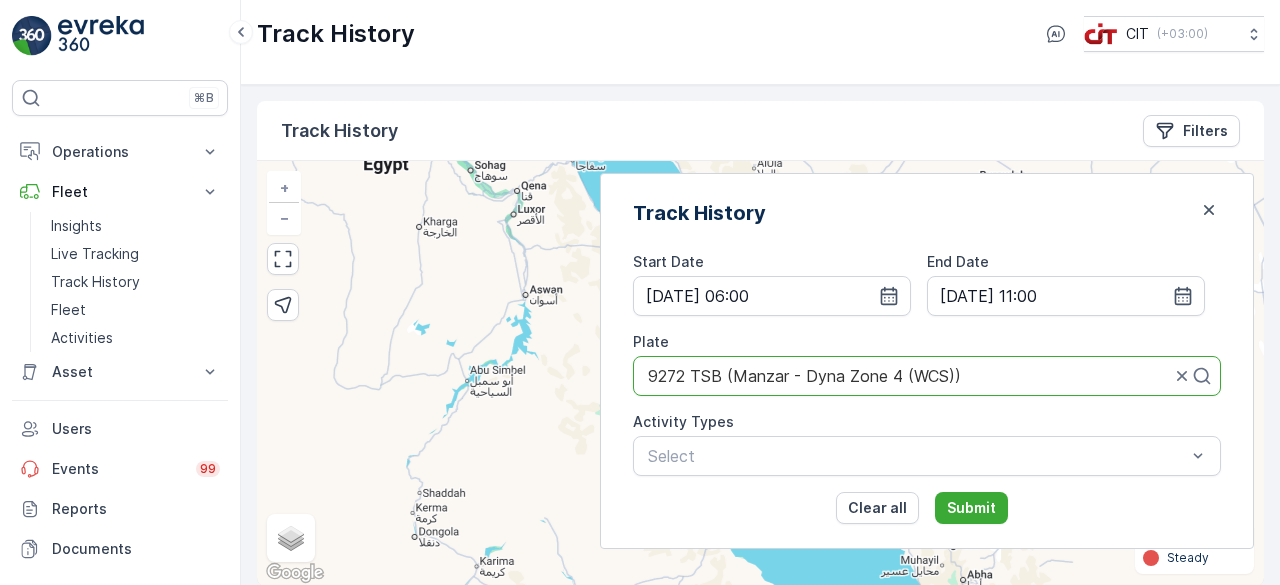click 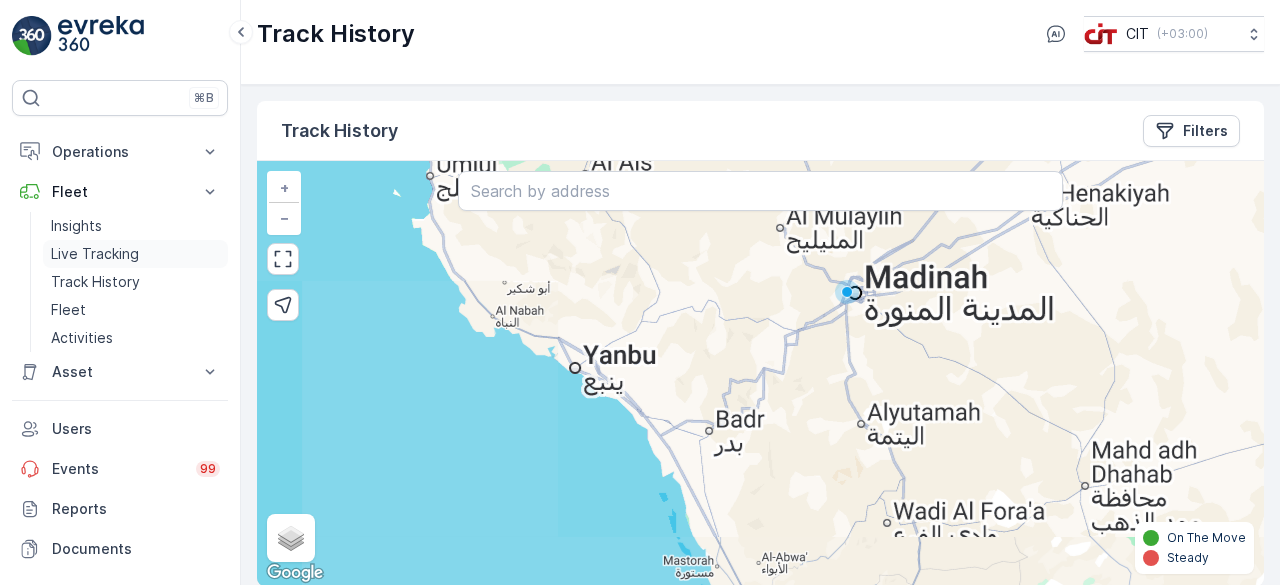 click on "Live Tracking" at bounding box center [95, 254] 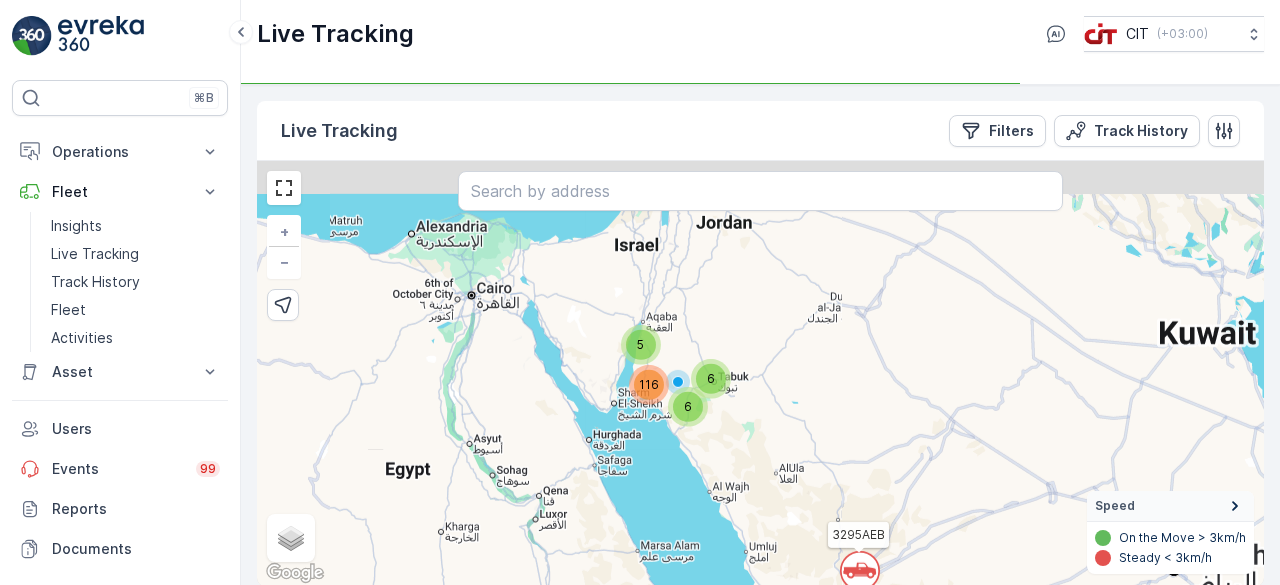 drag, startPoint x: 628, startPoint y: 387, endPoint x: 666, endPoint y: 466, distance: 87.66413 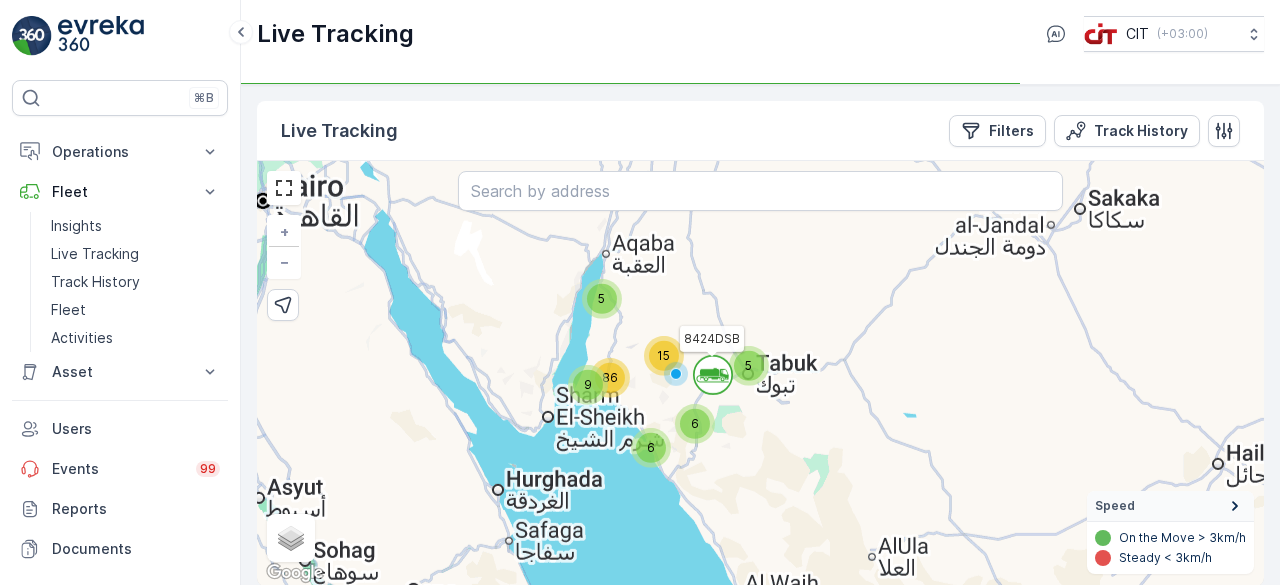 drag, startPoint x: 808, startPoint y: 451, endPoint x: 512, endPoint y: 140, distance: 429.34485 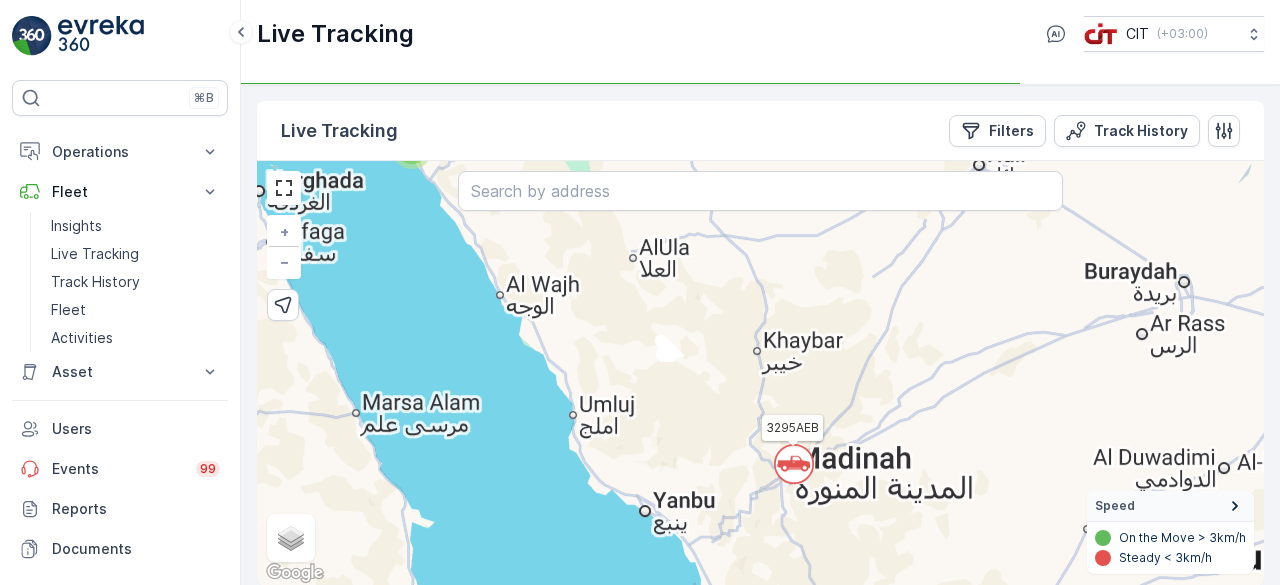 drag, startPoint x: 628, startPoint y: 366, endPoint x: 505, endPoint y: 110, distance: 284.01584 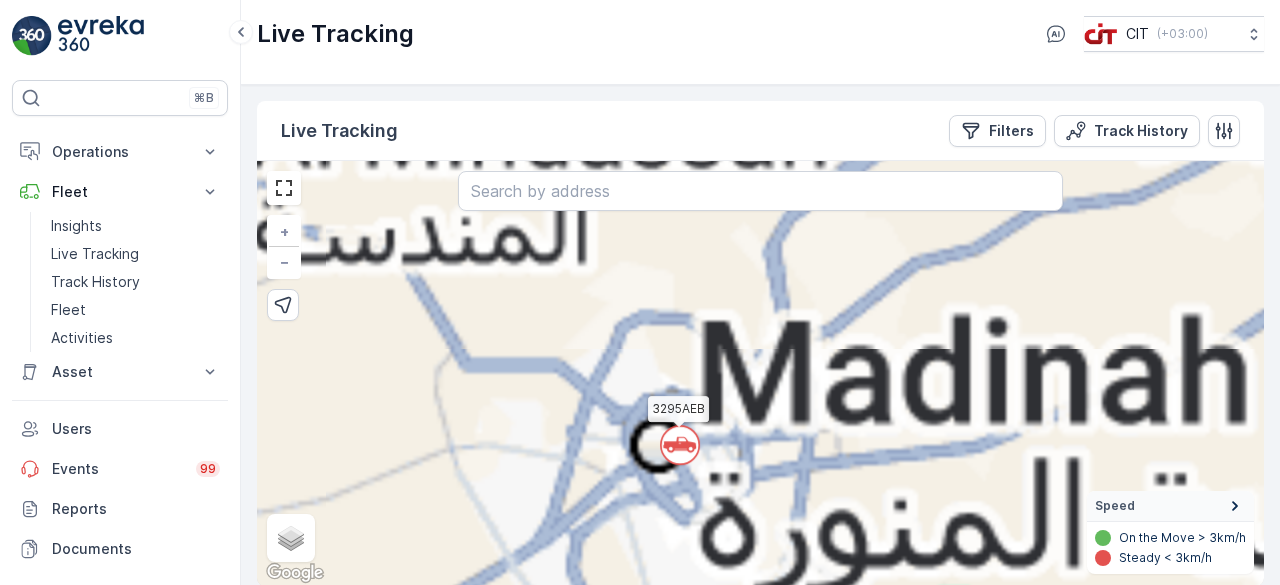 click 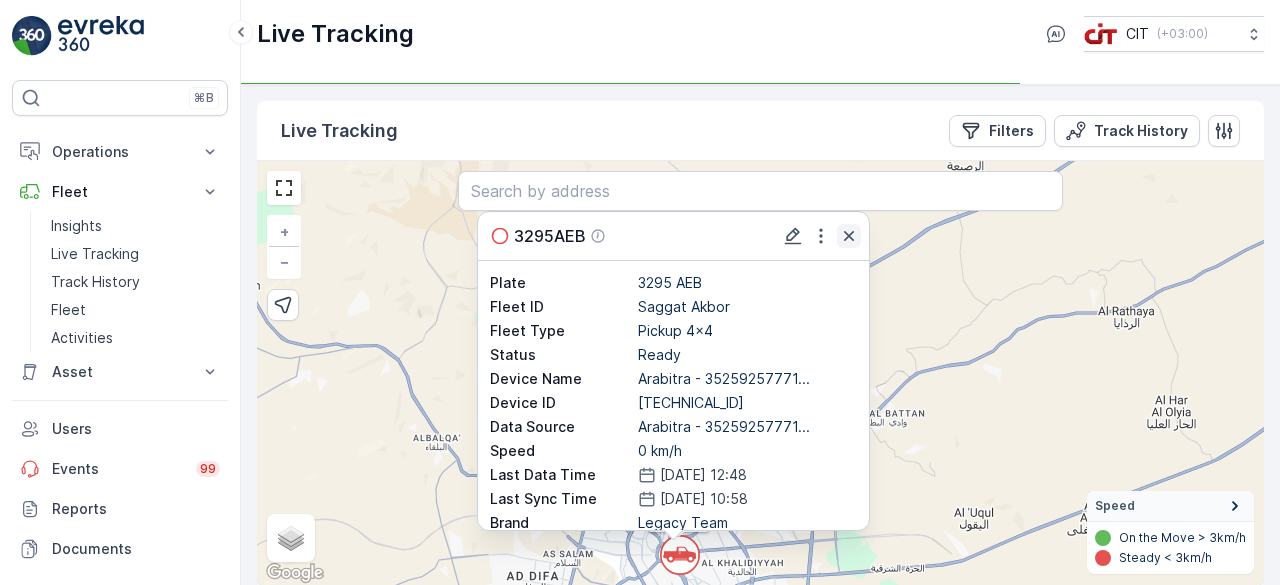click 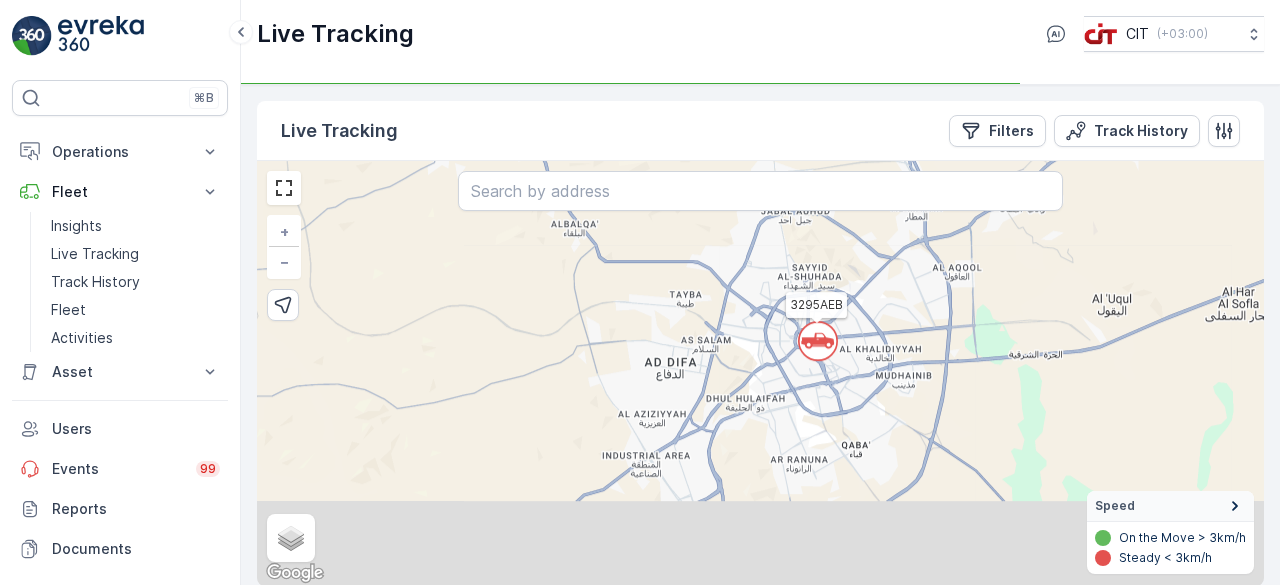 drag, startPoint x: 686, startPoint y: 489, endPoint x: 824, endPoint y: 275, distance: 254.637 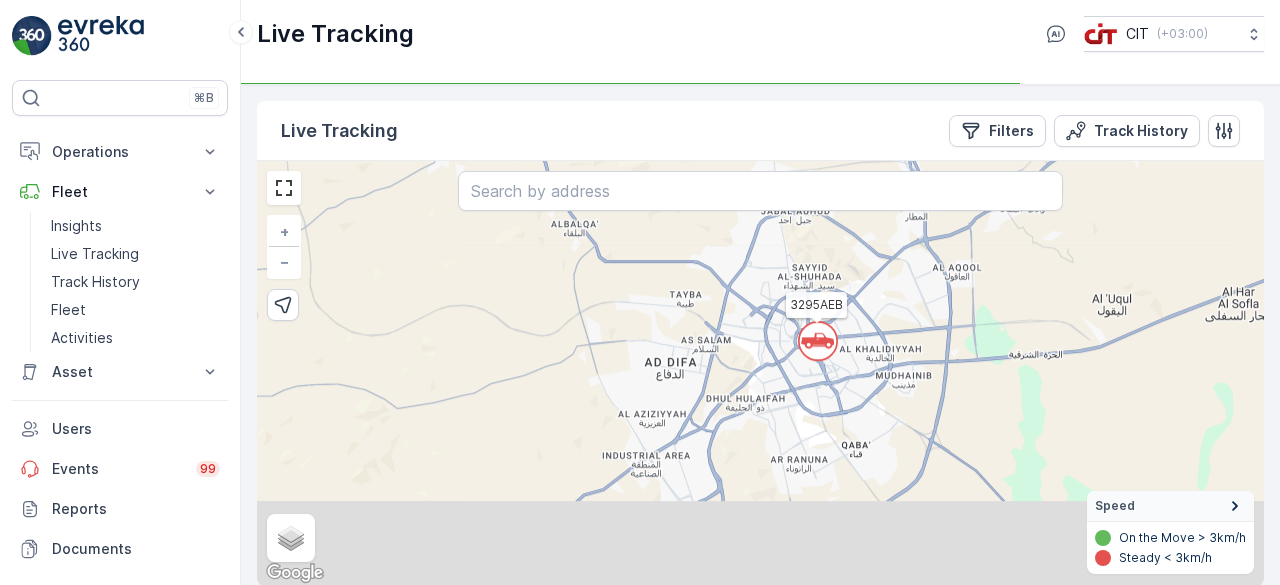 click on "` ` ` ` ` ` ` ` ` ` ` ` ` ` ` 3 ` 2 ` 2 2 ` 2 ` 2 4 ` 2 2 ` 5 5 ` ` 5 ` 5 ` ` 4 5 54 ATV2 3295AEB REL13 1272EEB ATV15 SEGWAY1 ATV6 REL12 3290AEB REL7 6121XTB 6210XTB 3281AEB ATV9 9273TSB 6203XTB 3302AEB 3289AEB 7247VGJ ATV17 6201XTB 6204XTB 1260EEB HOOKLIFT01 6202XTB 3298AEB 6211XTB 8424DSB REL9 3293AEB 3300AEB 9381TXA + −  Satellite  Roadmap  Terrain  Hybrid  Leaflet Keyboard shortcuts Map Data Map data ©2025 Map data ©2025 5 km  Click to toggle between metric and imperial units Terms Report a map error Speed On the Move > 3km/h Steady < 3km/h" at bounding box center (760, 373) 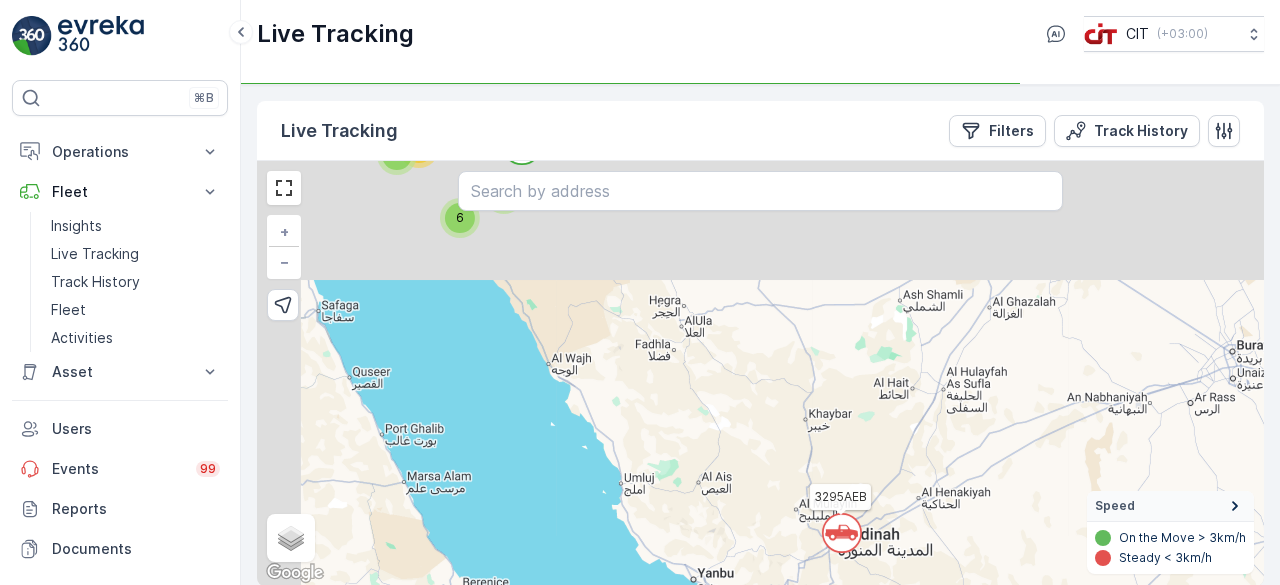 drag, startPoint x: 709, startPoint y: 311, endPoint x: 762, endPoint y: 469, distance: 166.65233 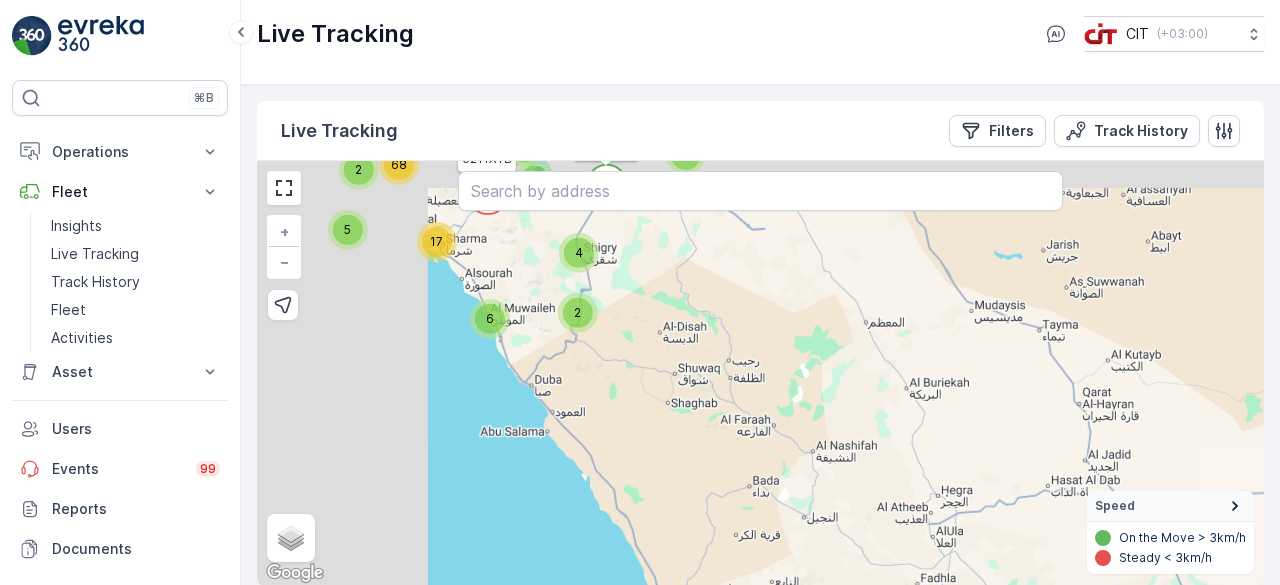 drag, startPoint x: 665, startPoint y: 345, endPoint x: 981, endPoint y: 600, distance: 406.05542 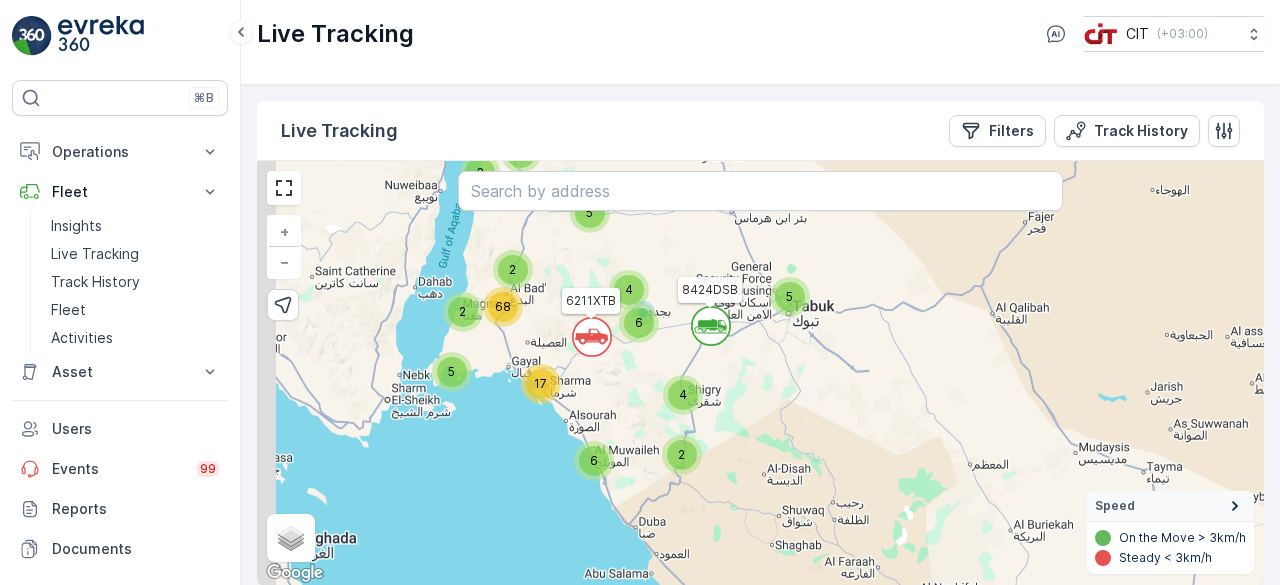 drag, startPoint x: 764, startPoint y: 409, endPoint x: 858, endPoint y: 559, distance: 177.01978 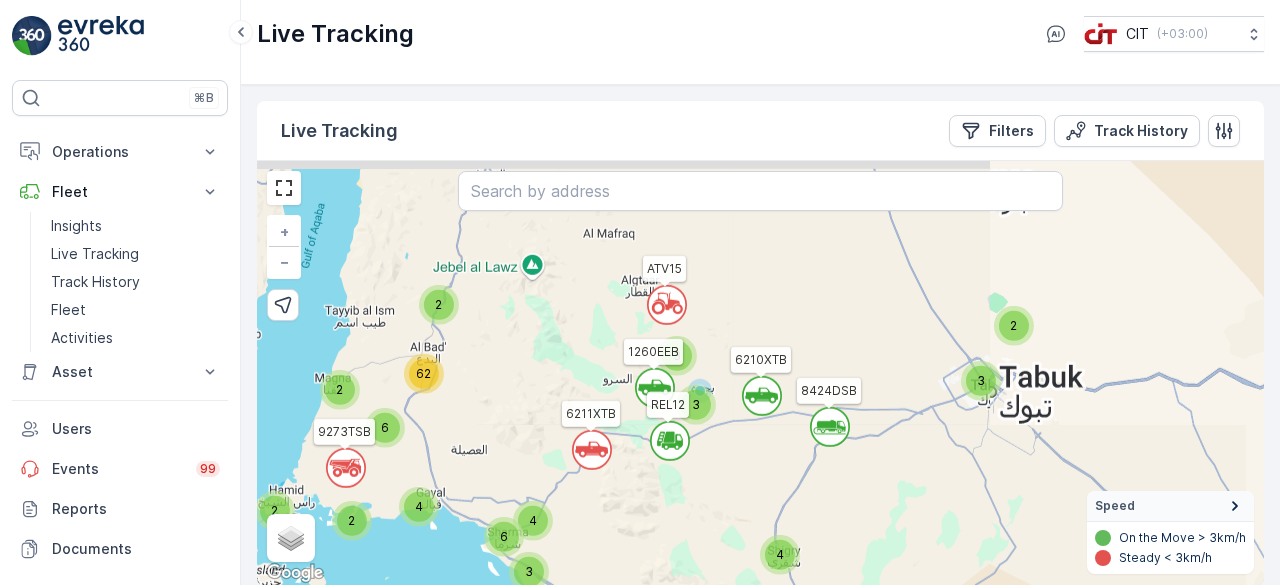 drag, startPoint x: 698, startPoint y: 355, endPoint x: 718, endPoint y: 477, distance: 123.62848 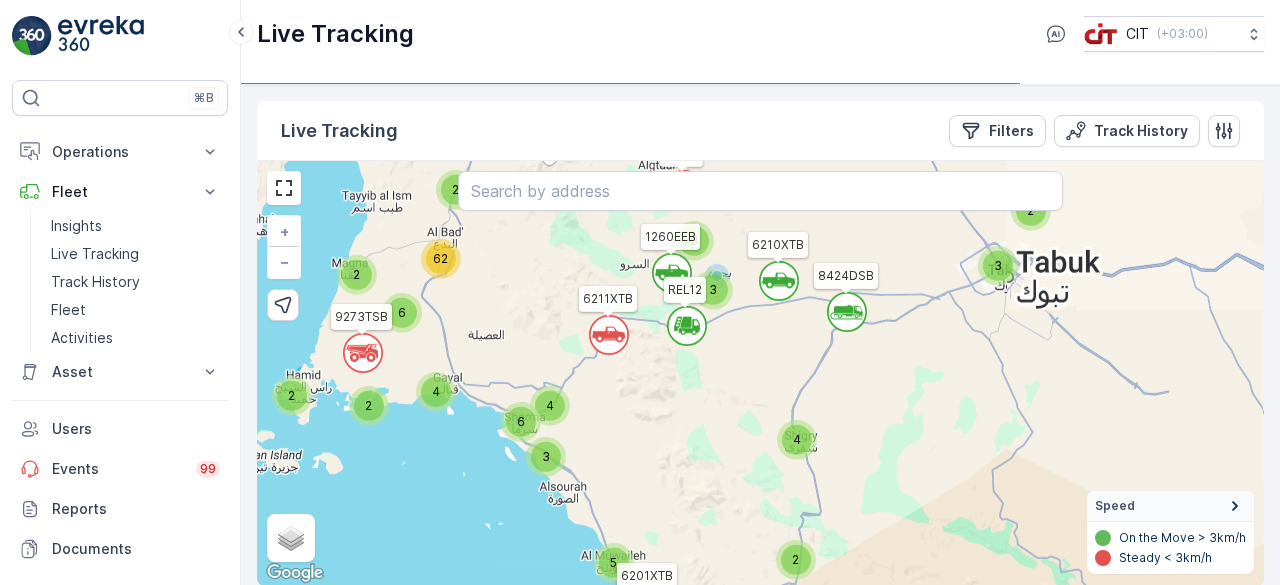 drag, startPoint x: 797, startPoint y: 501, endPoint x: 817, endPoint y: 397, distance: 105.90562 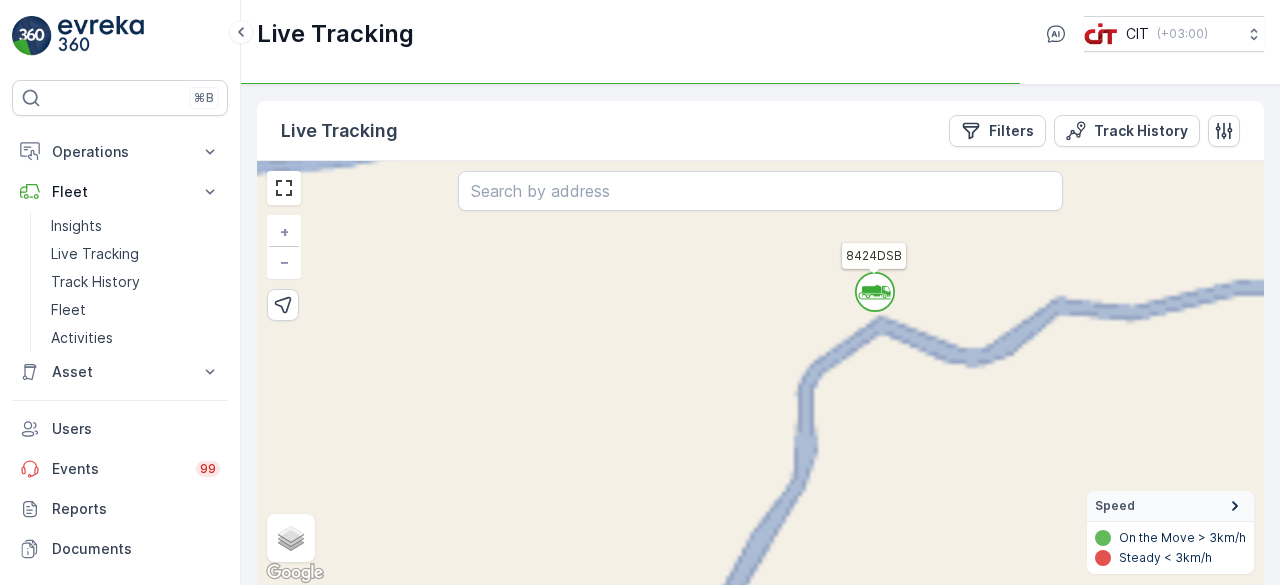 click 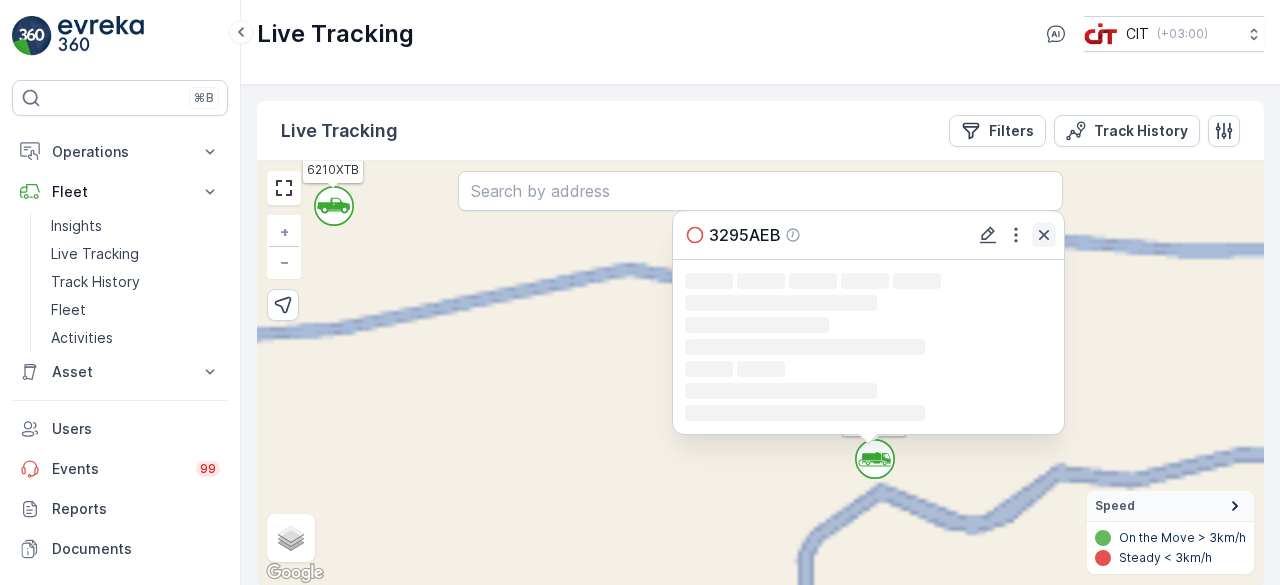 click 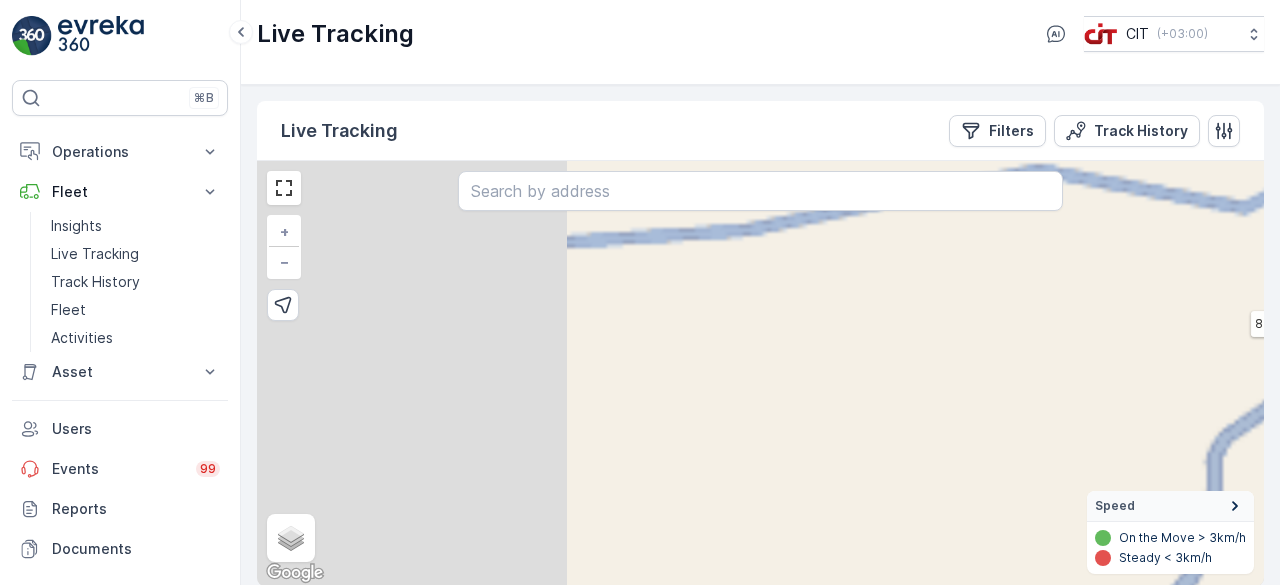 drag, startPoint x: 740, startPoint y: 425, endPoint x: 1149, endPoint y: 323, distance: 421.52698 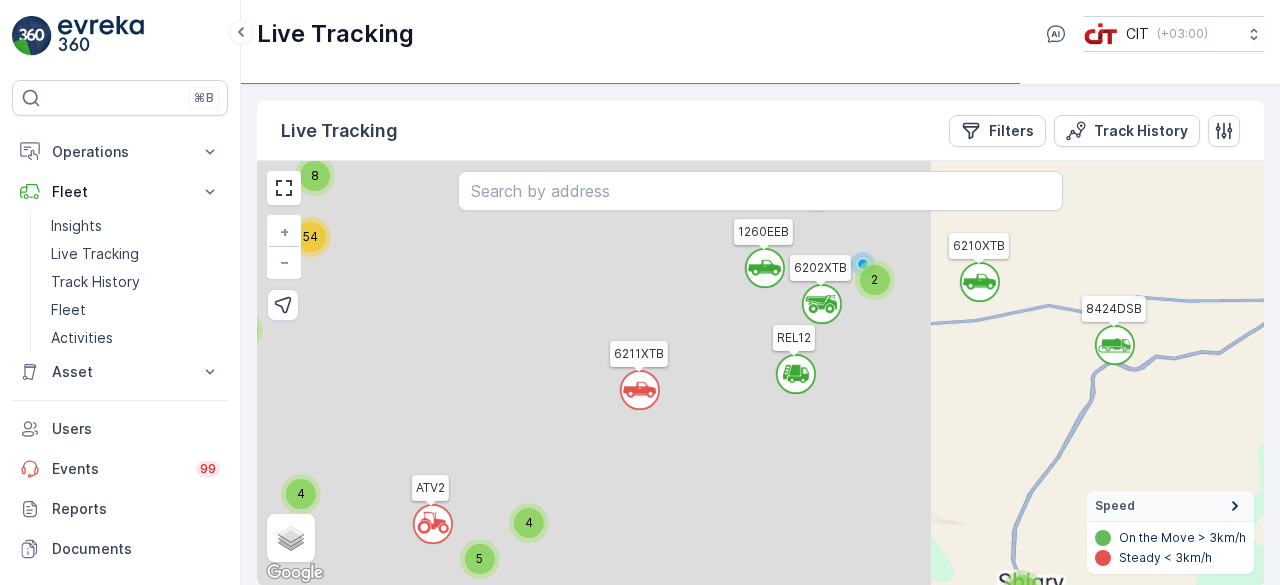drag, startPoint x: 848, startPoint y: 396, endPoint x: 914, endPoint y: 400, distance: 66.1211 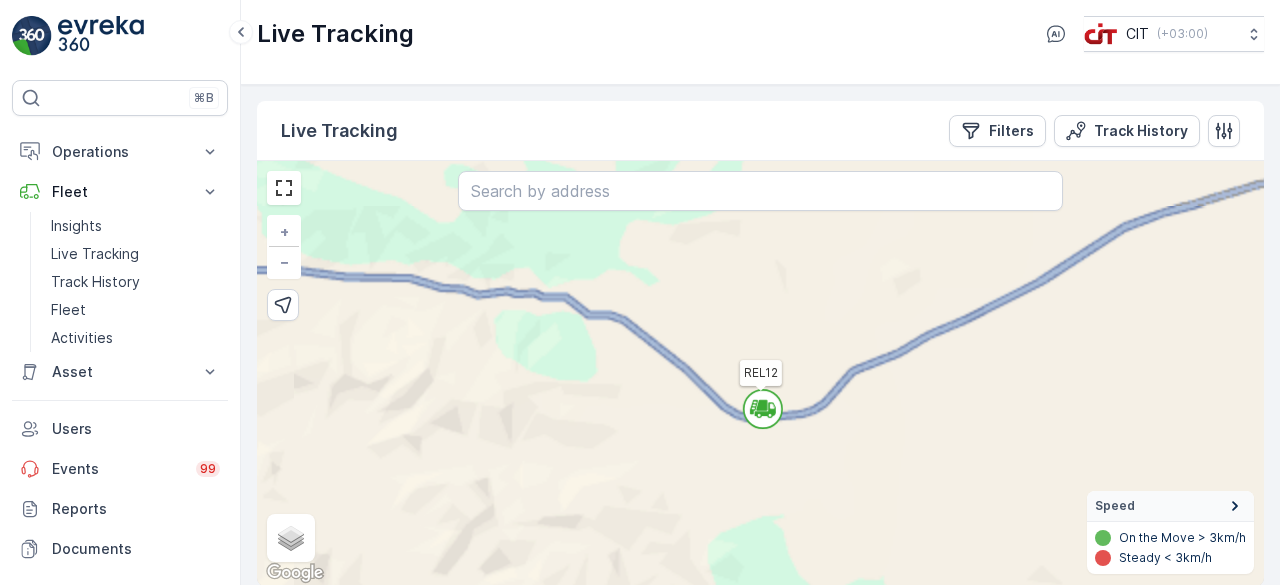 click 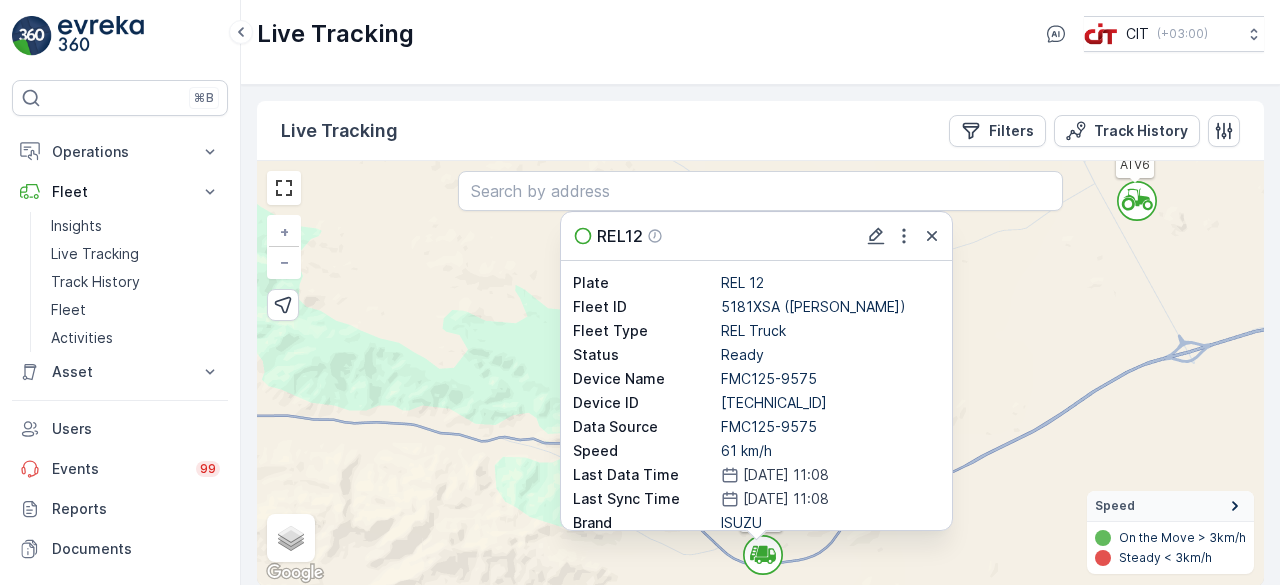 click on "` ` ` ` ` ` ` ` ` ` ` ` ` ` ` ` ` 2 ` ` ` ` ` 2 2 ` 4 4 ` ` ` ` 2 ` ` ` ` 2 2 2 2 ` 2 2 5 ` 4 3 ` ` 42 10 ATV2 3295AEB 1272EEB ATV15 REL12 REL7 6121XTB 6210XTB 9273TSB 6203XTB 3302AEB 3289AEB 6201XTB 1260EEB HOOKLIFT01 6202XTB 6211XTB 8424DSB 3300AEB 9381TXA ATV26 SEGWAY3 3290AEB REL13 3298AEB ATV9 REL6 3257TTB REL10 REL14 ATV17 ATV6 3293AEB 6204XTB SEGWAY1 ATV8 1262EEB 3281AEB REL9 7247VGJ 3286AEB 3284AEB 3291AEB 3586GHA REL12 Plate REL 12 Fleet ID 5181XSA (Asalam Ali) Fleet Type REL Truck Status Ready Device Name FMC125-9575 Device ID [TECHNICAL_ID] Data Source FMC125-9575 Speed 61 km/h Last Data Time [DATE] 11:08 Last Sync Time [DATE] 11:08 Brand ISUZU Model Zone 4 Last Maintenance Date - Next Maintenance Date - Next Maintenance KM Zone Zone 4 + −  Satellite  Roadmap  Terrain  Hybrid  Leaflet Keyboard shortcuts Map Data Map data ©2025 Map data ©2025 2 km  Click to toggle between metric and imperial units Terms Report a map error Speed On the Move > 3km/h Steady < 3km/h" at bounding box center (760, 373) 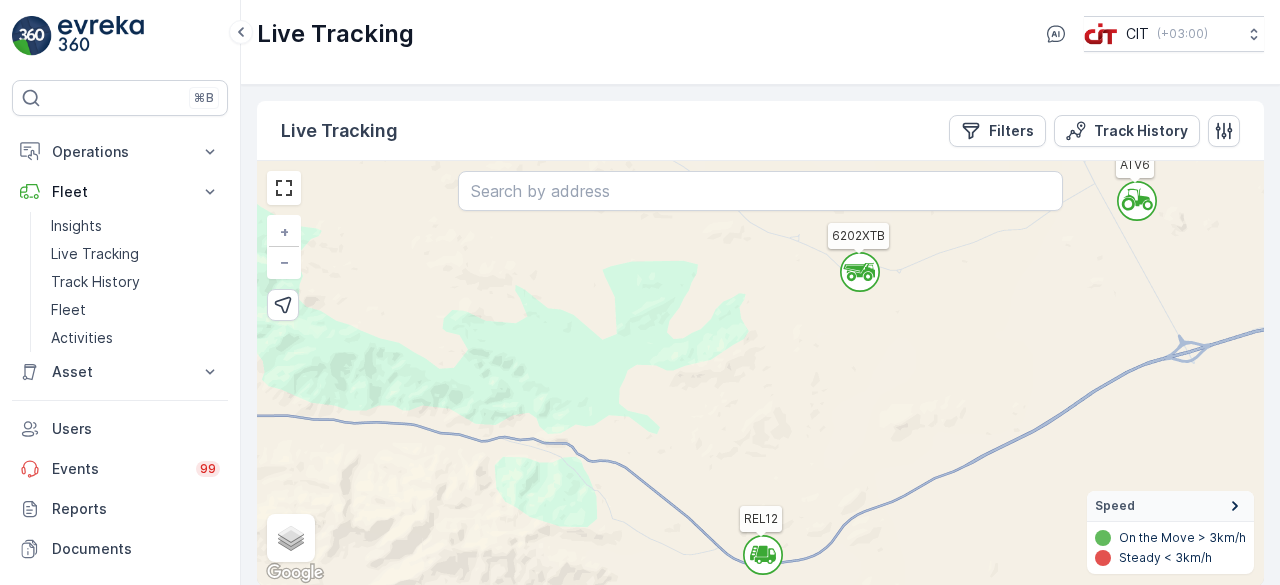 click 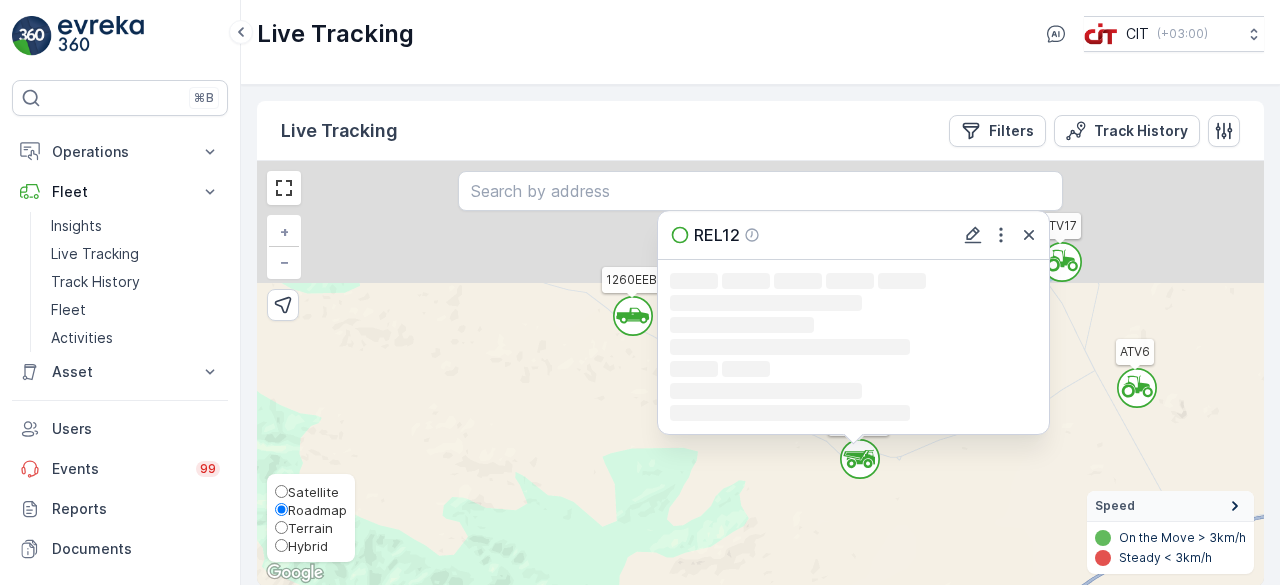 click on "Satellite" at bounding box center [281, 491] 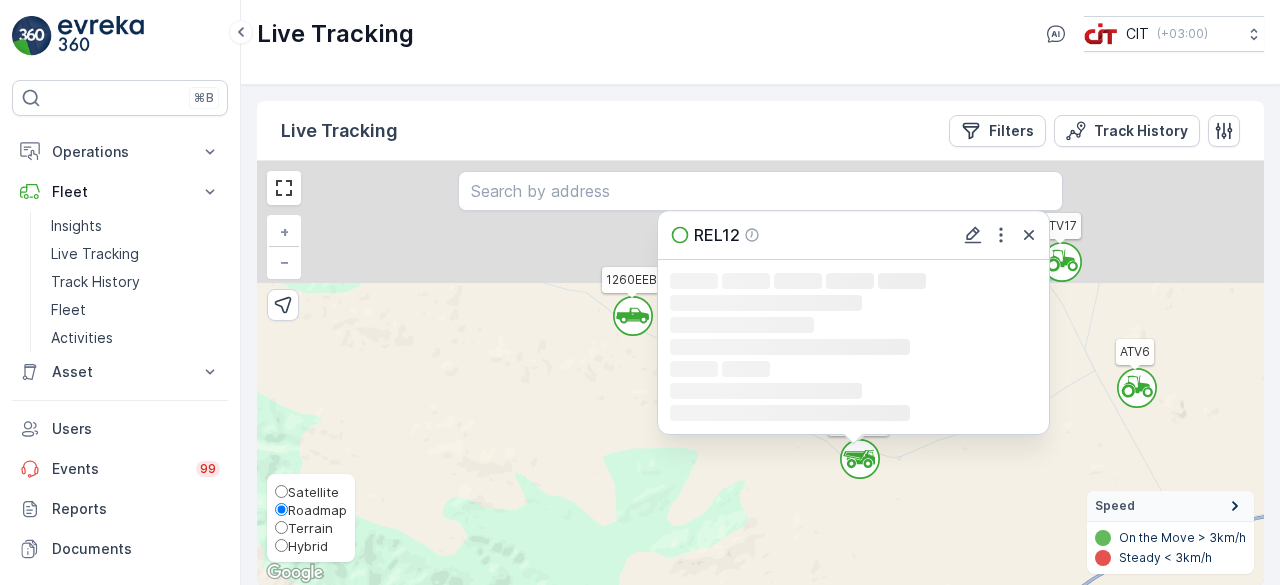 radio on "true" 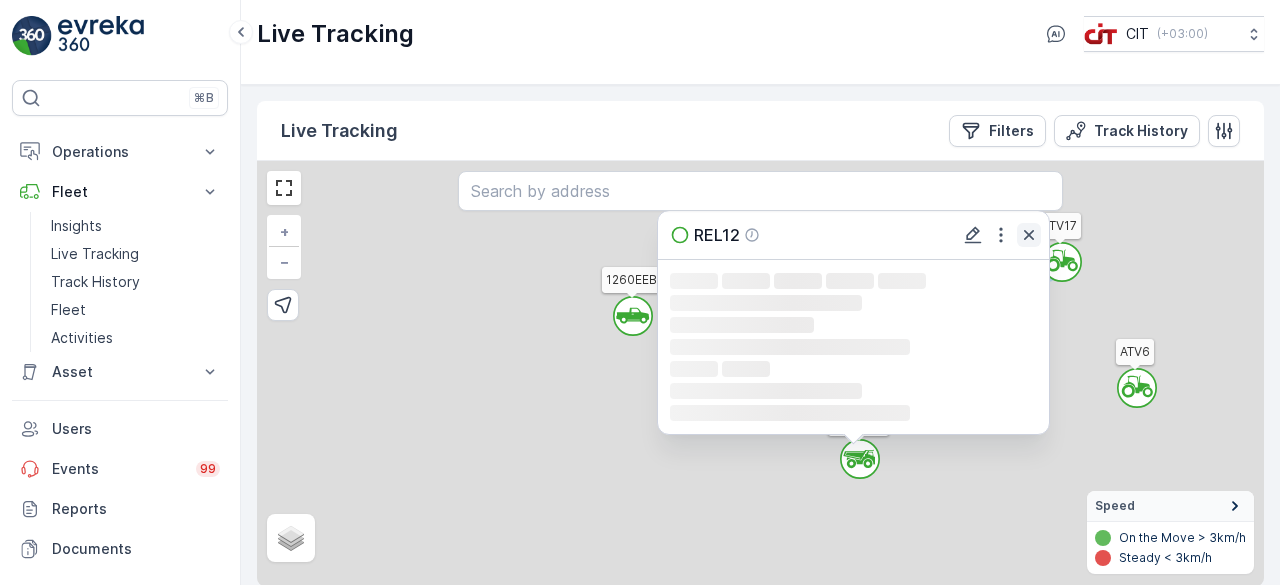 click 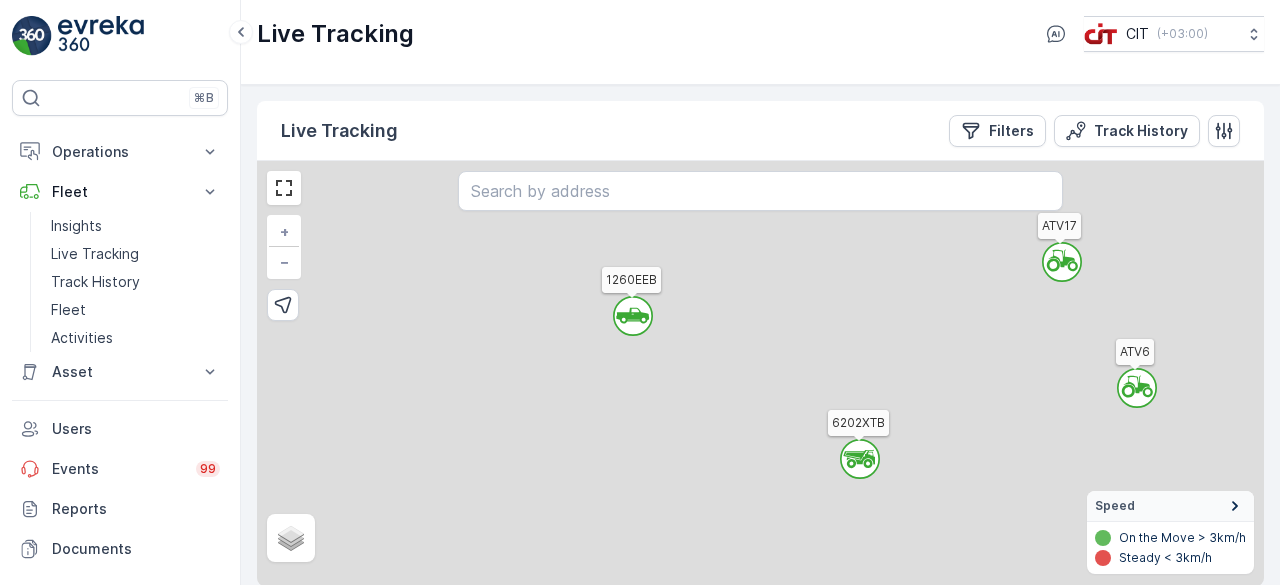 click on "` ` ` ` ` ` ` ` ` ` ` ` ` ` ` ` ` 2 ` ` ` ` ` 2 2 ` 4 4 ` ` ` ` 2 ` ` ` ` 2 2 2 2 ` 2 2 5 ` 4 3 ` ` 42 10 ATV2 3295AEB 1272EEB ATV15 REL12 REL7 6121XTB 6210XTB 9273TSB 6203XTB 3302AEB 3289AEB 6201XTB 1260EEB HOOKLIFT01 6202XTB 6211XTB 8424DSB 3300AEB 9381TXA ATV26 SEGWAY3 3290AEB REL13 3298AEB ATV9 REL6 3257TTB REL10 REL14 ATV17 ATV6 3293AEB 6204XTB SEGWAY1 ATV8 1262EEB 3281AEB REL9 7247VGJ 3286AEB 3284AEB 3291AEB 3586GHA + −  Satellite  Roadmap  Terrain  Hybrid  Leaflet Speed On the Move > 3km/h Steady < 3km/h" at bounding box center (760, 373) 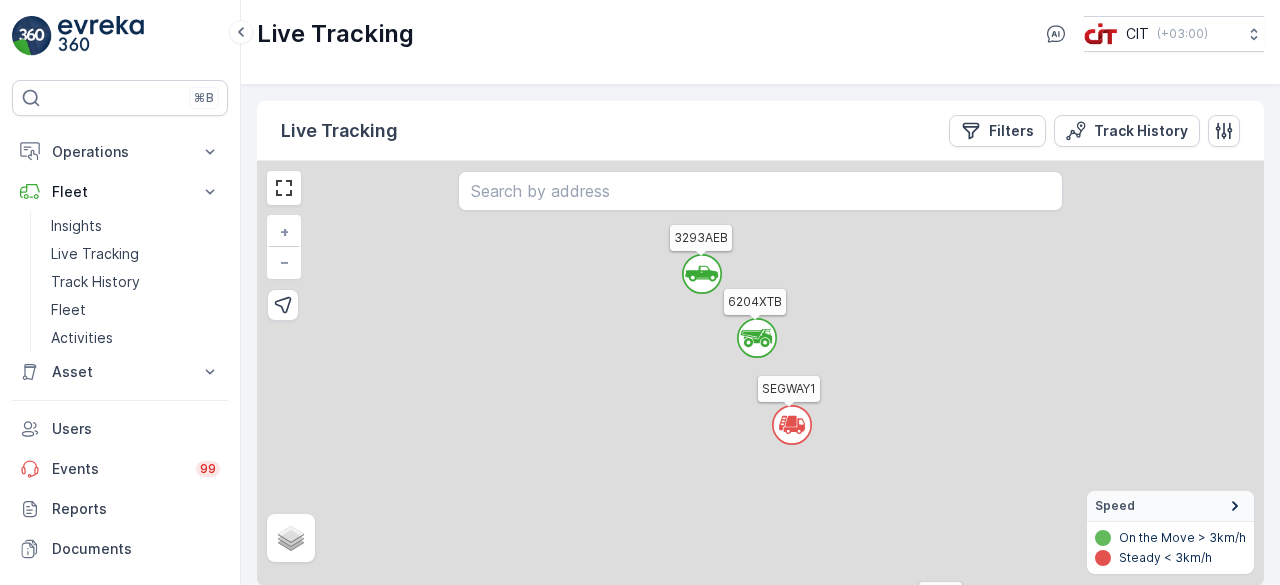 drag, startPoint x: 751, startPoint y: 350, endPoint x: 768, endPoint y: 447, distance: 98.478424 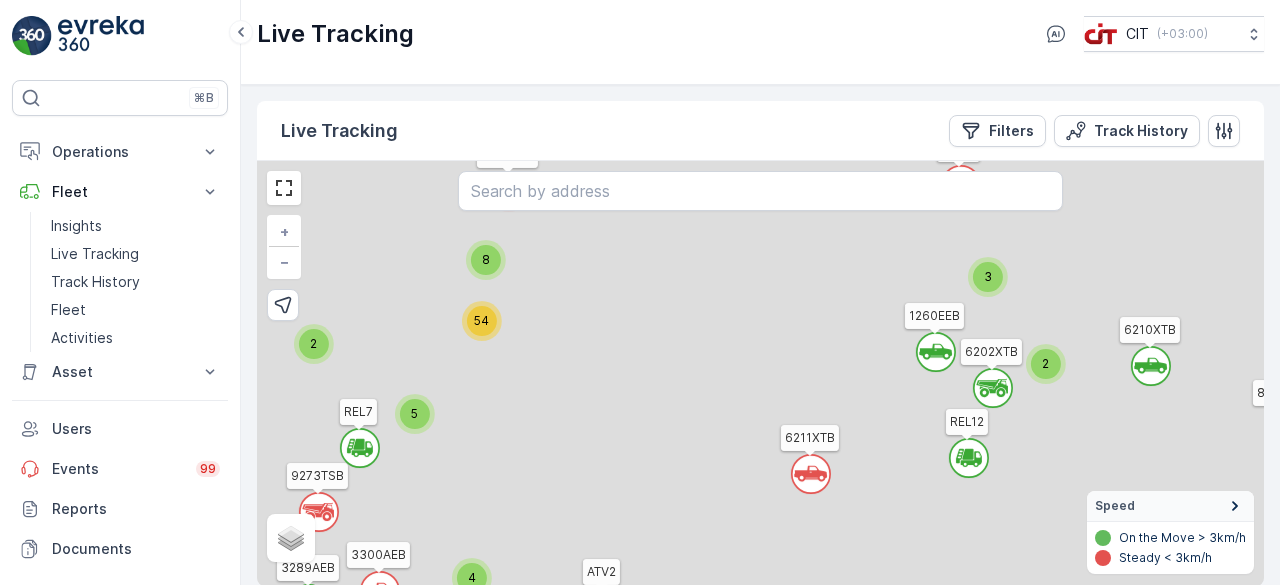 drag, startPoint x: 516, startPoint y: 376, endPoint x: 796, endPoint y: 294, distance: 291.76016 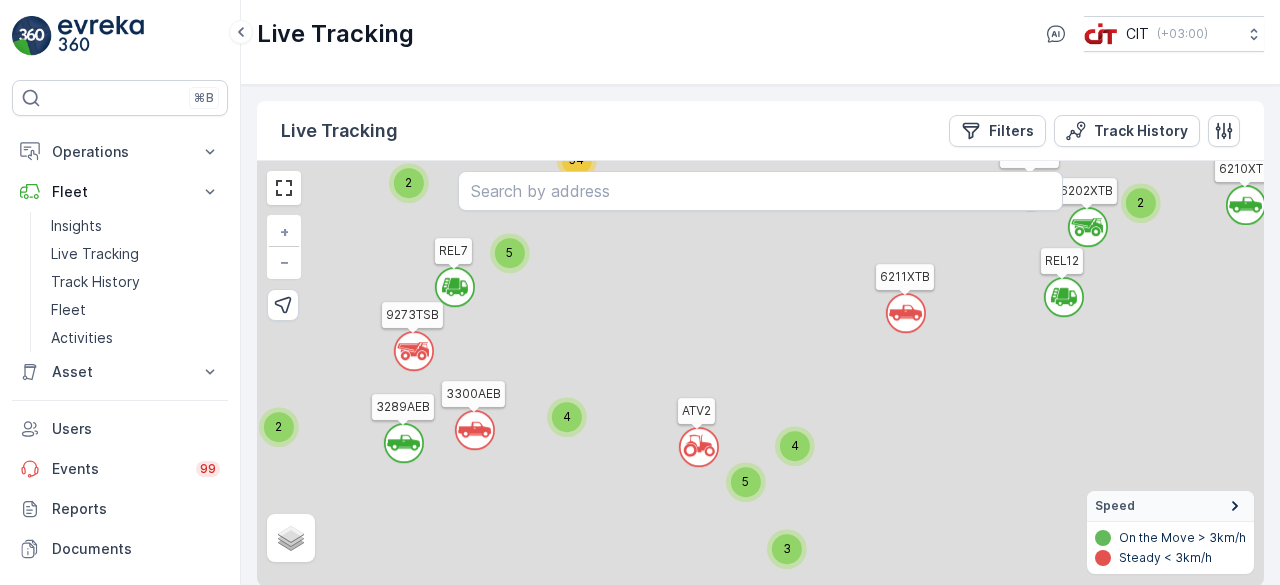 drag, startPoint x: 526, startPoint y: 472, endPoint x: 629, endPoint y: 258, distance: 237.49738 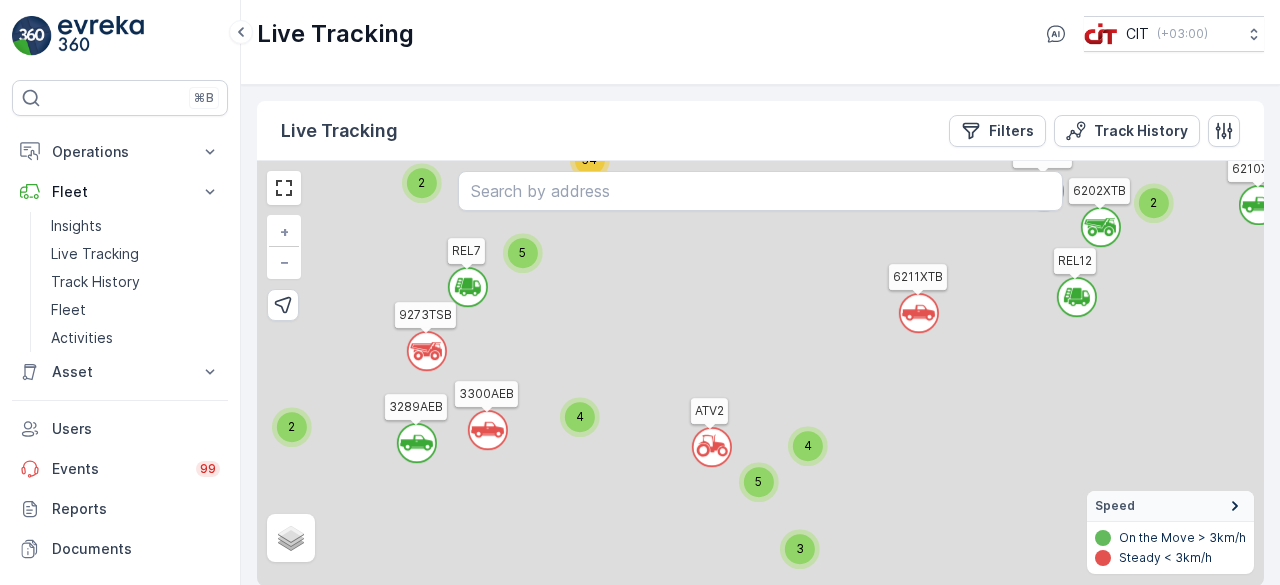 drag, startPoint x: 498, startPoint y: 432, endPoint x: 491, endPoint y: 469, distance: 37.65634 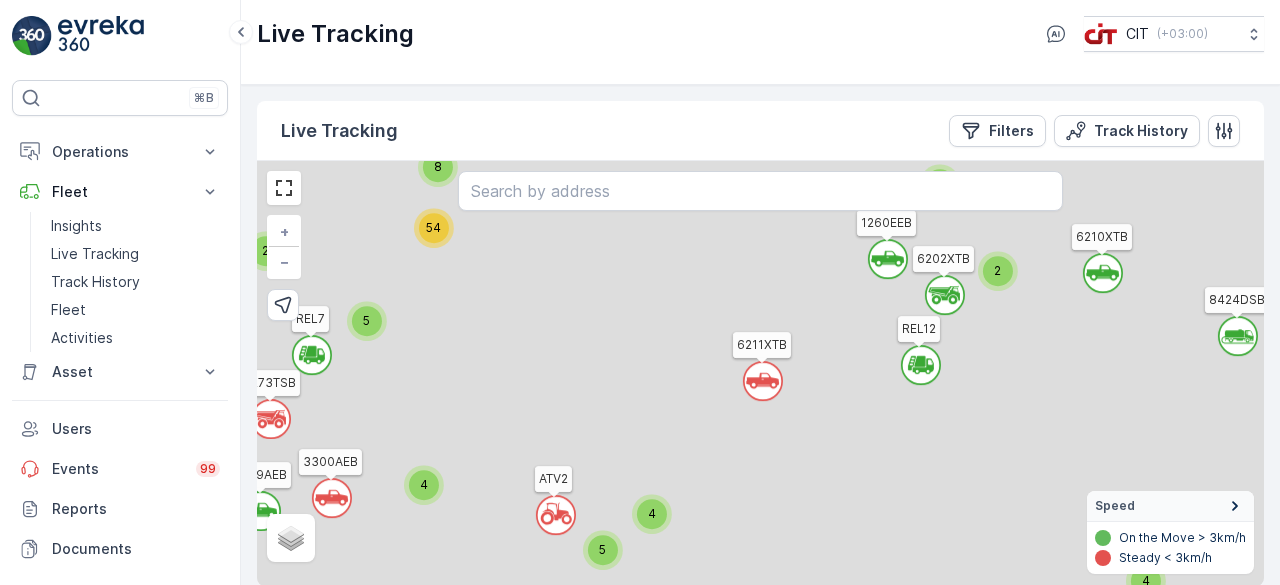 drag, startPoint x: 876, startPoint y: 392, endPoint x: 730, endPoint y: 443, distance: 154.65121 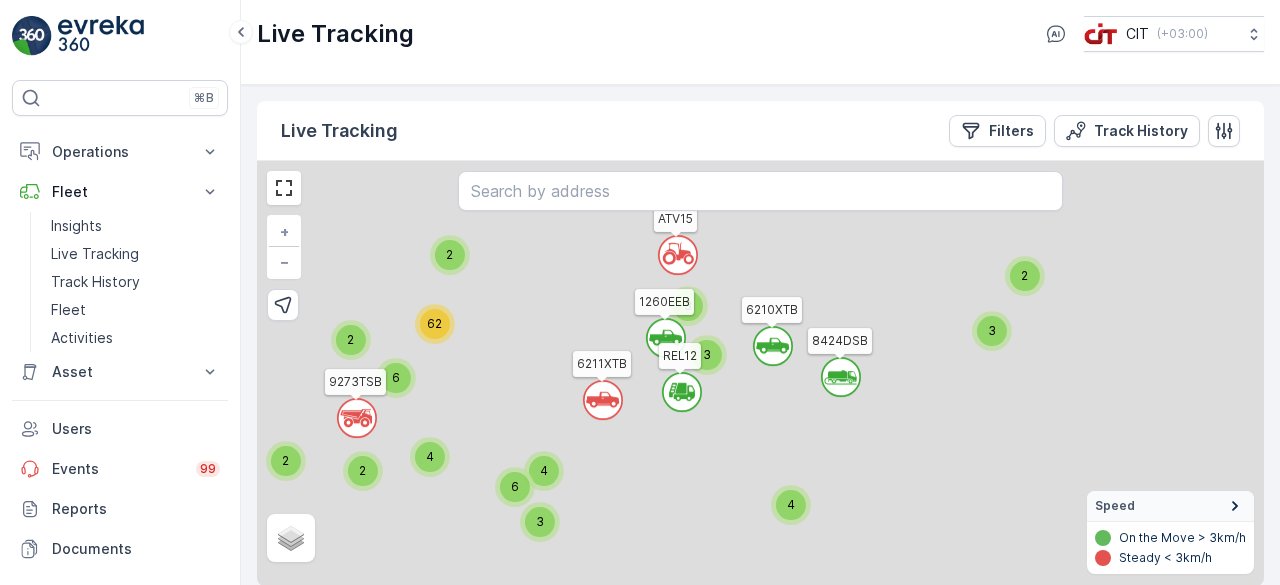drag, startPoint x: 559, startPoint y: 325, endPoint x: 539, endPoint y: 377, distance: 55.713554 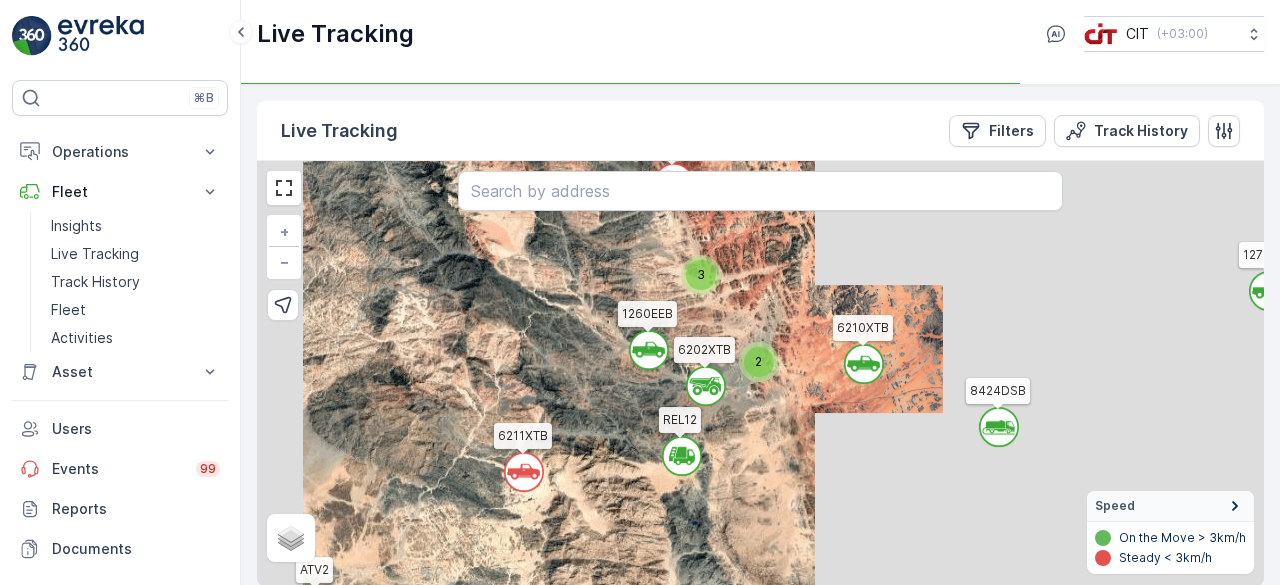 drag, startPoint x: 641, startPoint y: 413, endPoint x: 746, endPoint y: 411, distance: 105.01904 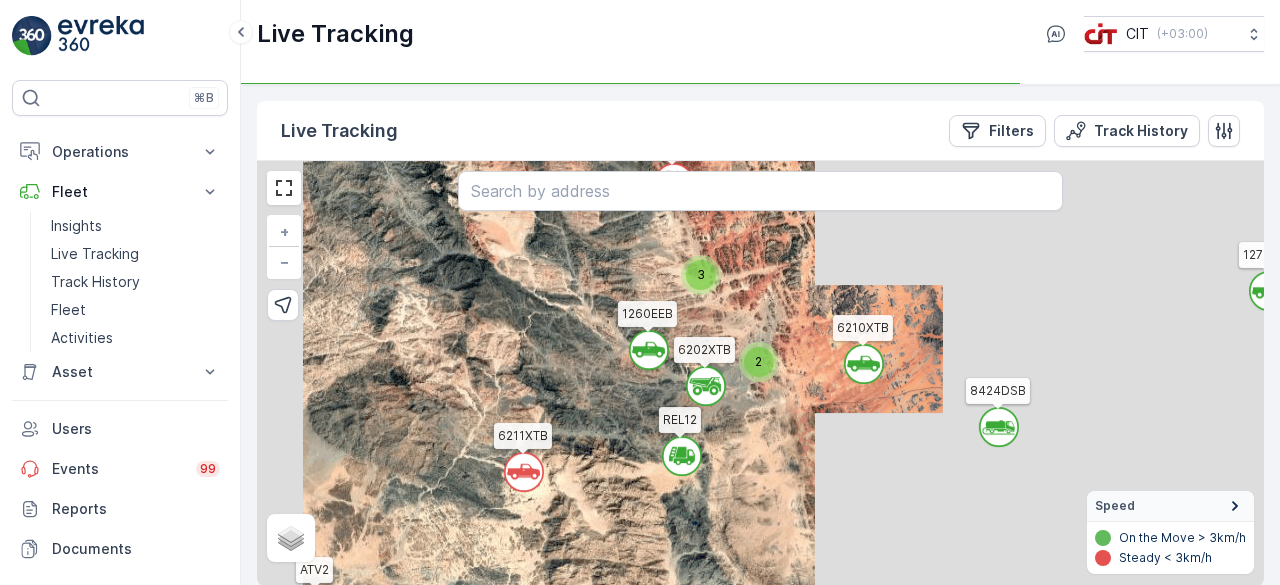 click on "` ` ` ` ` ` ` ` ` ` ` ` ` ` ` ` ` 2 2 2 4 2 2 5 5 2 3 2 2 3 4 4 5 5 8 54 3295AEB ATV15 REL12 6121XTB 6210XTB 9273TSB 6203XTB 3302AEB 6201XTB 1260EEB 6211XTB 8424DSB 1272EEB 6202XTB 9381TXA HOOKLIFT01 3300AEB 3289AEB ATV2 REL7 + −  Satellite  Roadmap  Terrain  Hybrid  Leaflet Speed On the Move > 3km/h Steady < 3km/h" at bounding box center (760, 373) 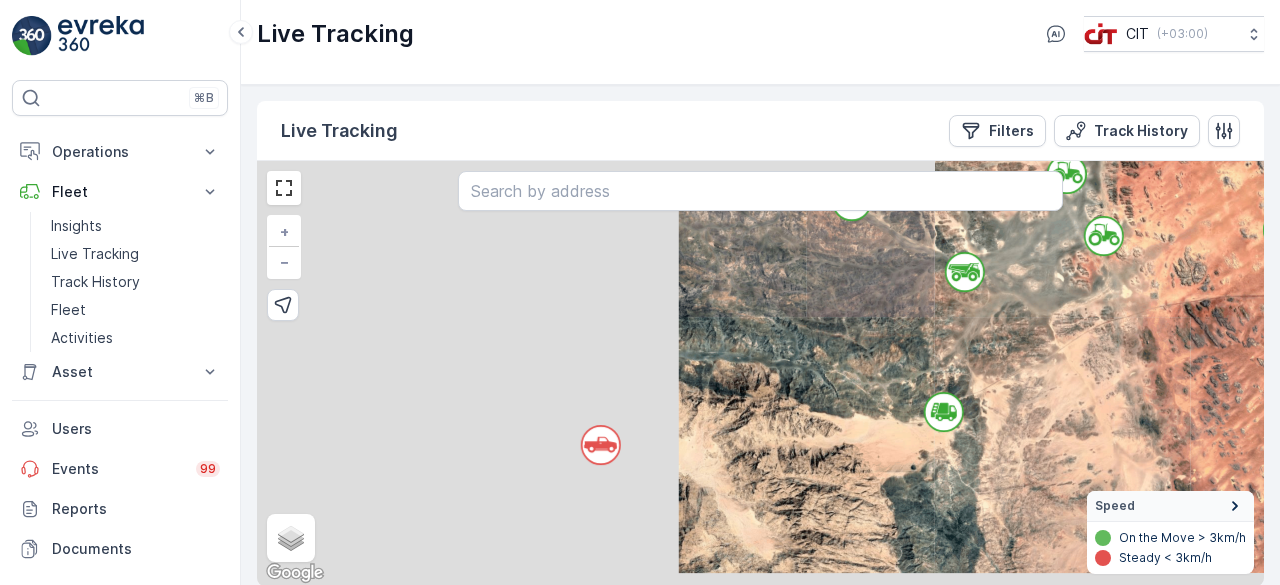 drag, startPoint x: 512, startPoint y: 458, endPoint x: 847, endPoint y: 408, distance: 338.7108 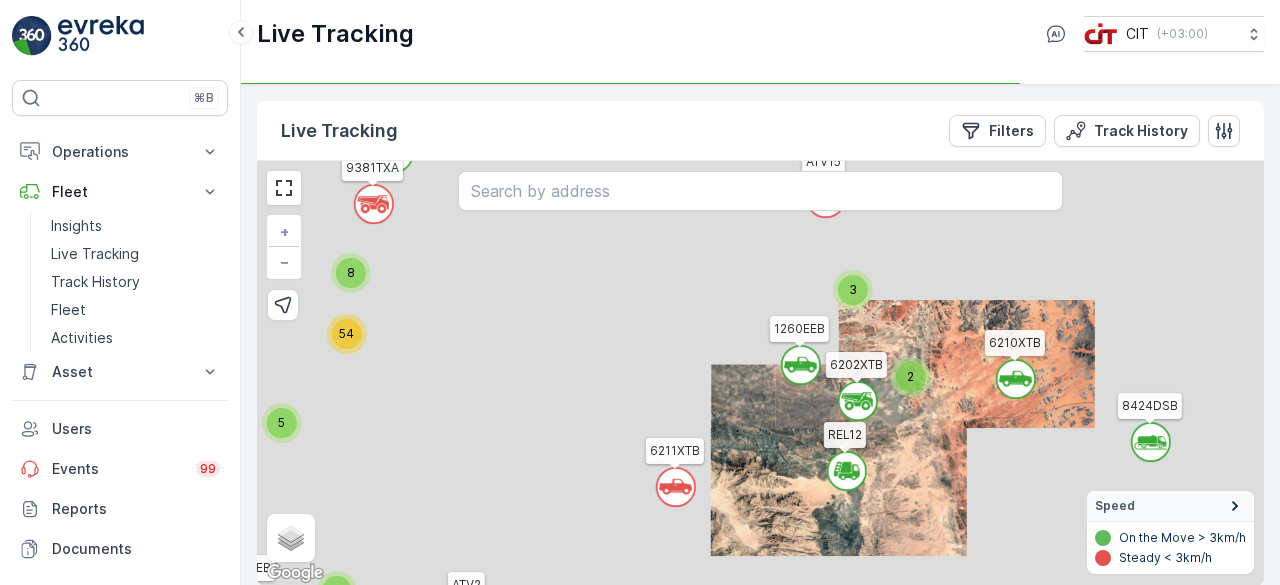 drag, startPoint x: 863, startPoint y: 381, endPoint x: 804, endPoint y: 463, distance: 101.0198 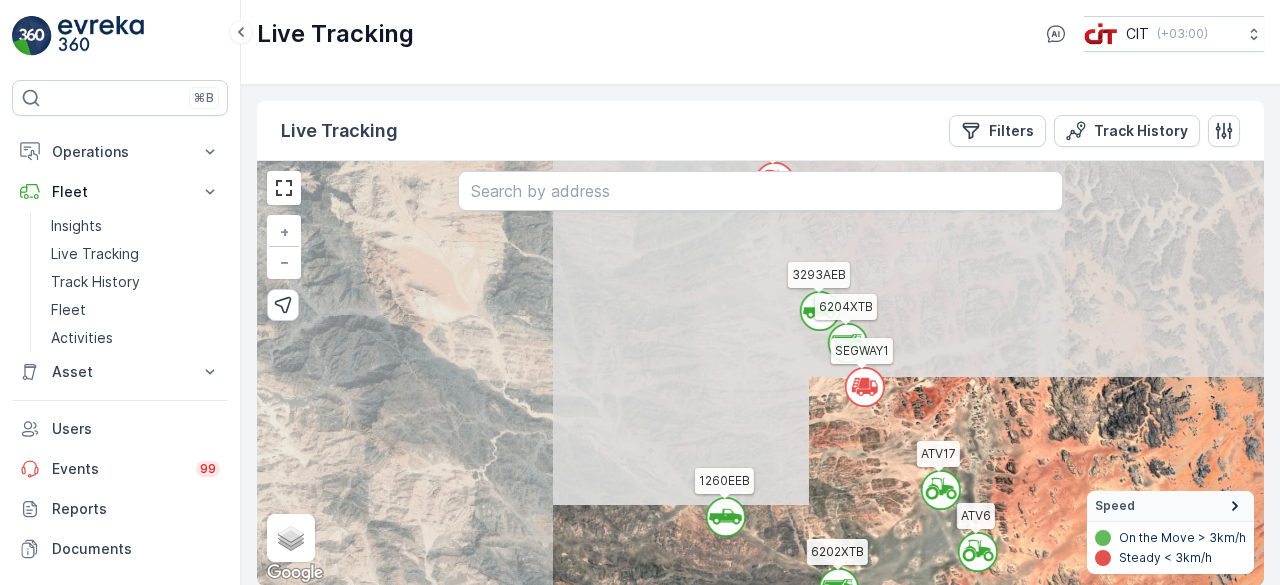 drag, startPoint x: 838, startPoint y: 353, endPoint x: 832, endPoint y: 366, distance: 14.3178215 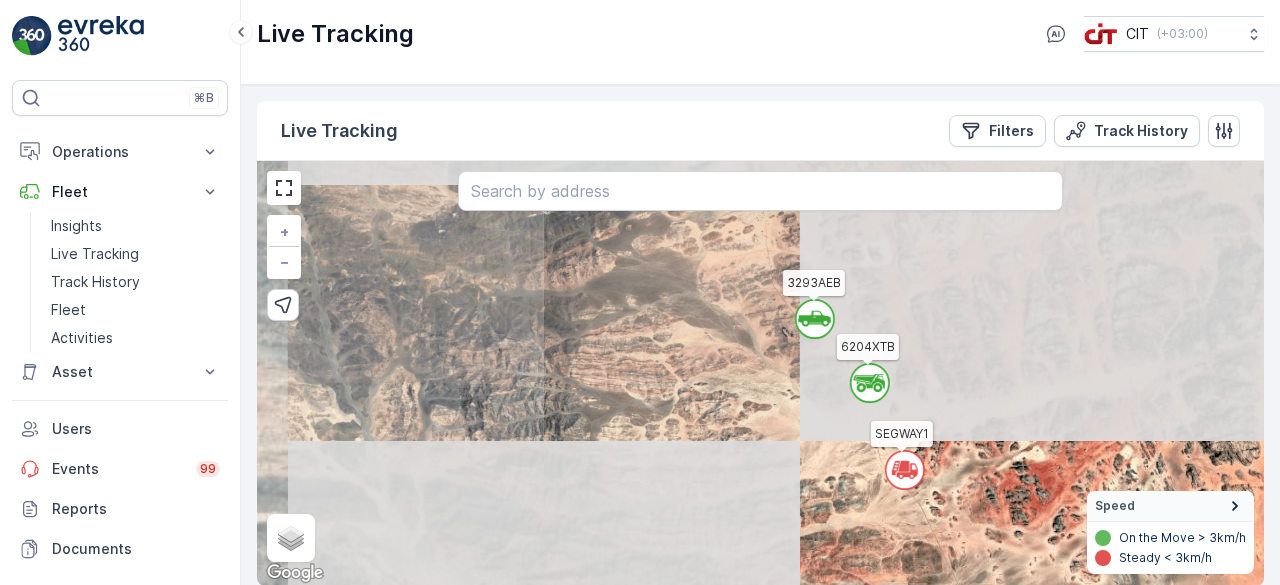 click 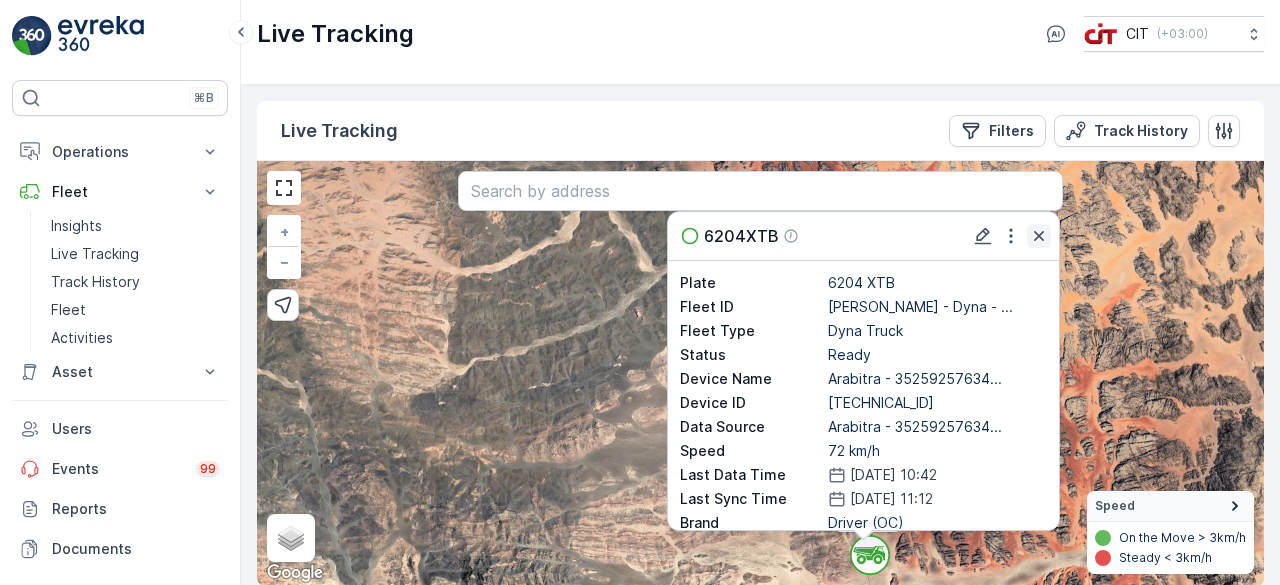 click 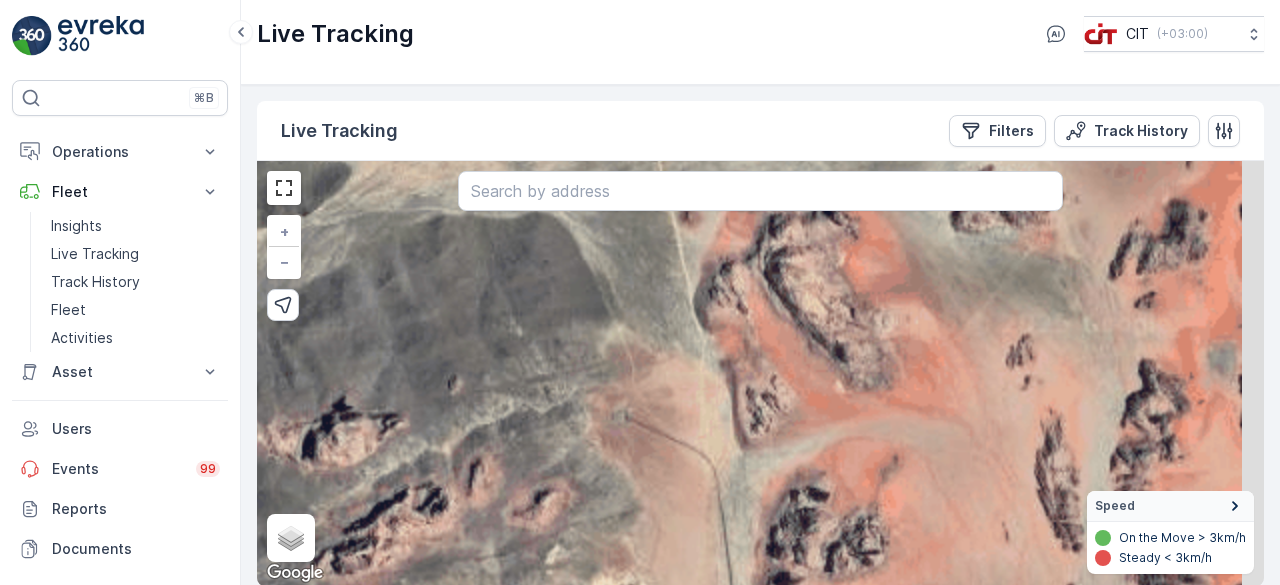 drag, startPoint x: 712, startPoint y: 385, endPoint x: 646, endPoint y: 179, distance: 216.31459 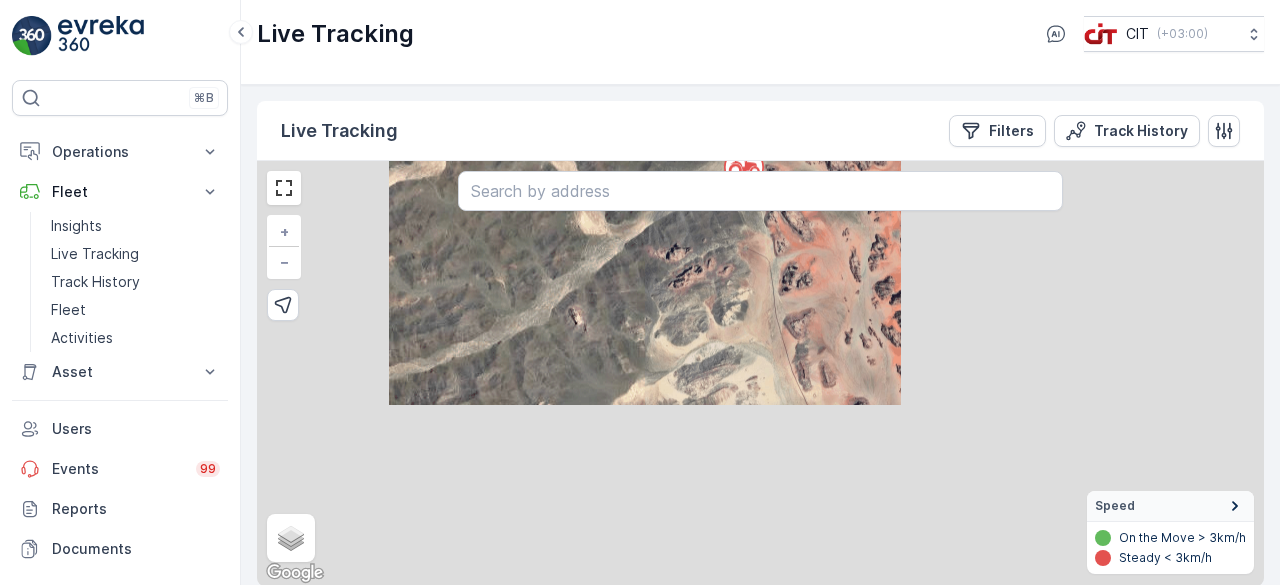 drag, startPoint x: 710, startPoint y: 435, endPoint x: 814, endPoint y: 319, distance: 155.79474 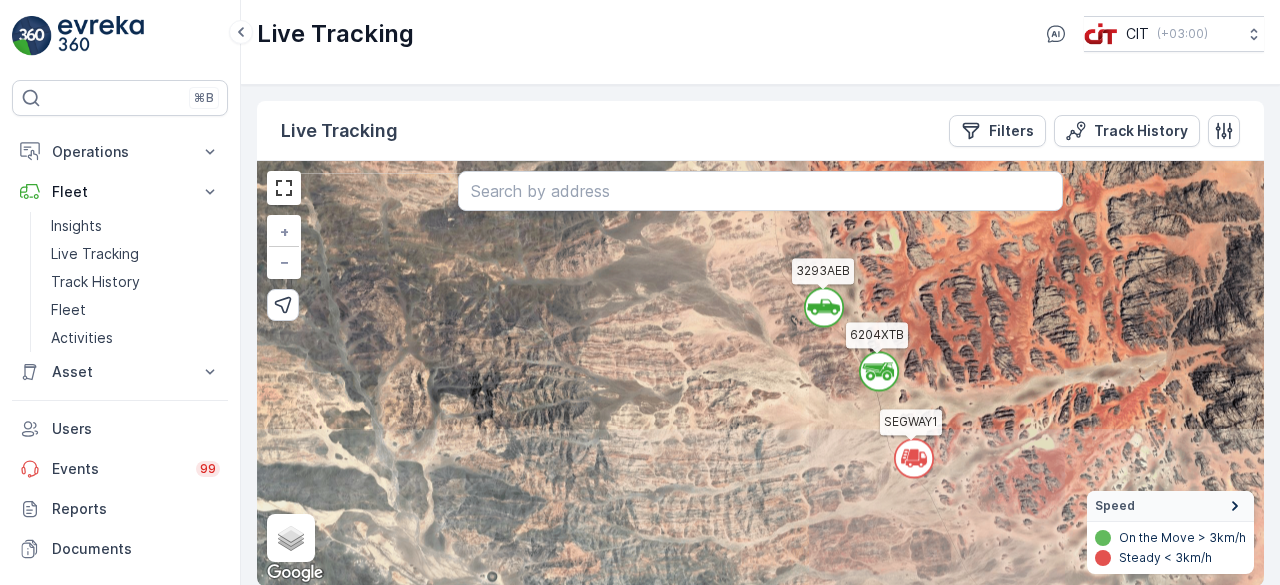 drag, startPoint x: 829, startPoint y: 451, endPoint x: 777, endPoint y: 279, distance: 179.68861 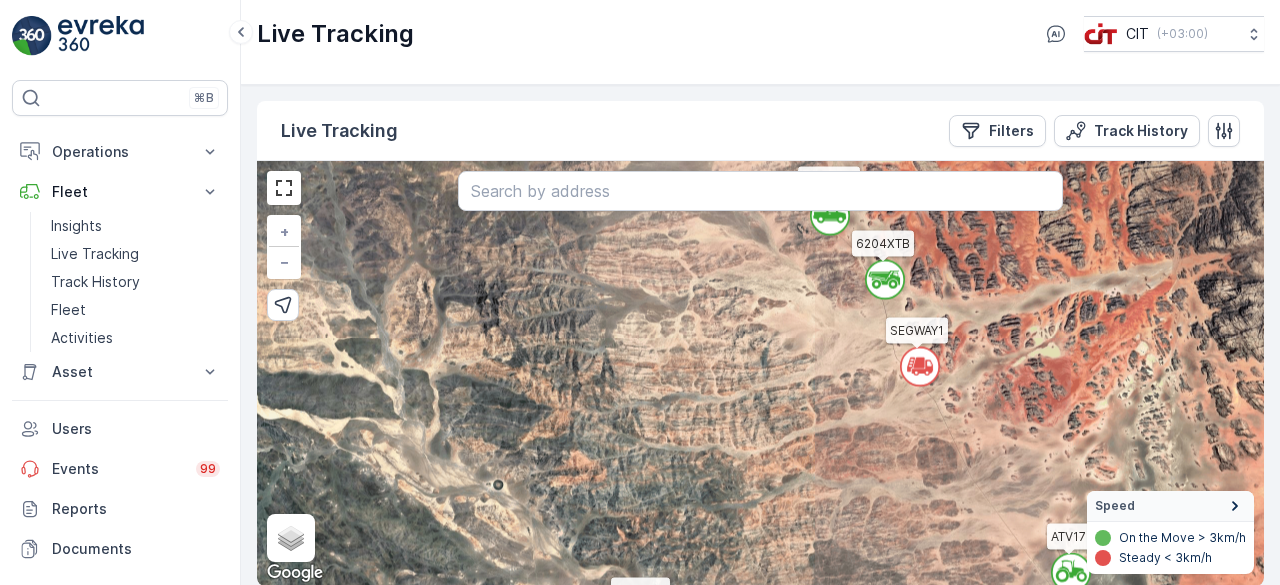 drag, startPoint x: 822, startPoint y: 467, endPoint x: 875, endPoint y: 385, distance: 97.637085 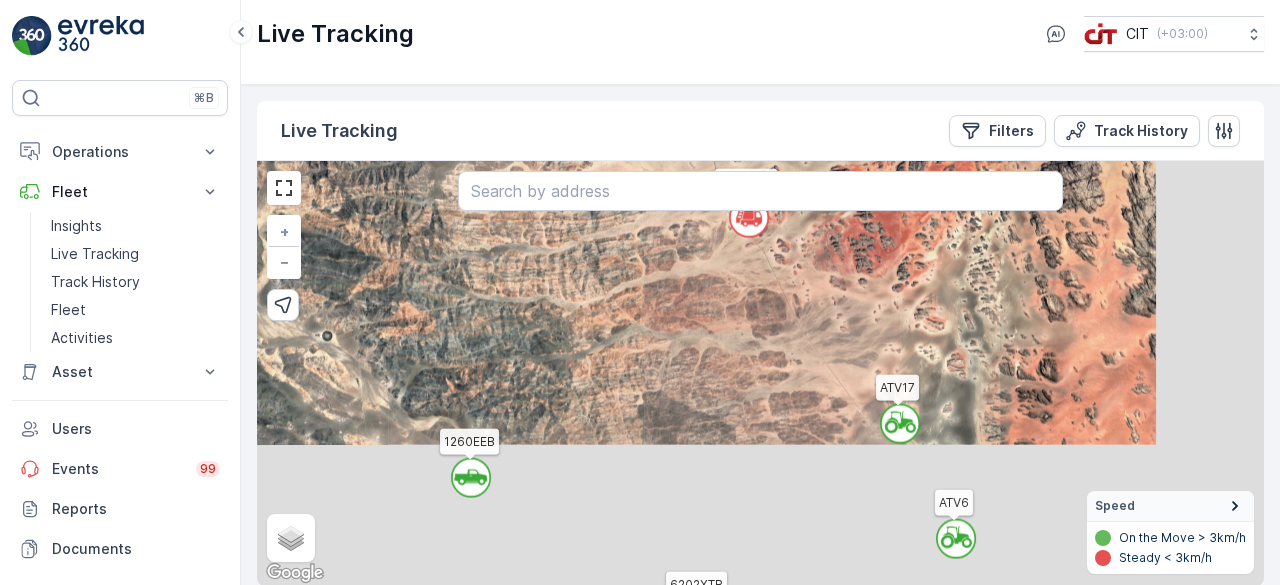 drag, startPoint x: 883, startPoint y: 433, endPoint x: 713, endPoint y: 262, distance: 241.12445 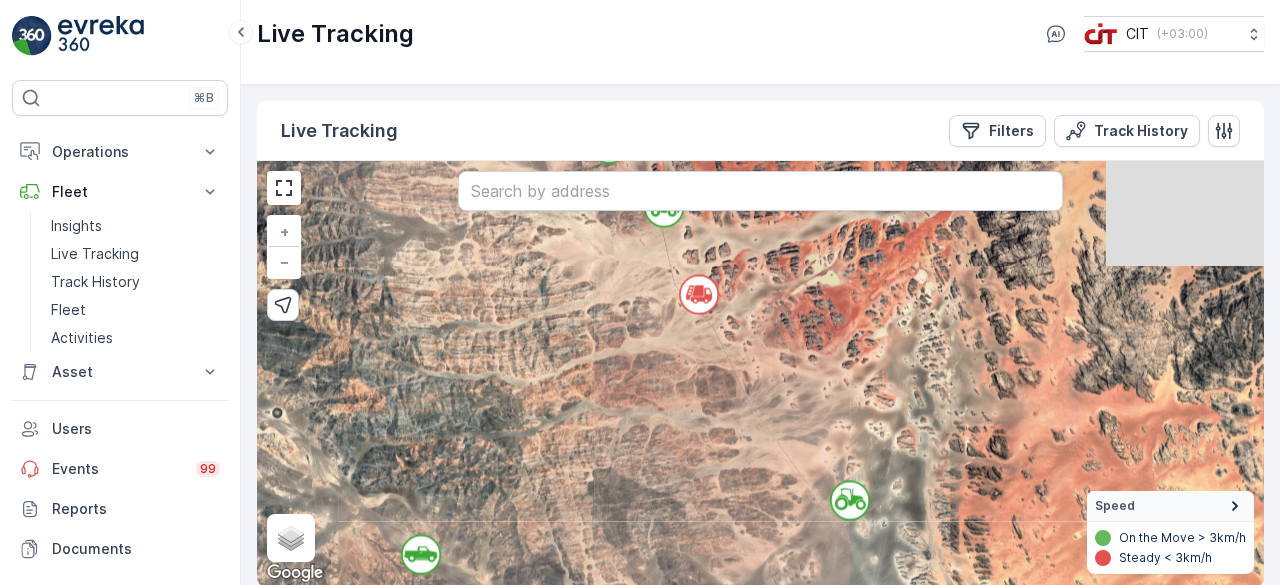 drag, startPoint x: 805, startPoint y: 357, endPoint x: 688, endPoint y: 531, distance: 209.67833 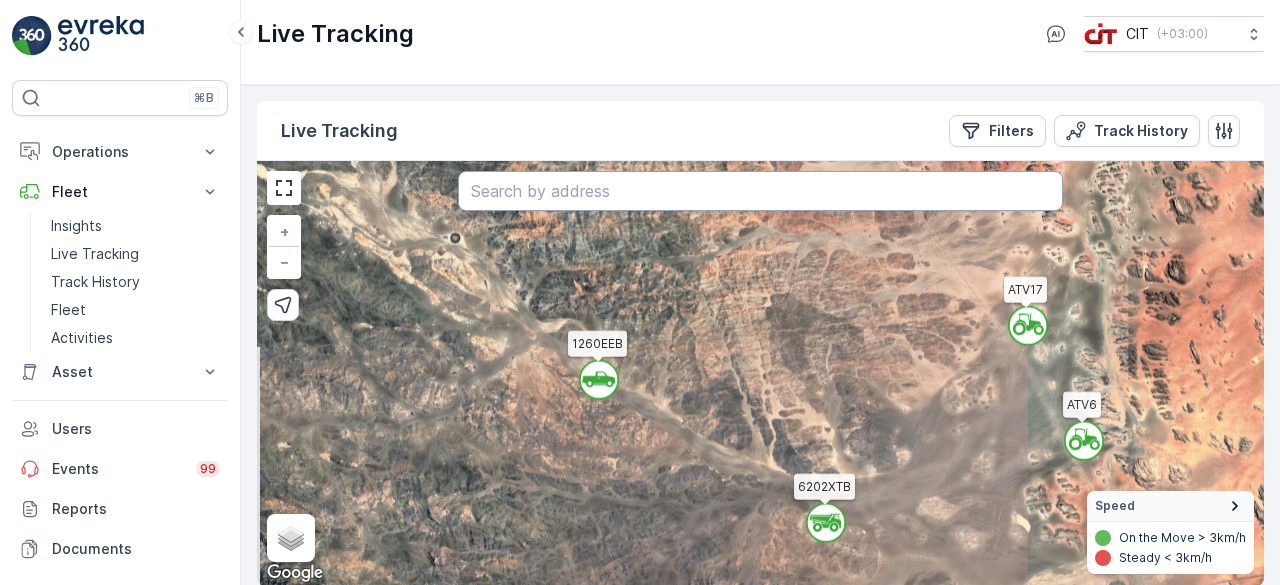 drag, startPoint x: 698, startPoint y: 406, endPoint x: 868, endPoint y: 223, distance: 249.77791 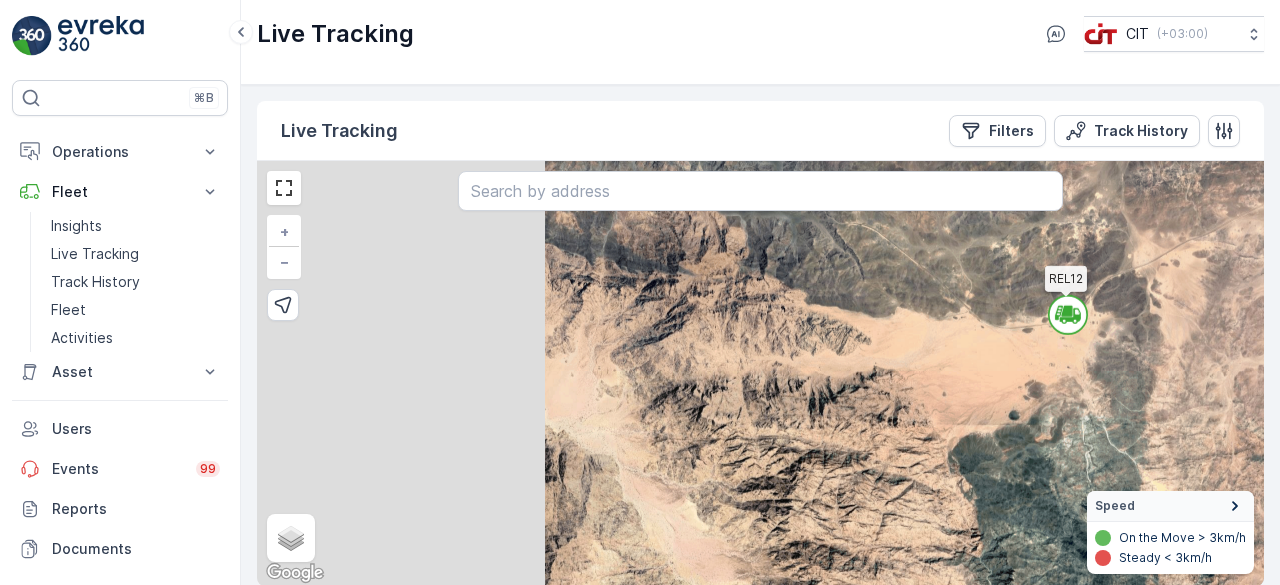 drag, startPoint x: 578, startPoint y: 532, endPoint x: 986, endPoint y: 329, distance: 455.71152 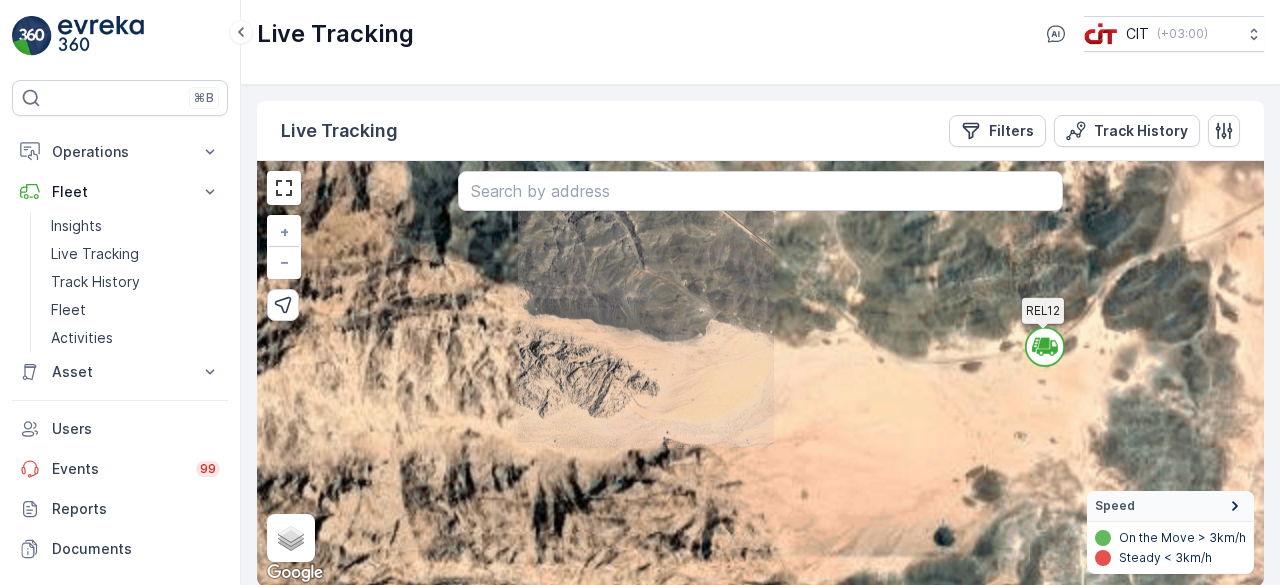 click 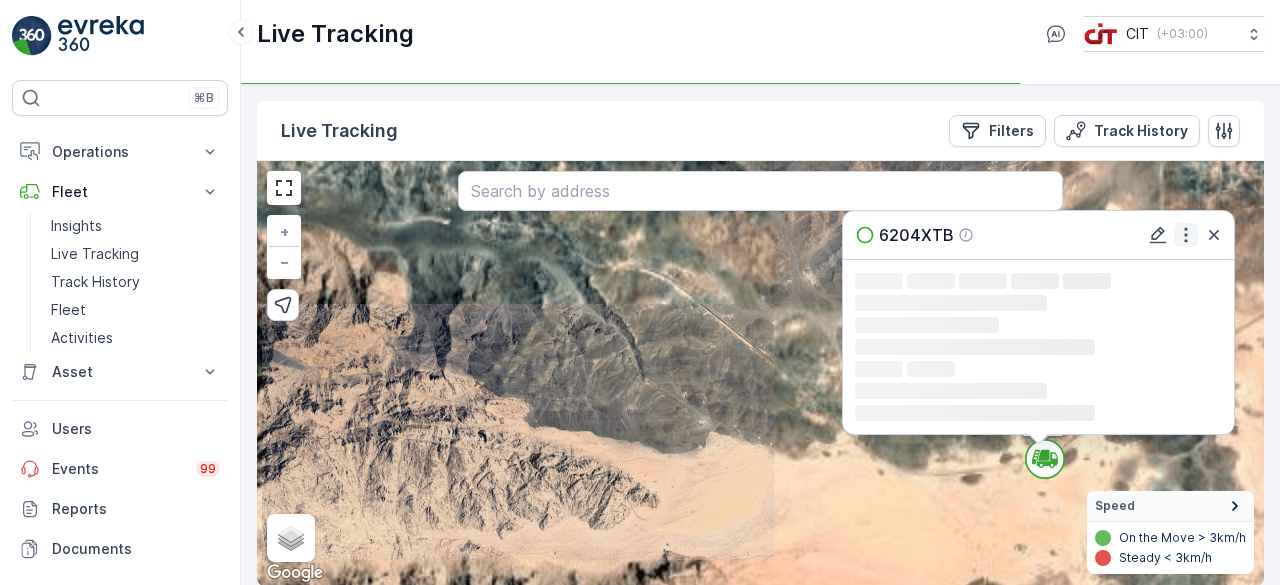 click 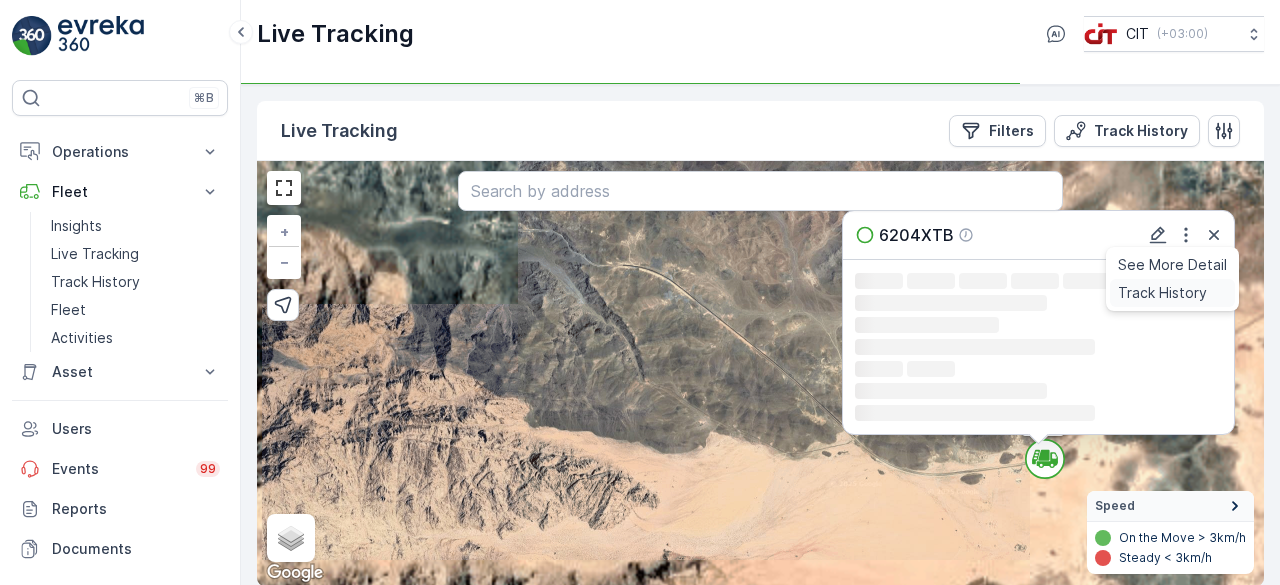 click on "Track History" at bounding box center (1162, 293) 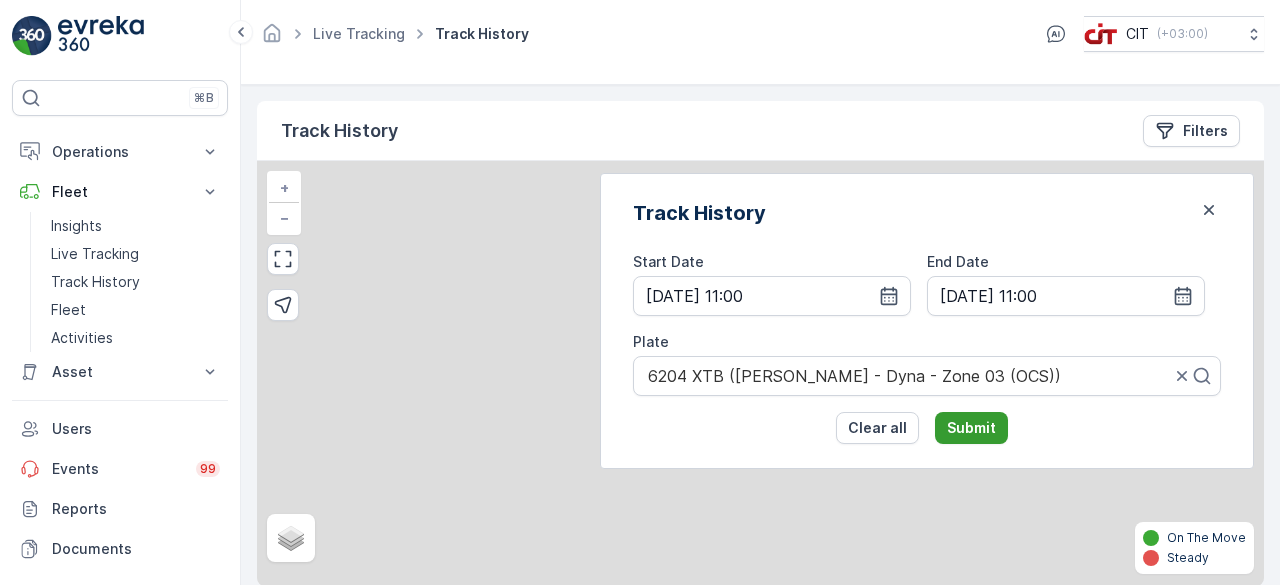 click on "Submit" at bounding box center (971, 428) 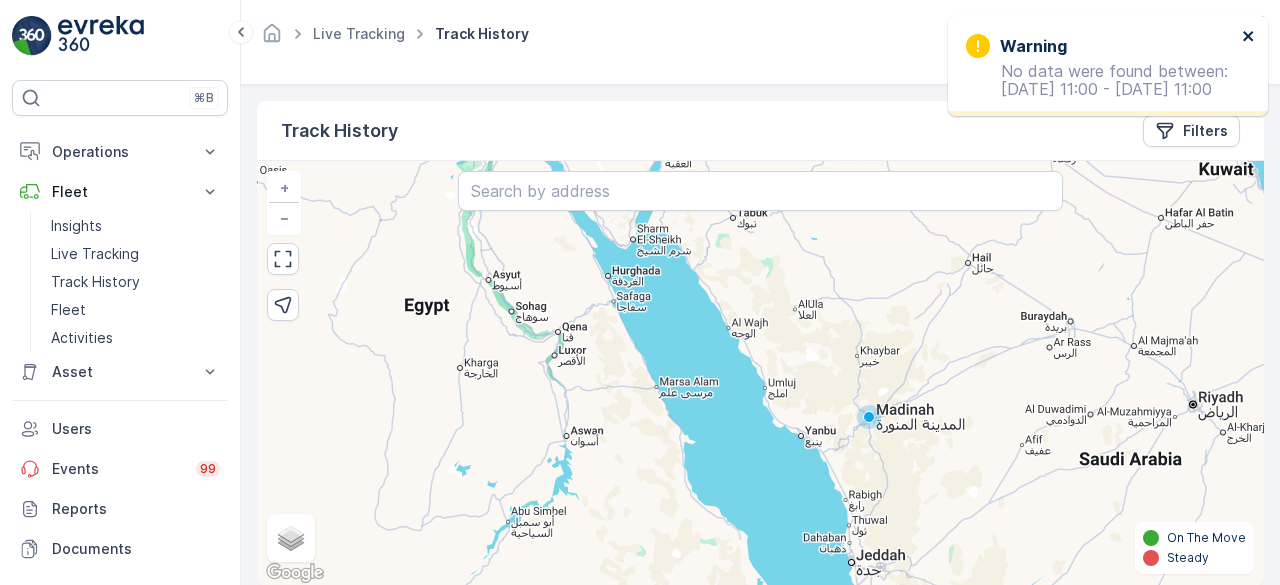 click 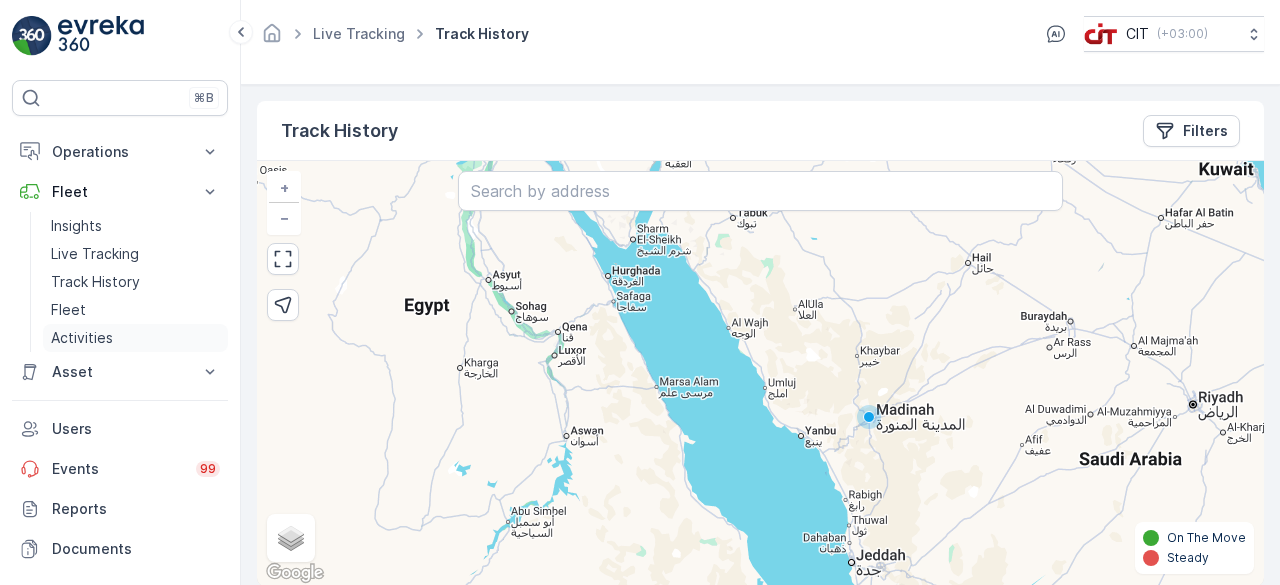 drag, startPoint x: 98, startPoint y: 334, endPoint x: 116, endPoint y: 341, distance: 19.313208 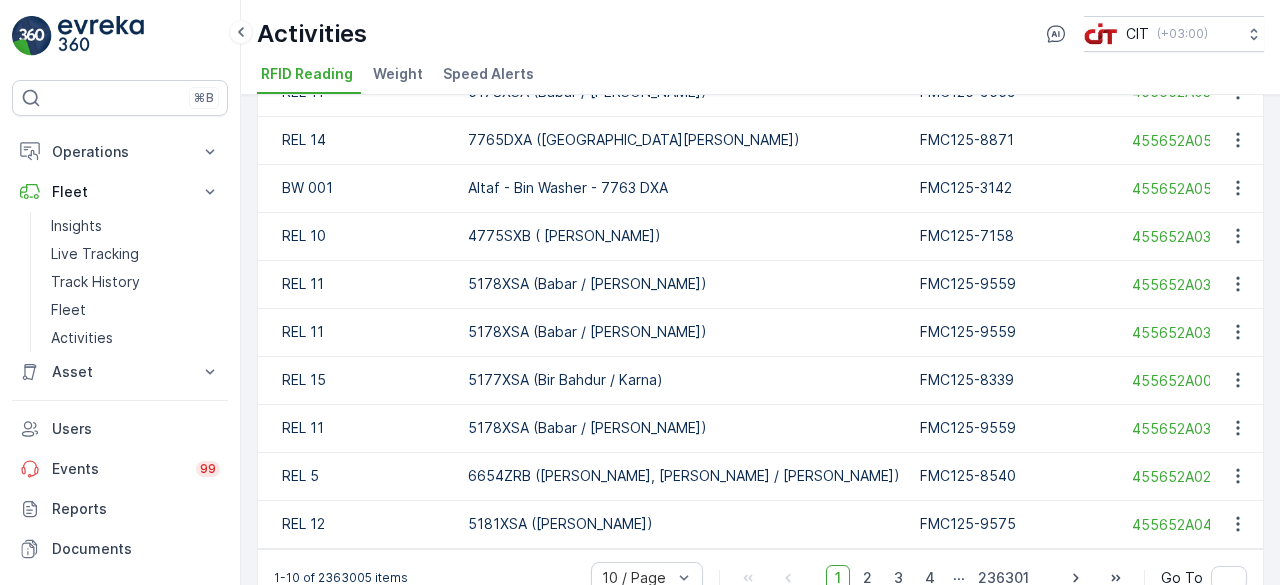 scroll, scrollTop: 209, scrollLeft: 0, axis: vertical 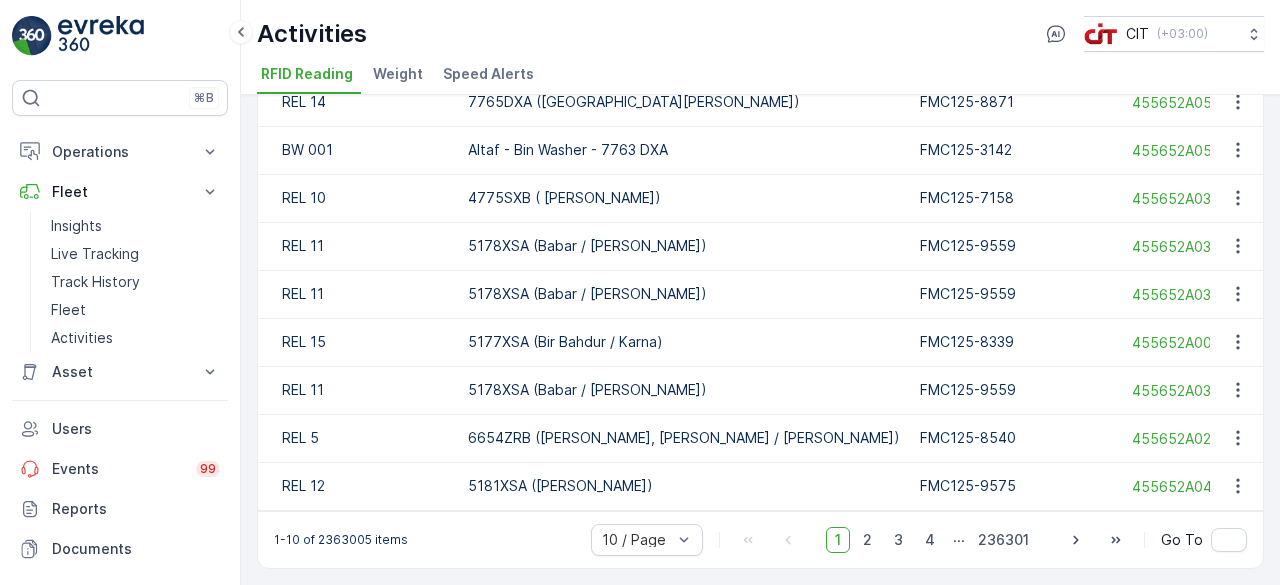 drag, startPoint x: 601, startPoint y: 511, endPoint x: 730, endPoint y: 511, distance: 129 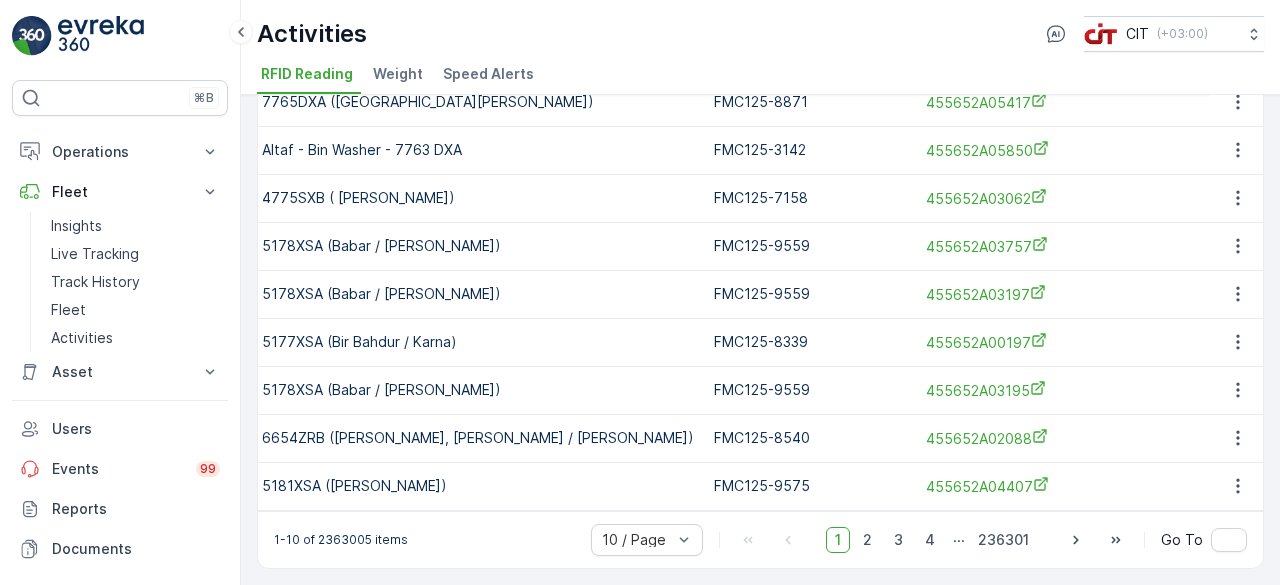 scroll, scrollTop: 0, scrollLeft: 204, axis: horizontal 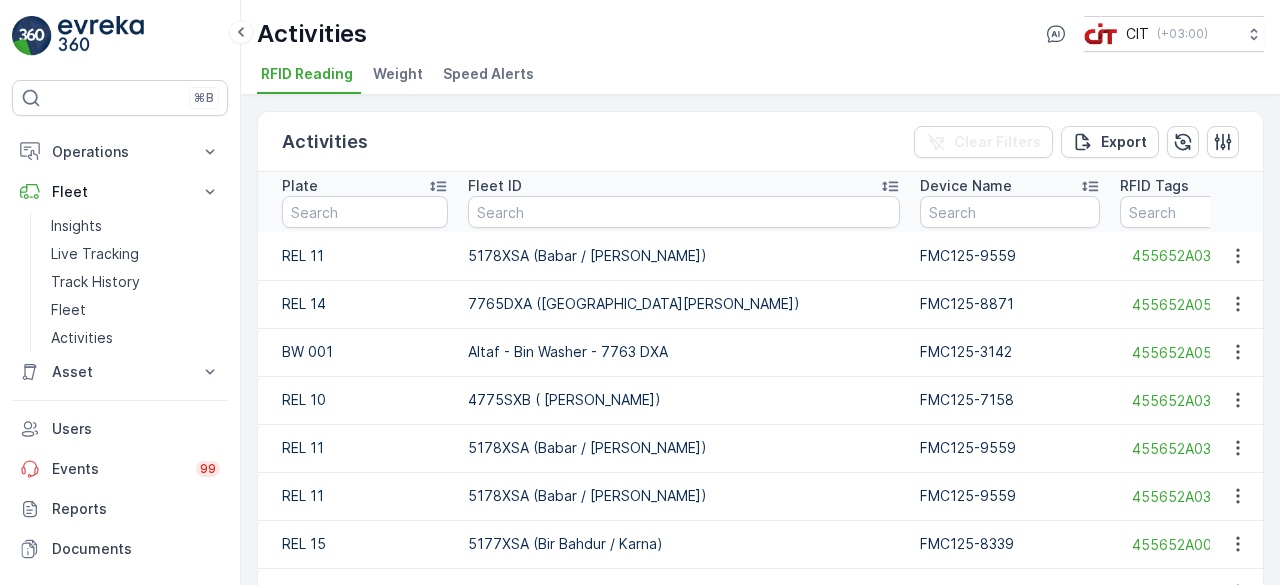 click on "Speed Alerts" at bounding box center [488, 74] 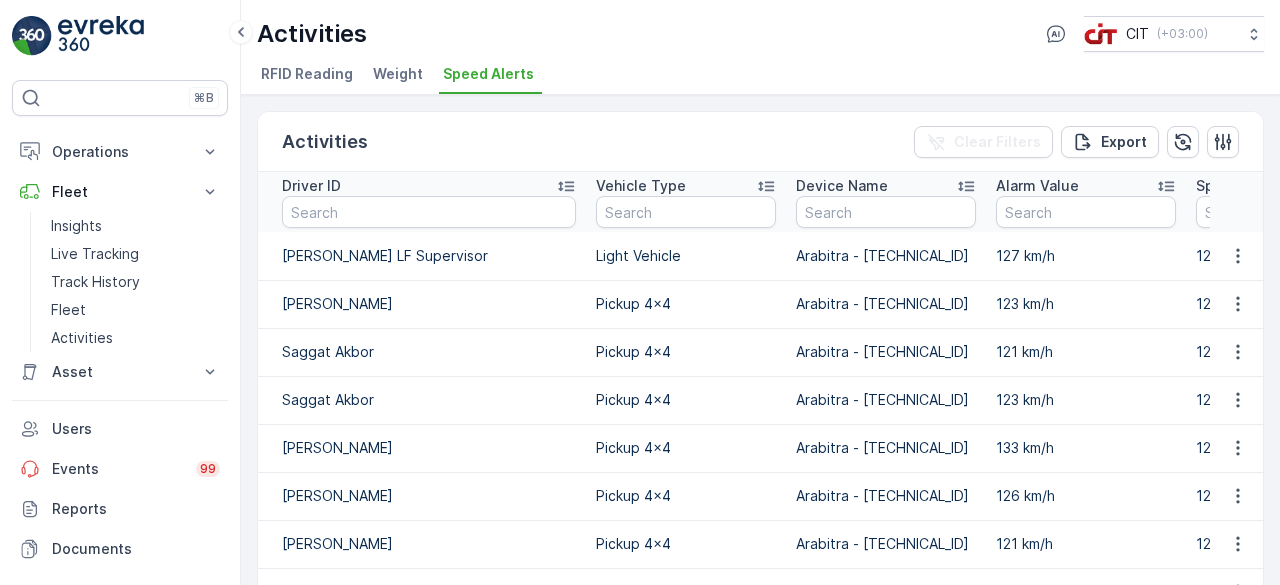 scroll, scrollTop: 200, scrollLeft: 0, axis: vertical 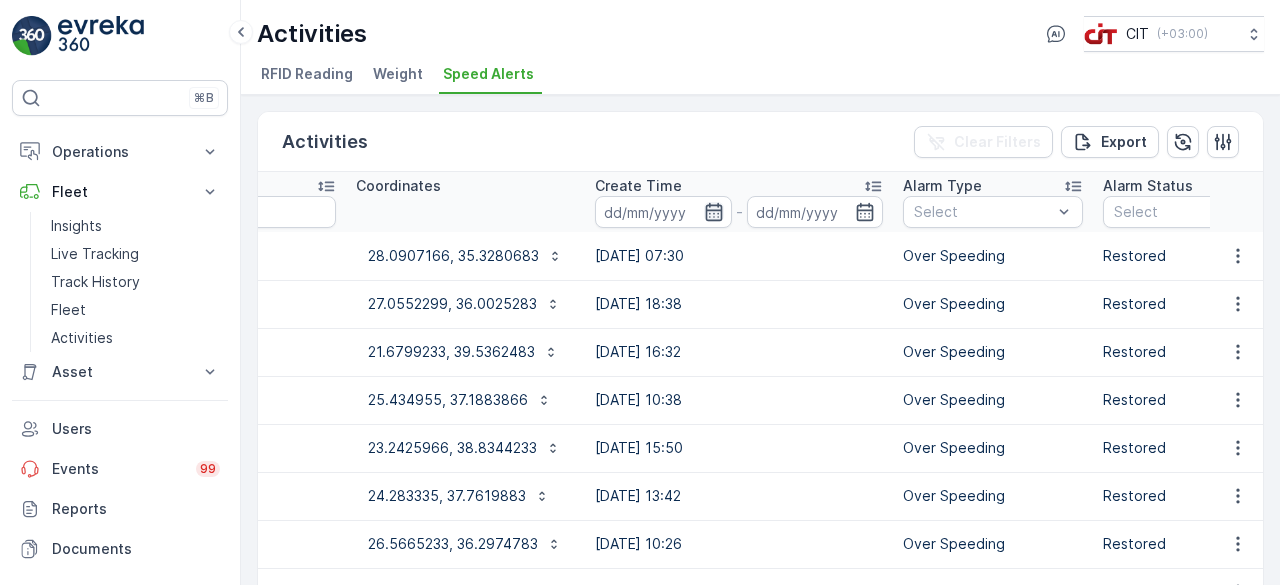 click 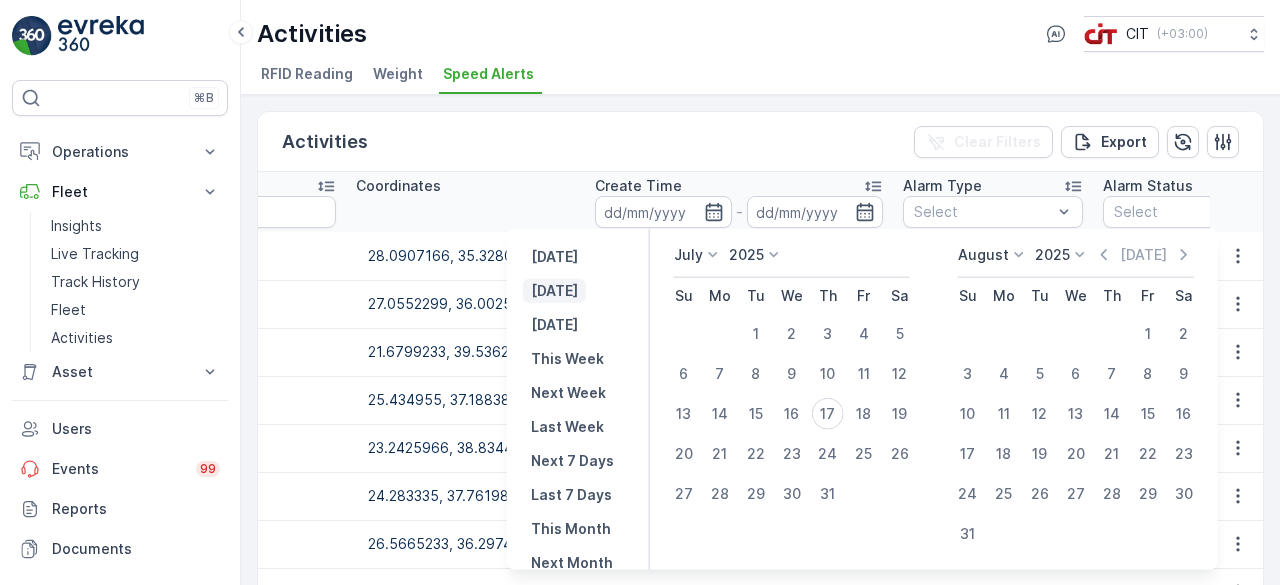 click on "[DATE]" at bounding box center [554, 291] 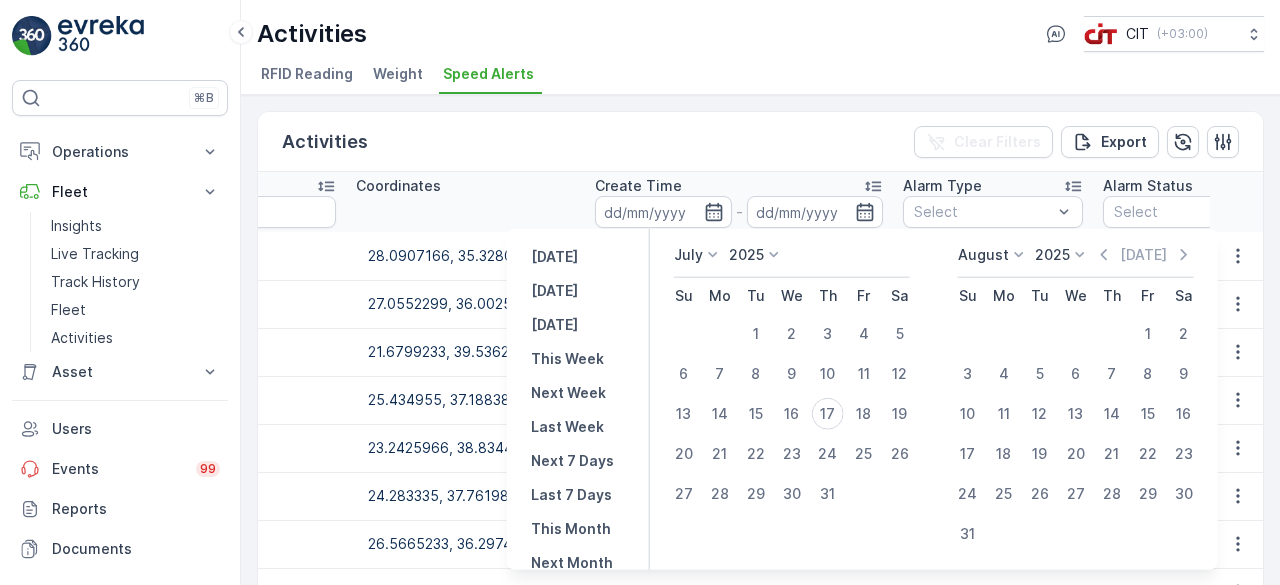 type on "[DATE]" 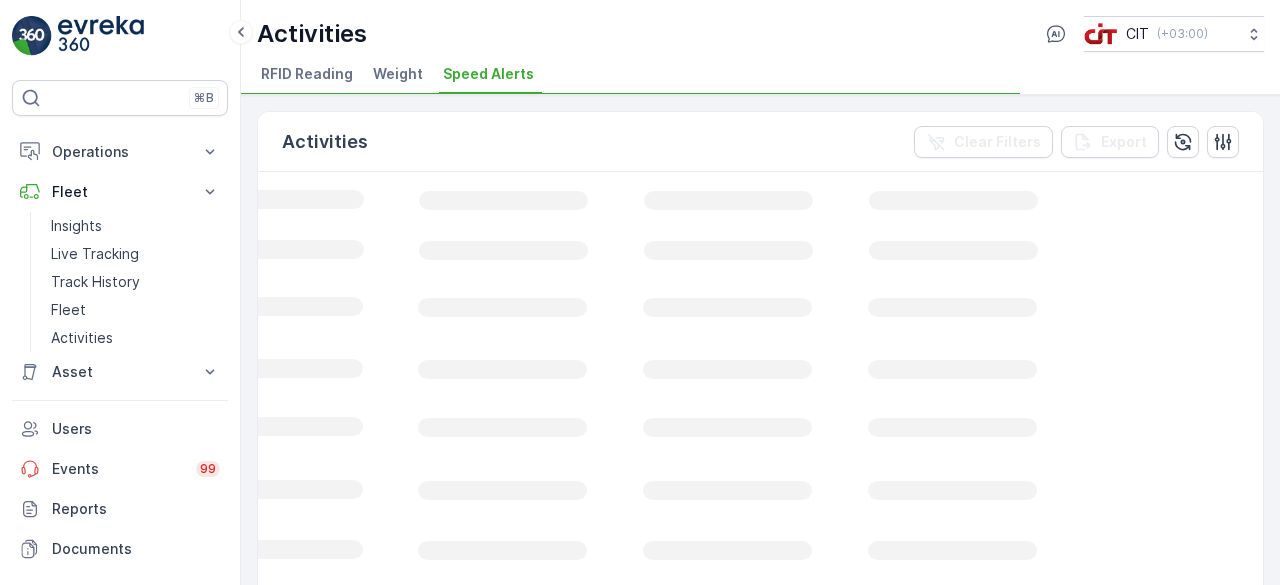 scroll, scrollTop: 0, scrollLeft: 918, axis: horizontal 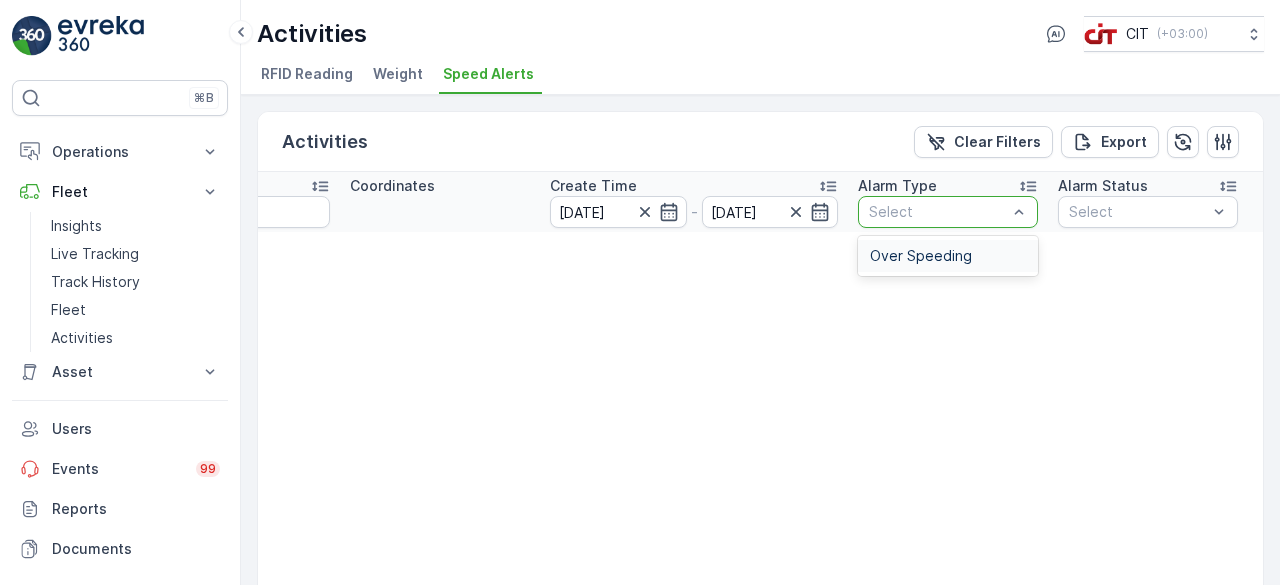 click on "Driver ID Vehicle Type Device Name Alarm Value Speed Limit Coordinates Create Time [DATE] - [DATE] Alarm Type 1 result available. Use Up and Down to choose options, press Enter to select the currently focused option, press Escape to exit the menu, press Tab to select the option and exit the menu. Select Over Speeding Alarm Status Select There are no activities." at bounding box center (306, 406) 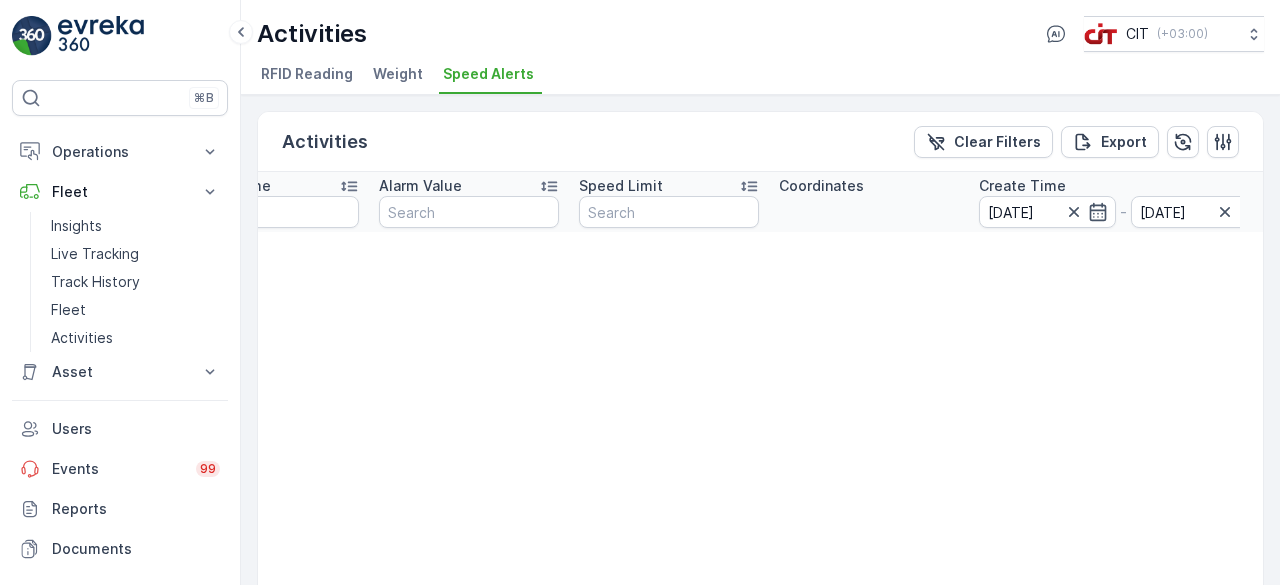 scroll, scrollTop: 0, scrollLeft: 488, axis: horizontal 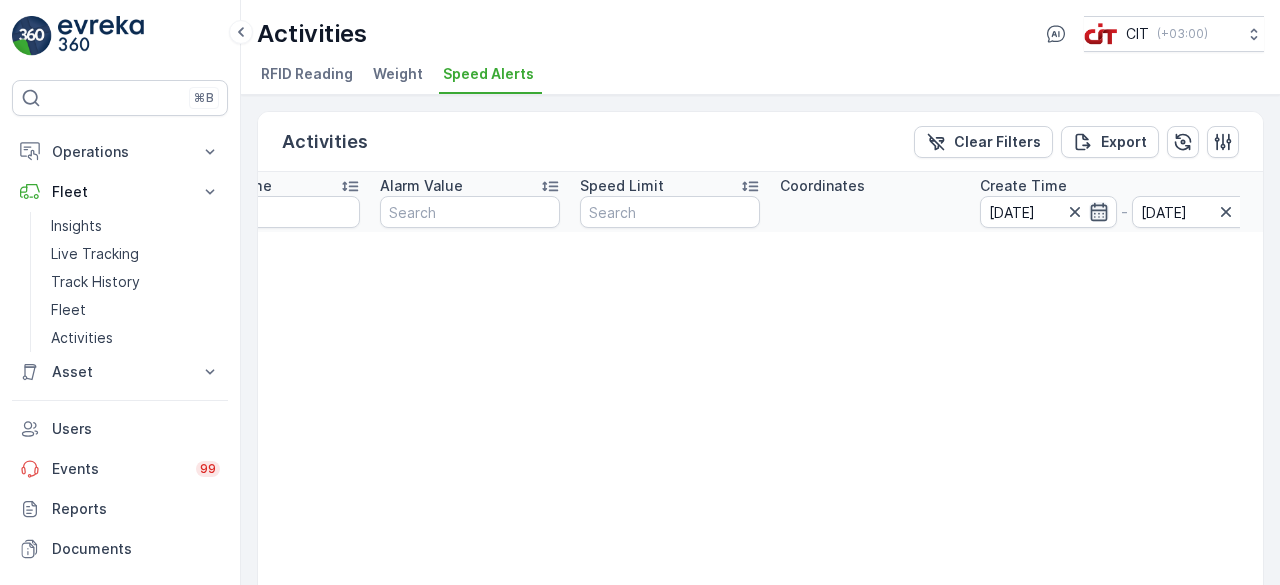 click 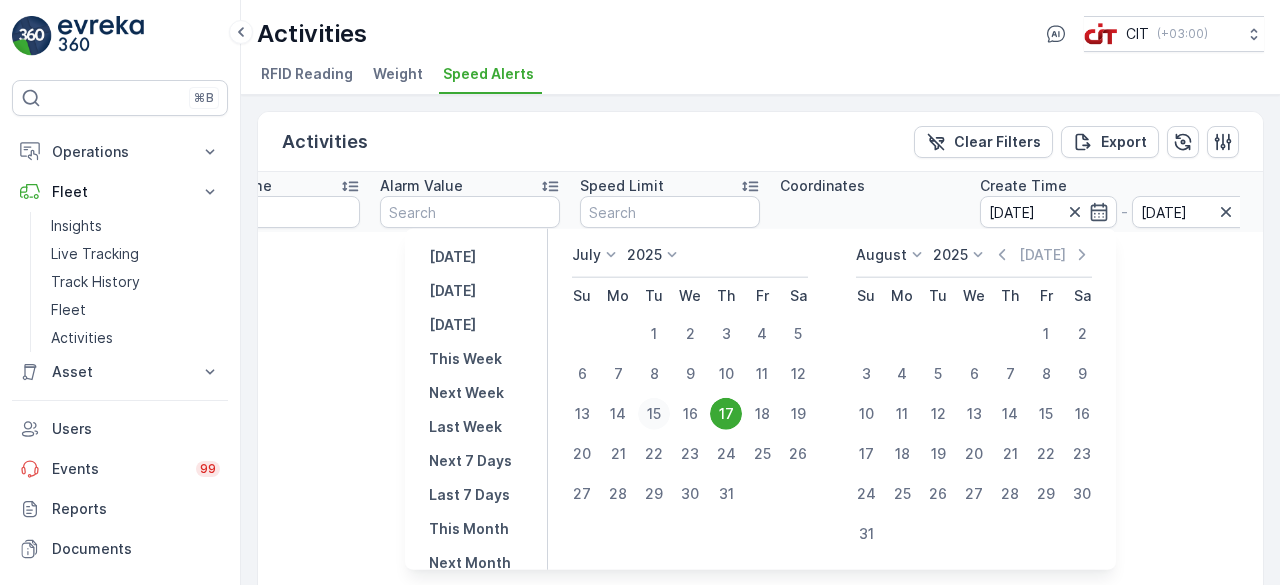 click on "15" at bounding box center [654, 414] 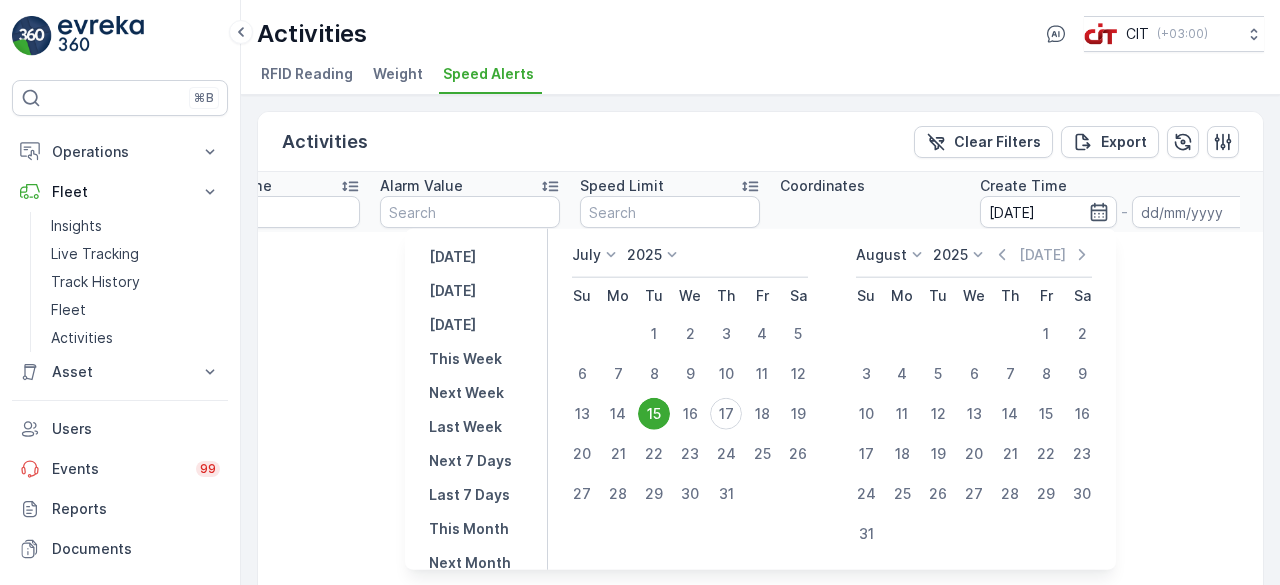 click on "15" at bounding box center (654, 414) 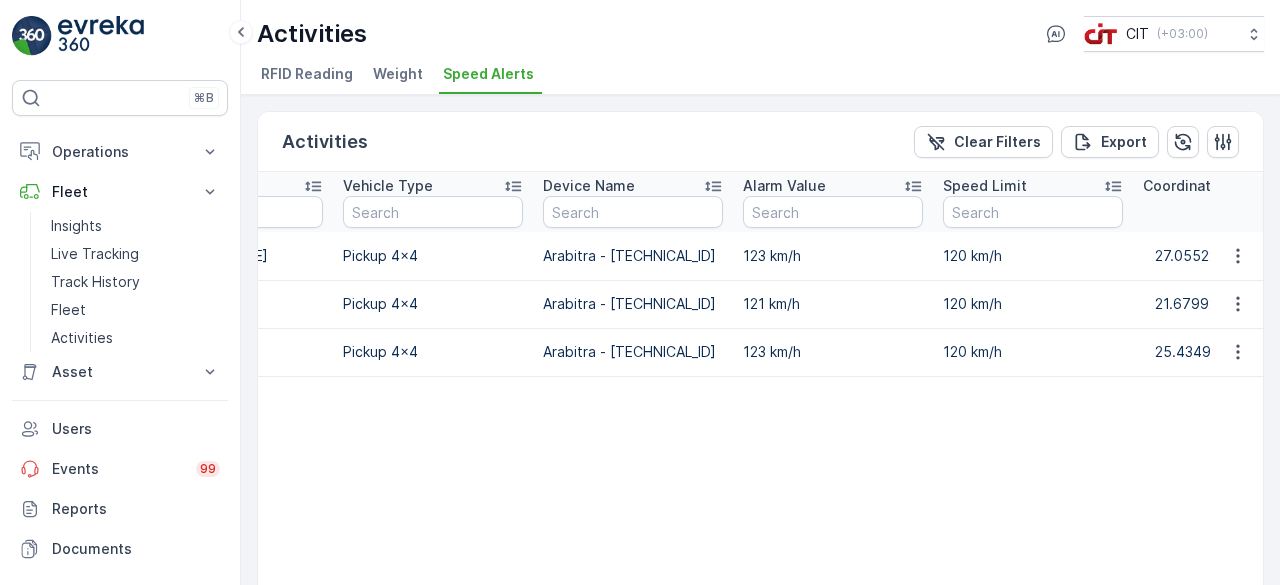 scroll, scrollTop: 0, scrollLeft: 0, axis: both 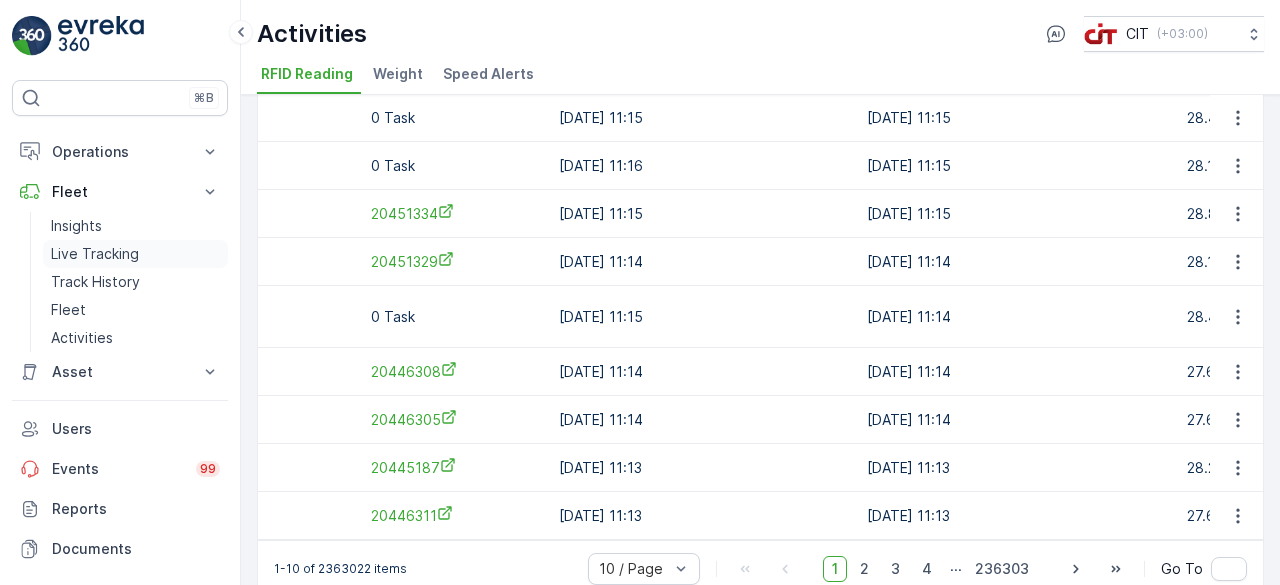 click on "Live Tracking" at bounding box center [95, 254] 